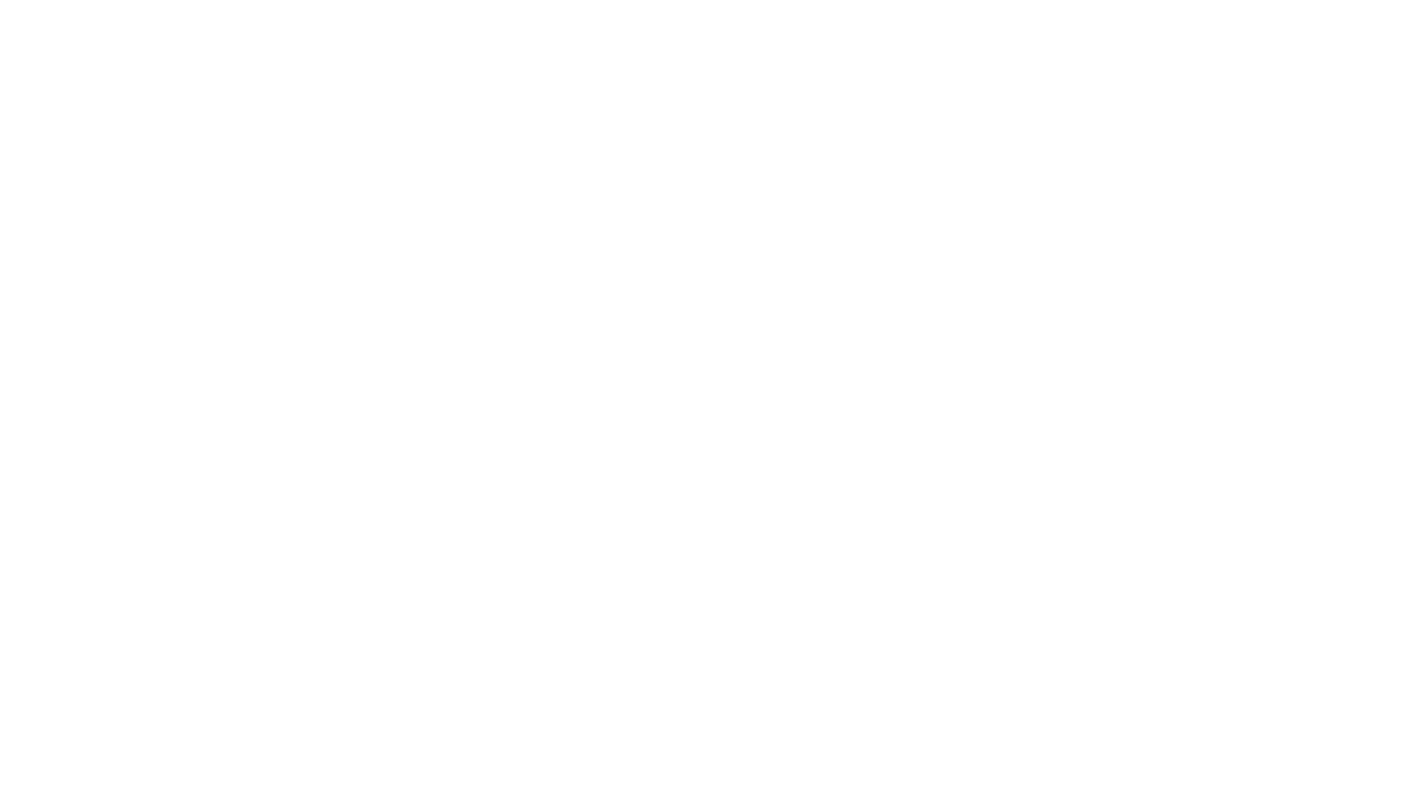scroll, scrollTop: 0, scrollLeft: 0, axis: both 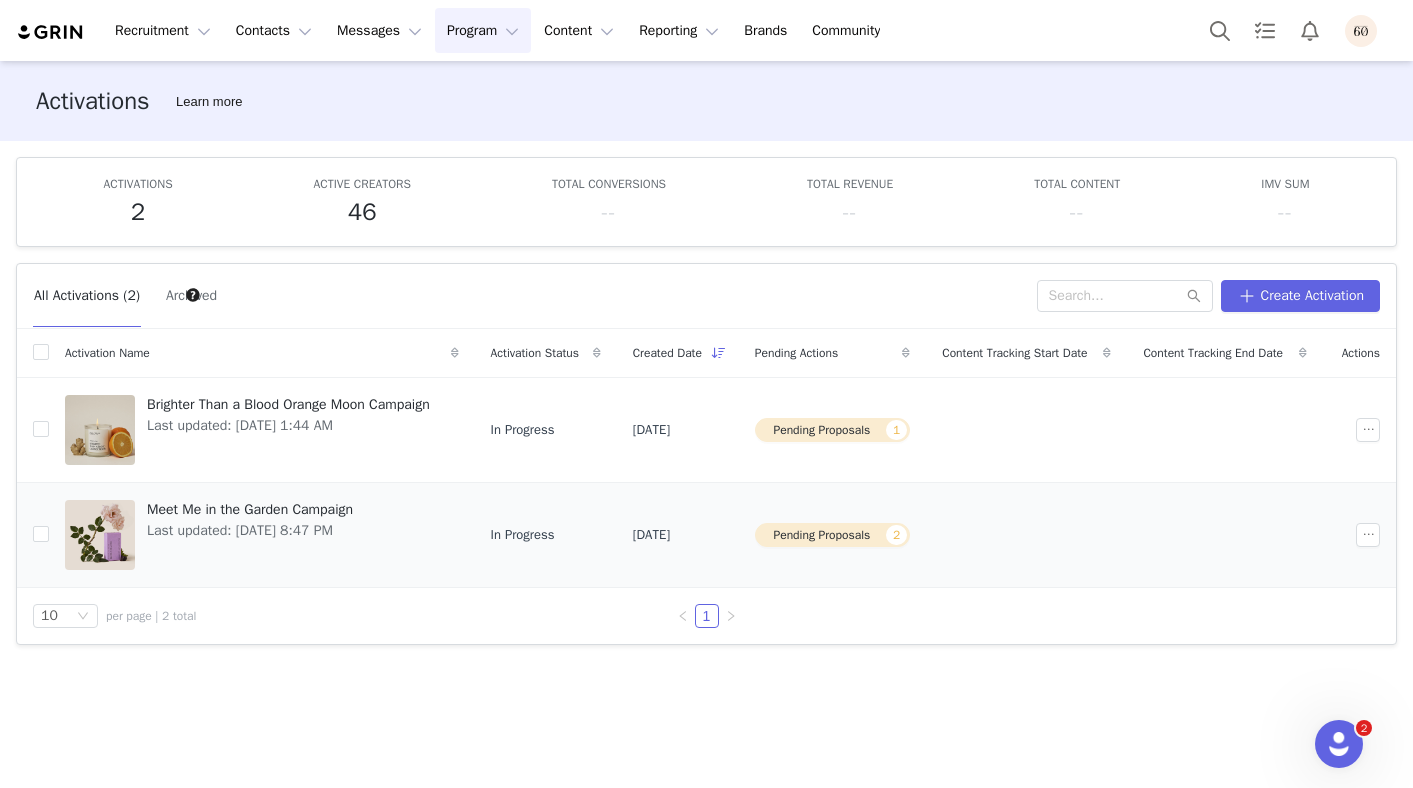 click on "Meet Me in the Garden Campaign" at bounding box center [250, 509] 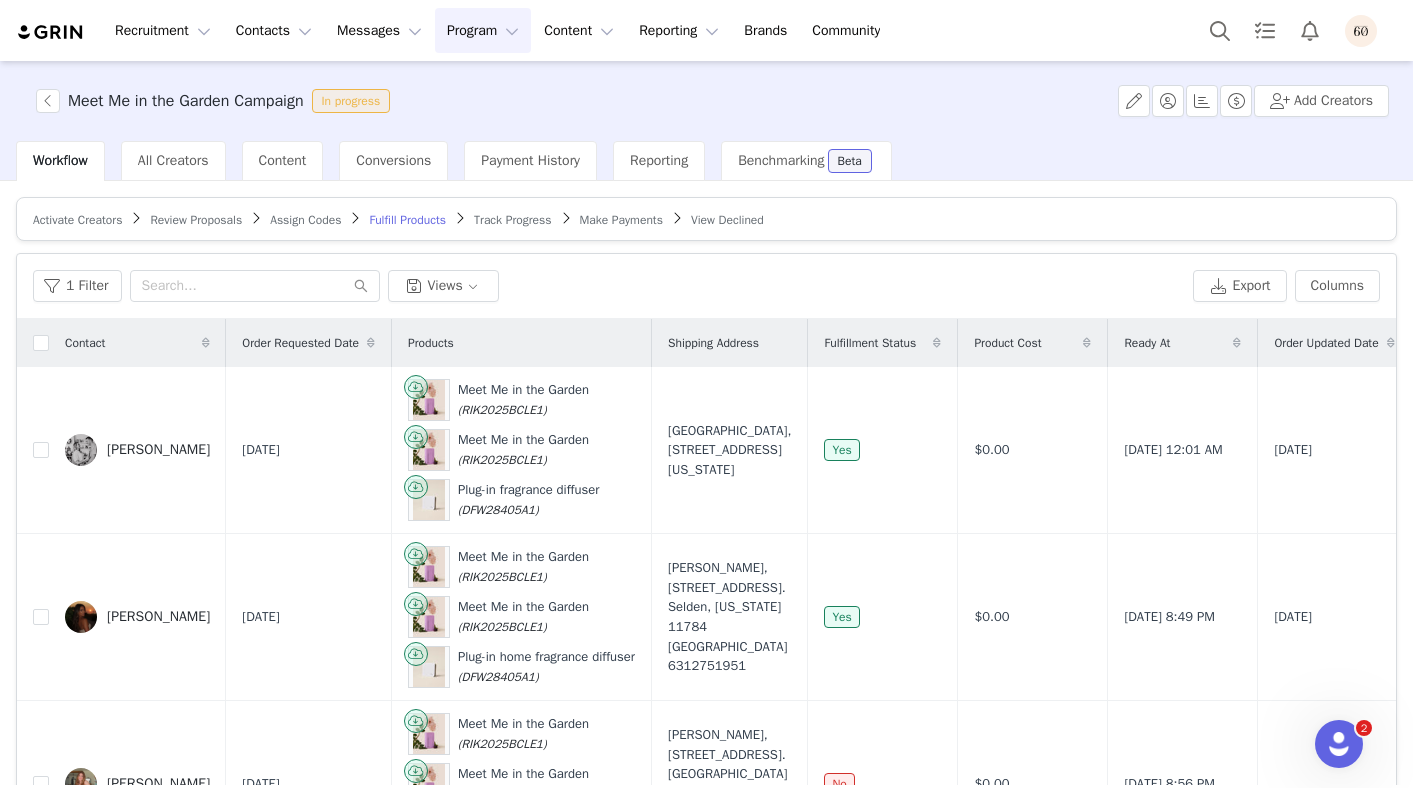 scroll, scrollTop: 60, scrollLeft: 0, axis: vertical 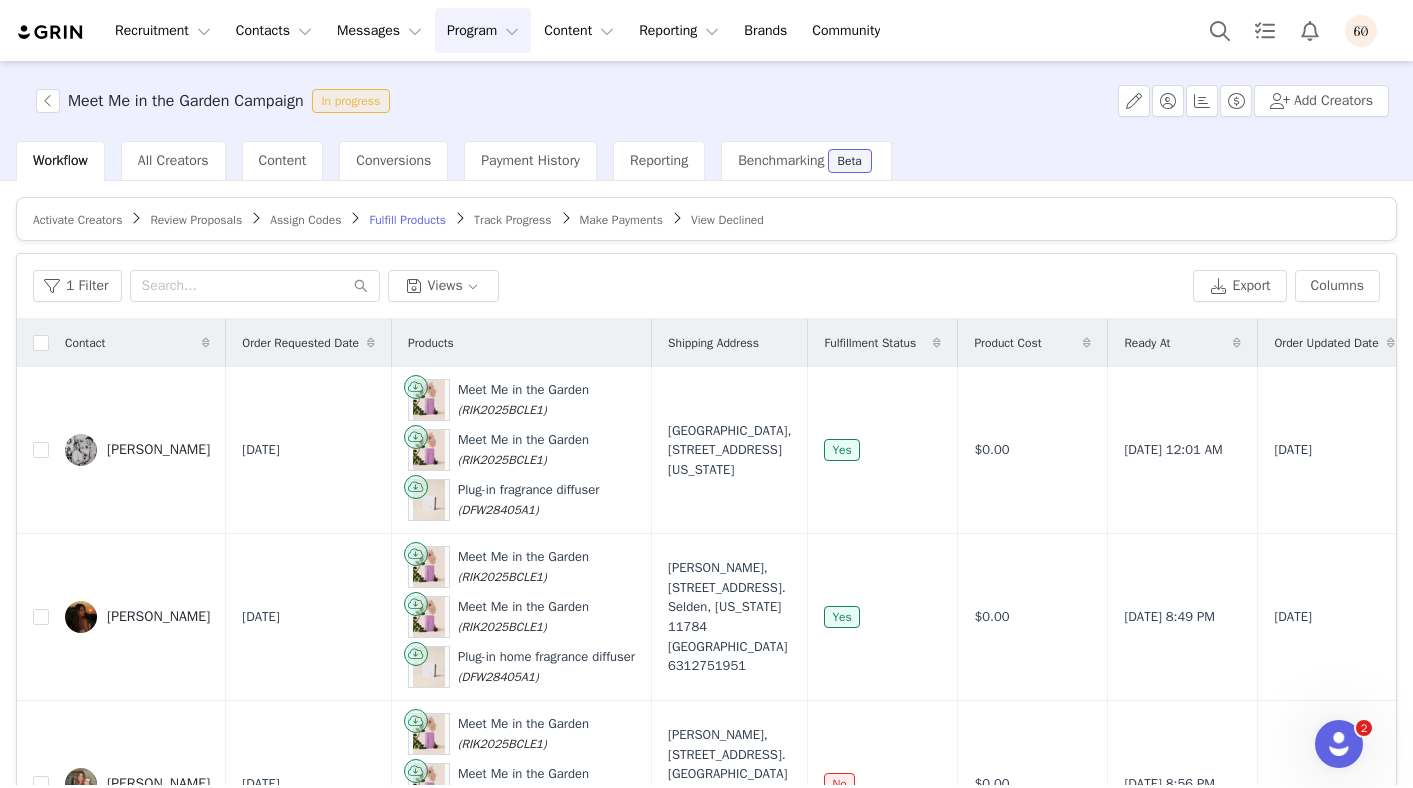 click on "Assign Codes" at bounding box center [305, 220] 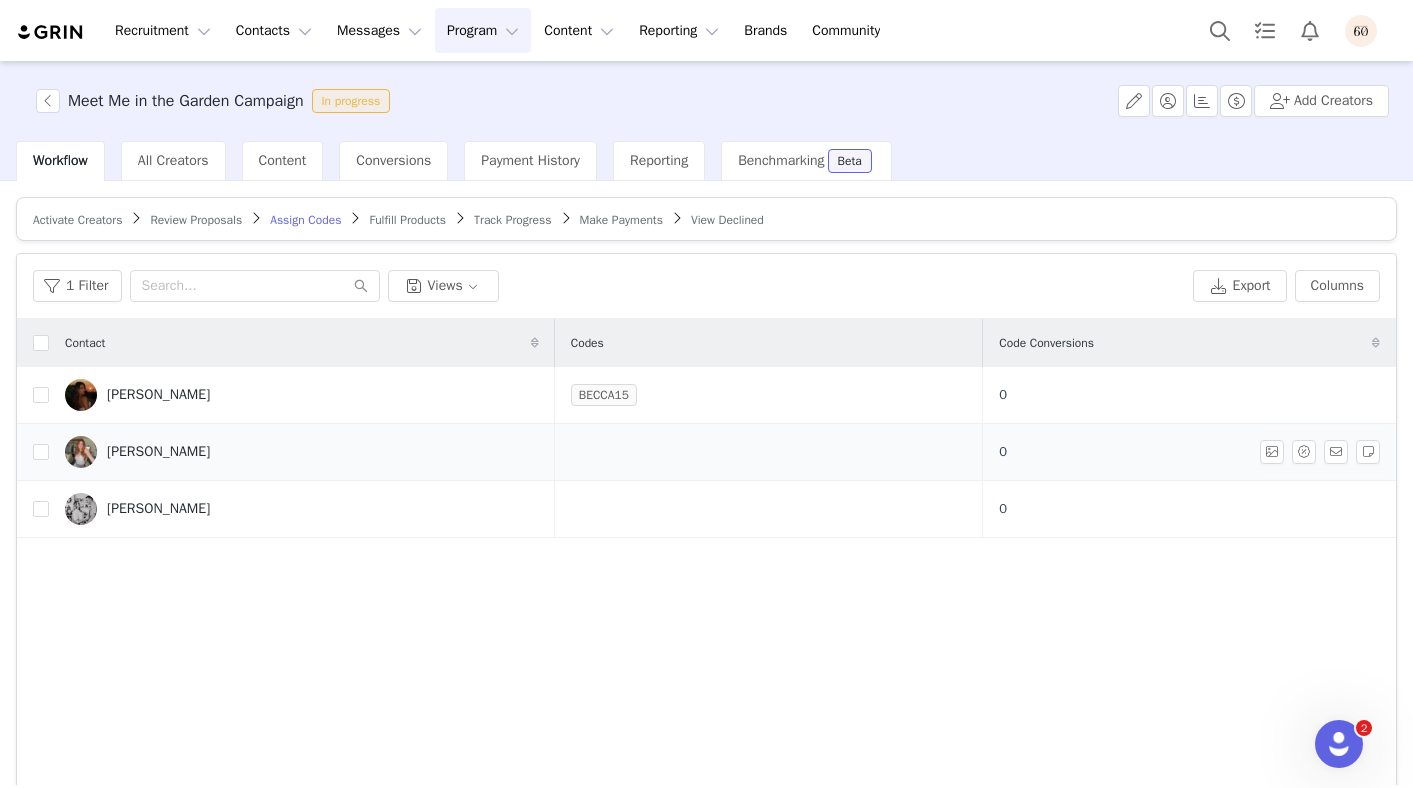 click at bounding box center (769, 452) 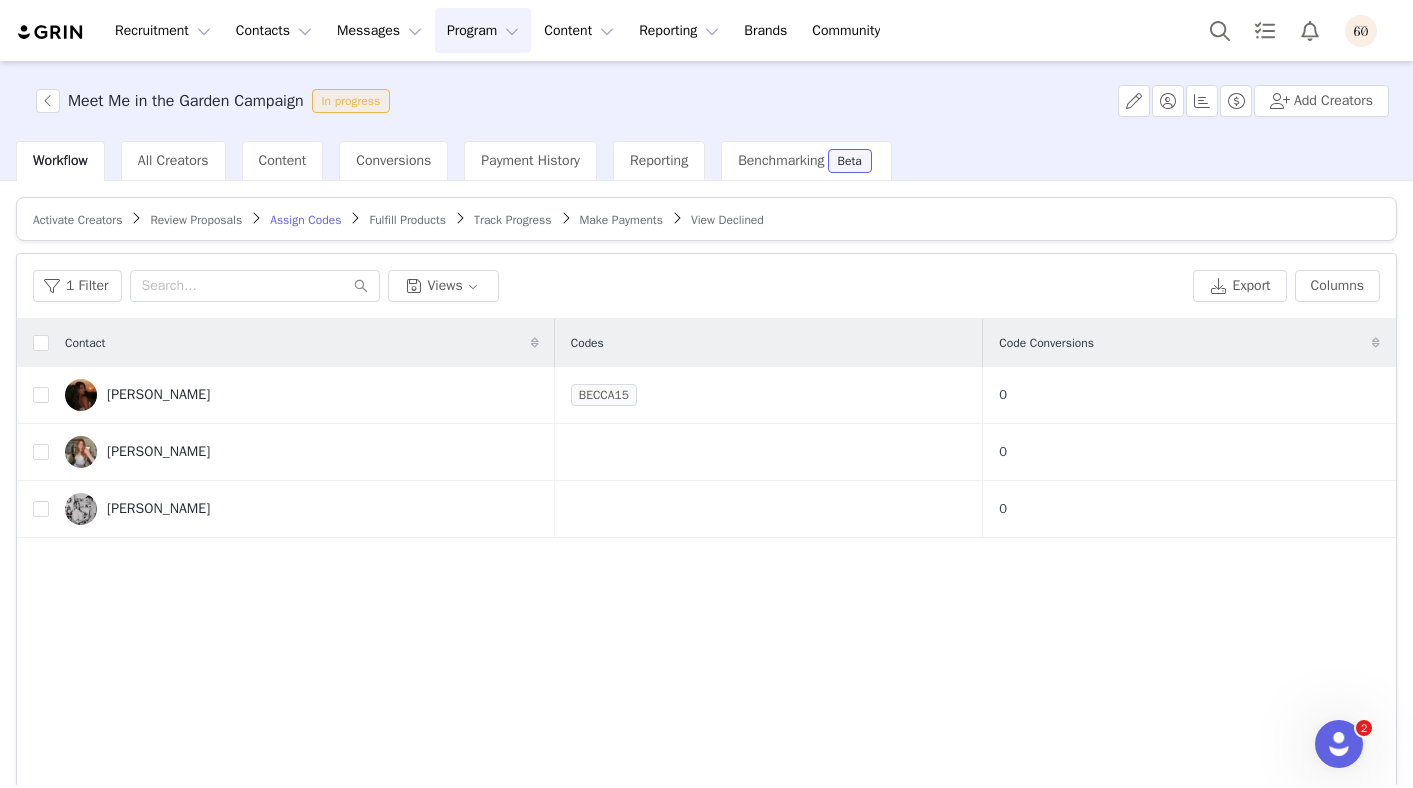 click on "Review Proposals" at bounding box center [196, 220] 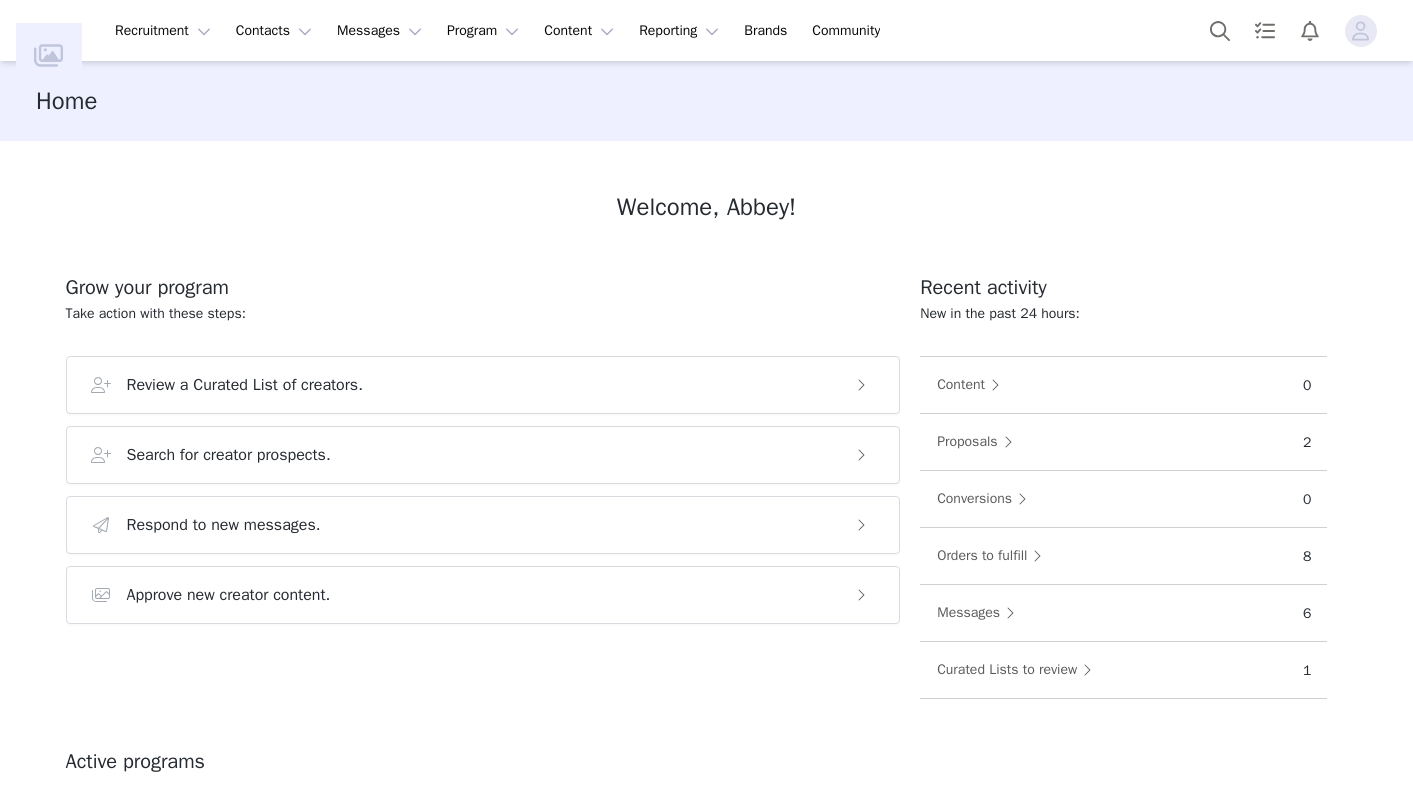 scroll, scrollTop: 0, scrollLeft: 0, axis: both 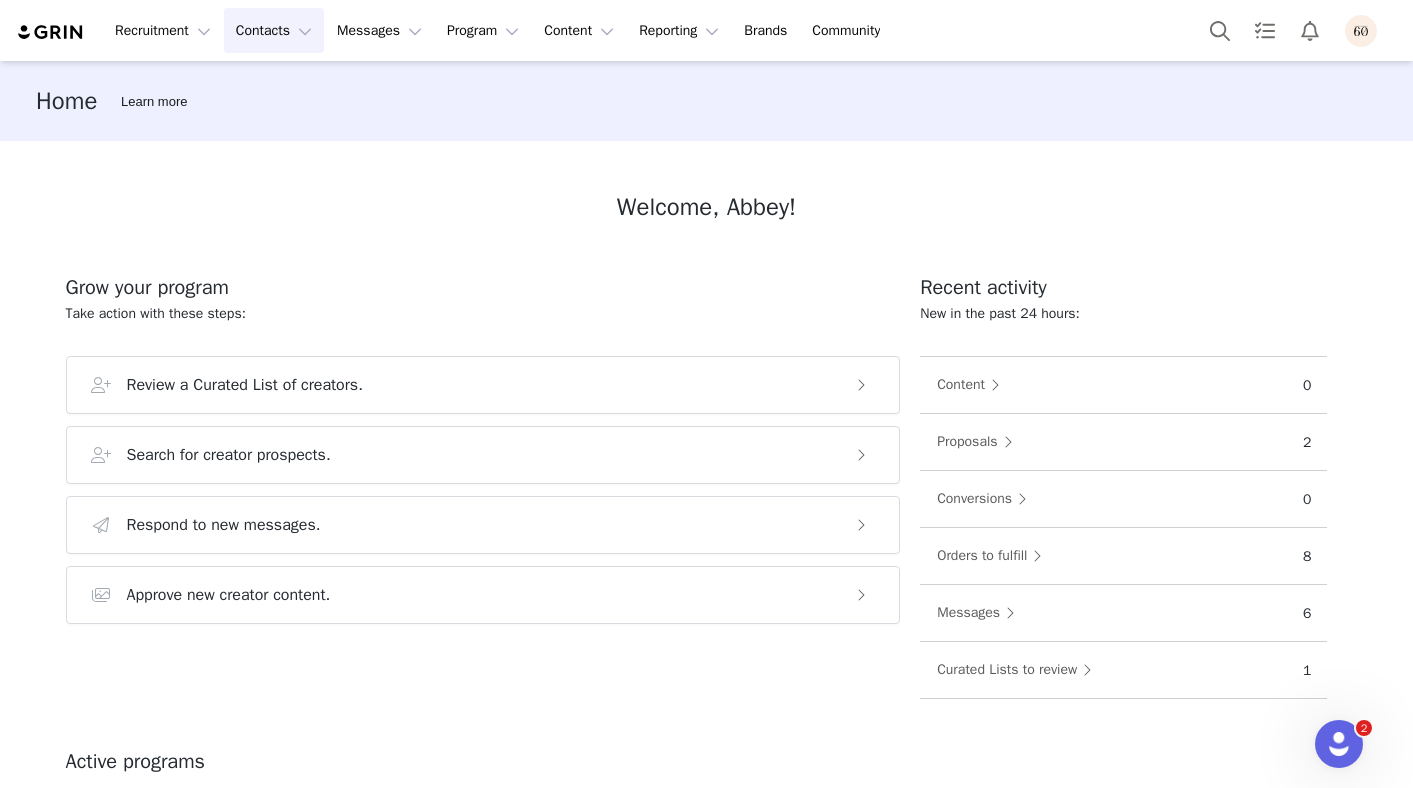click on "Contacts Contacts" at bounding box center [274, 30] 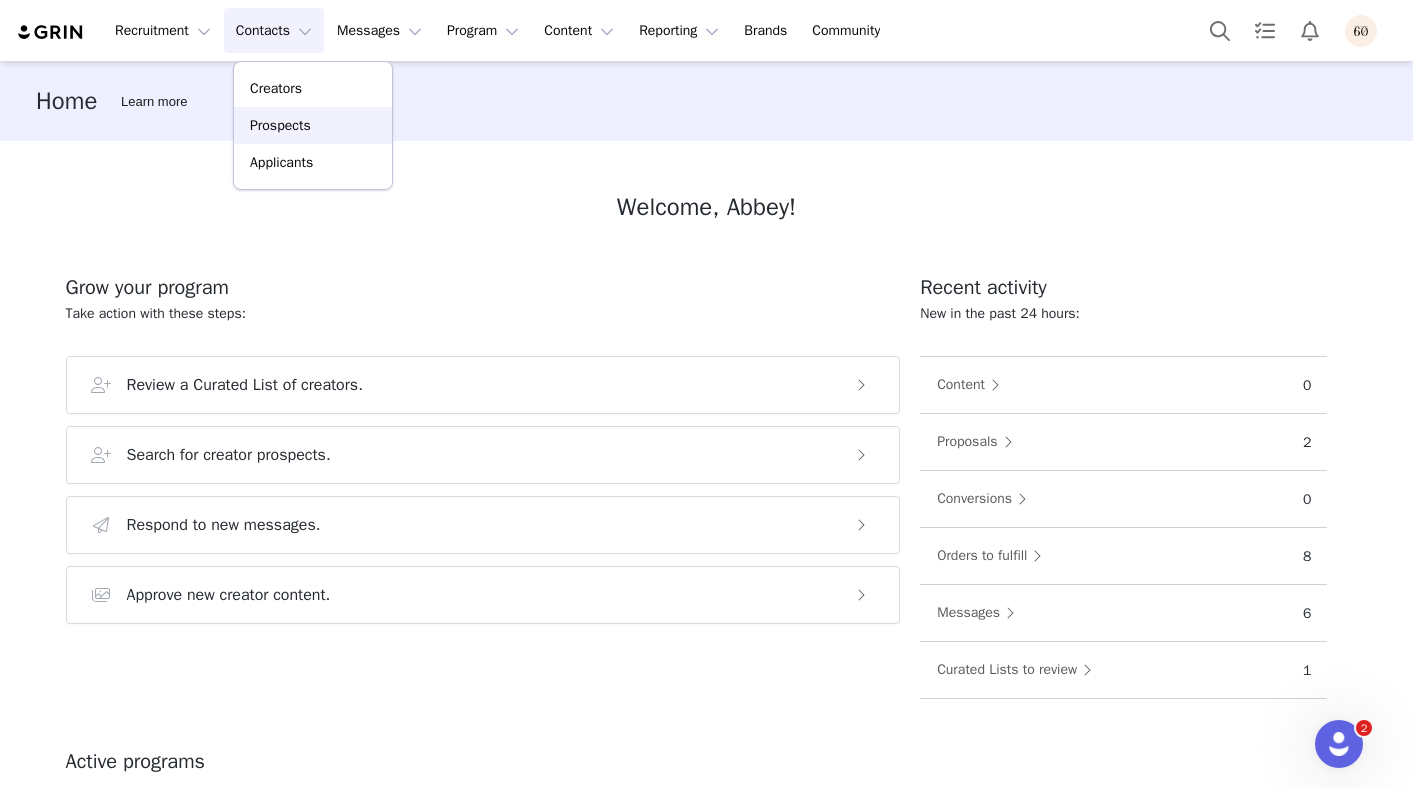 click on "Prospects" at bounding box center (280, 125) 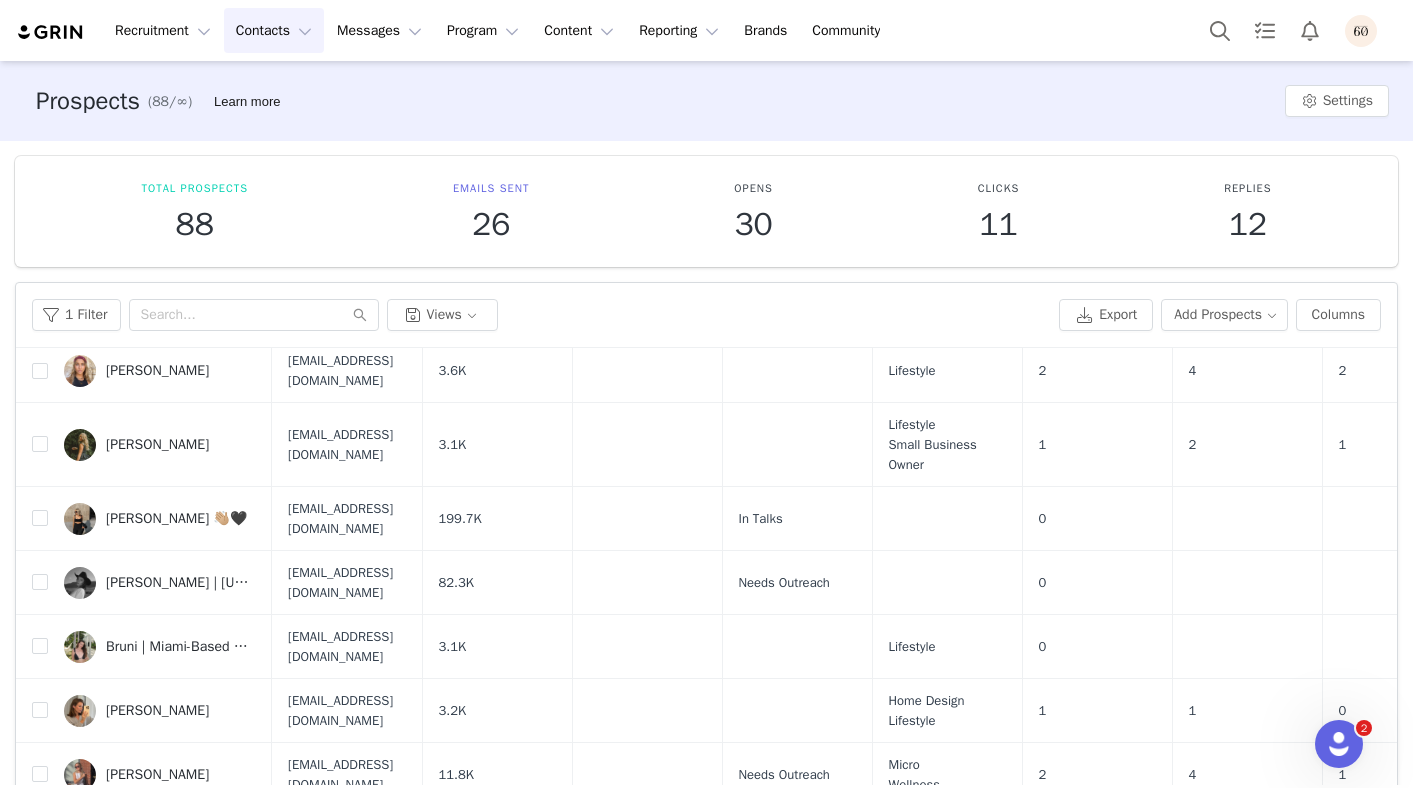 scroll, scrollTop: 1092, scrollLeft: 0, axis: vertical 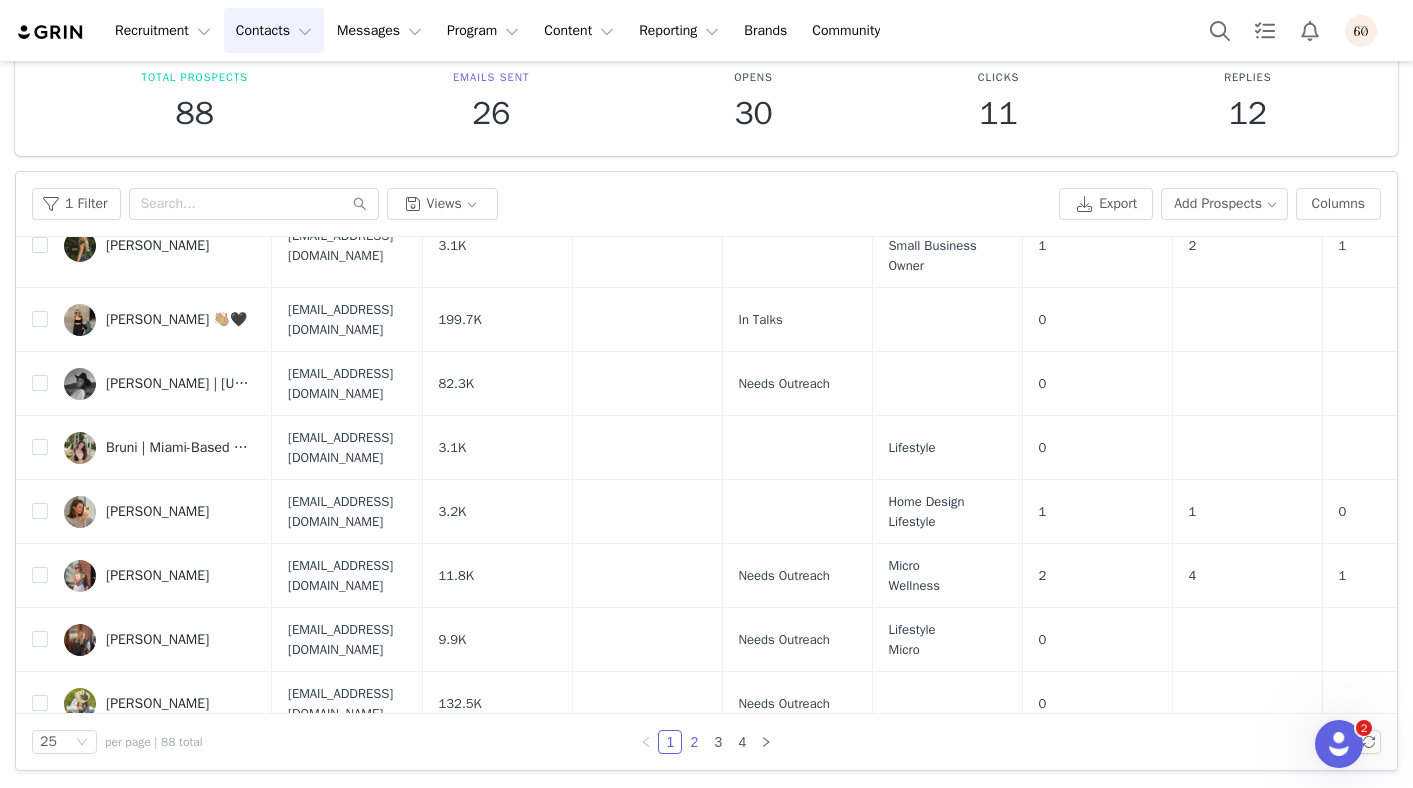 click on "2" at bounding box center [694, 742] 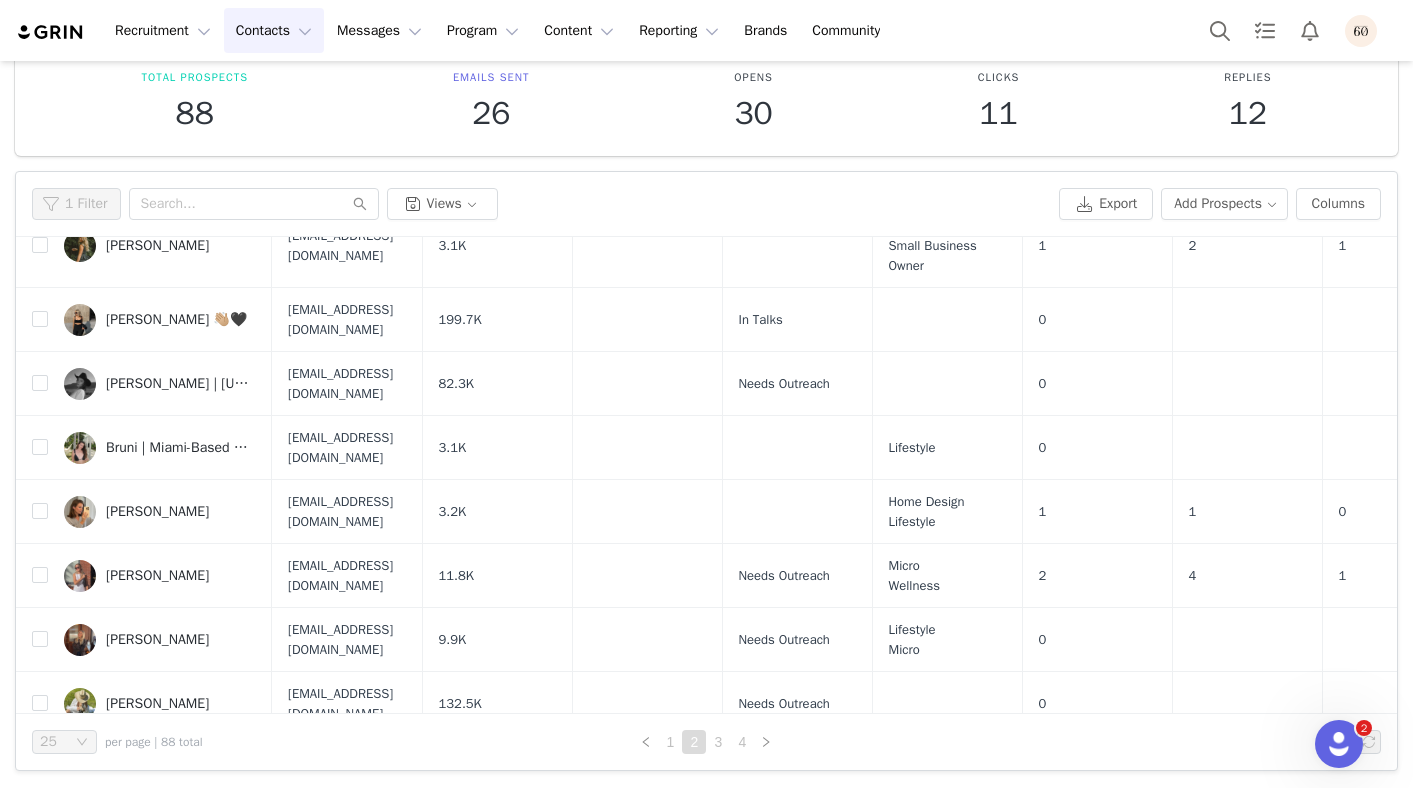 scroll, scrollTop: 0, scrollLeft: 0, axis: both 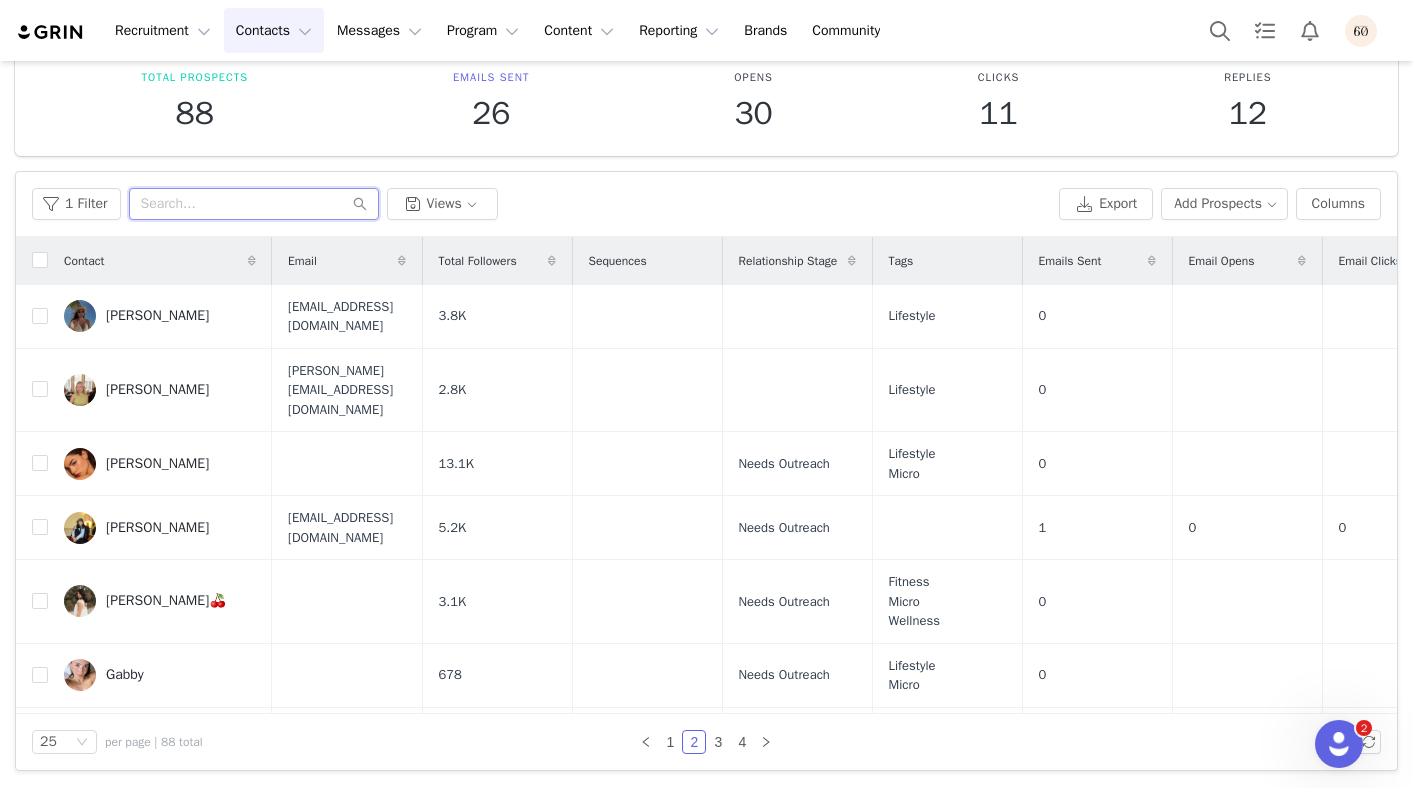 click at bounding box center (254, 204) 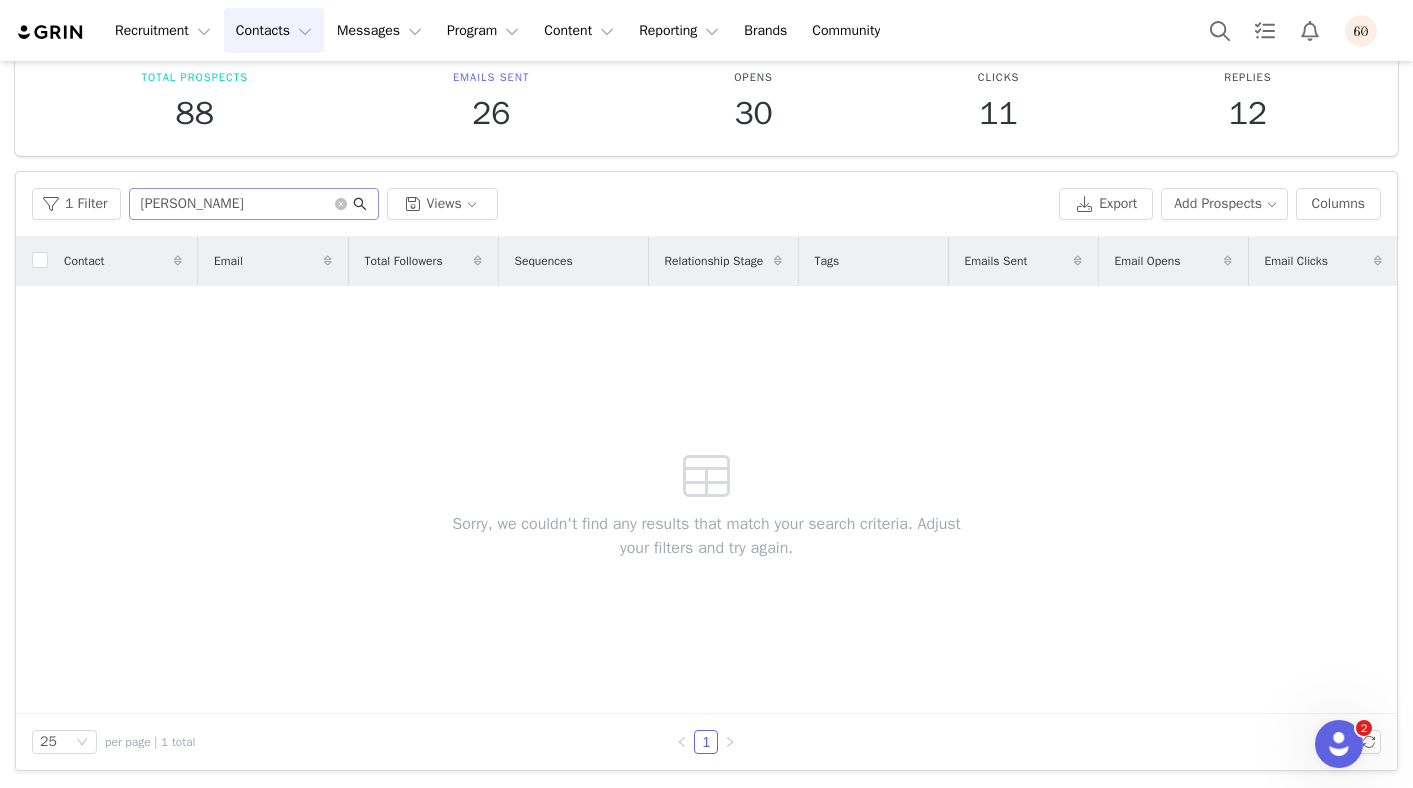 click 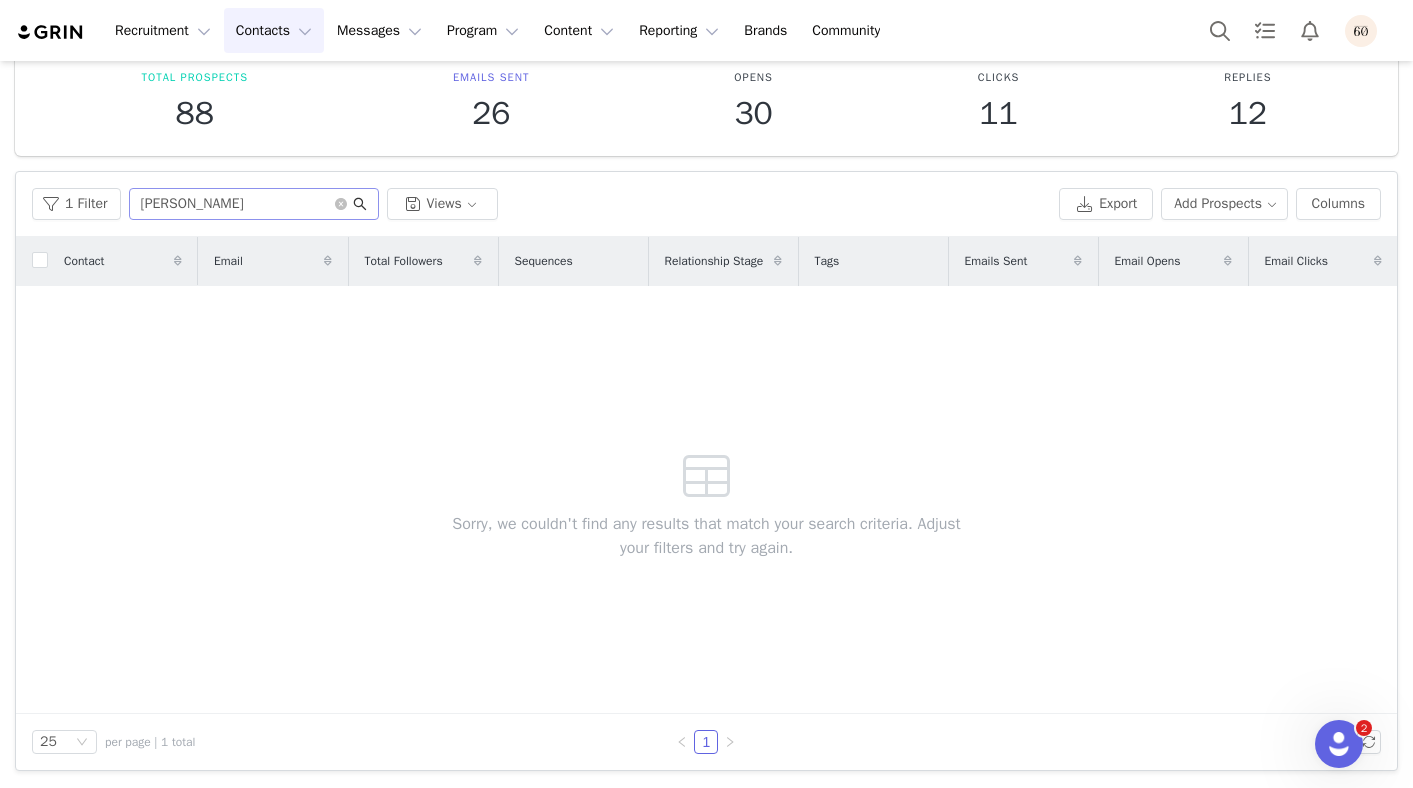 click 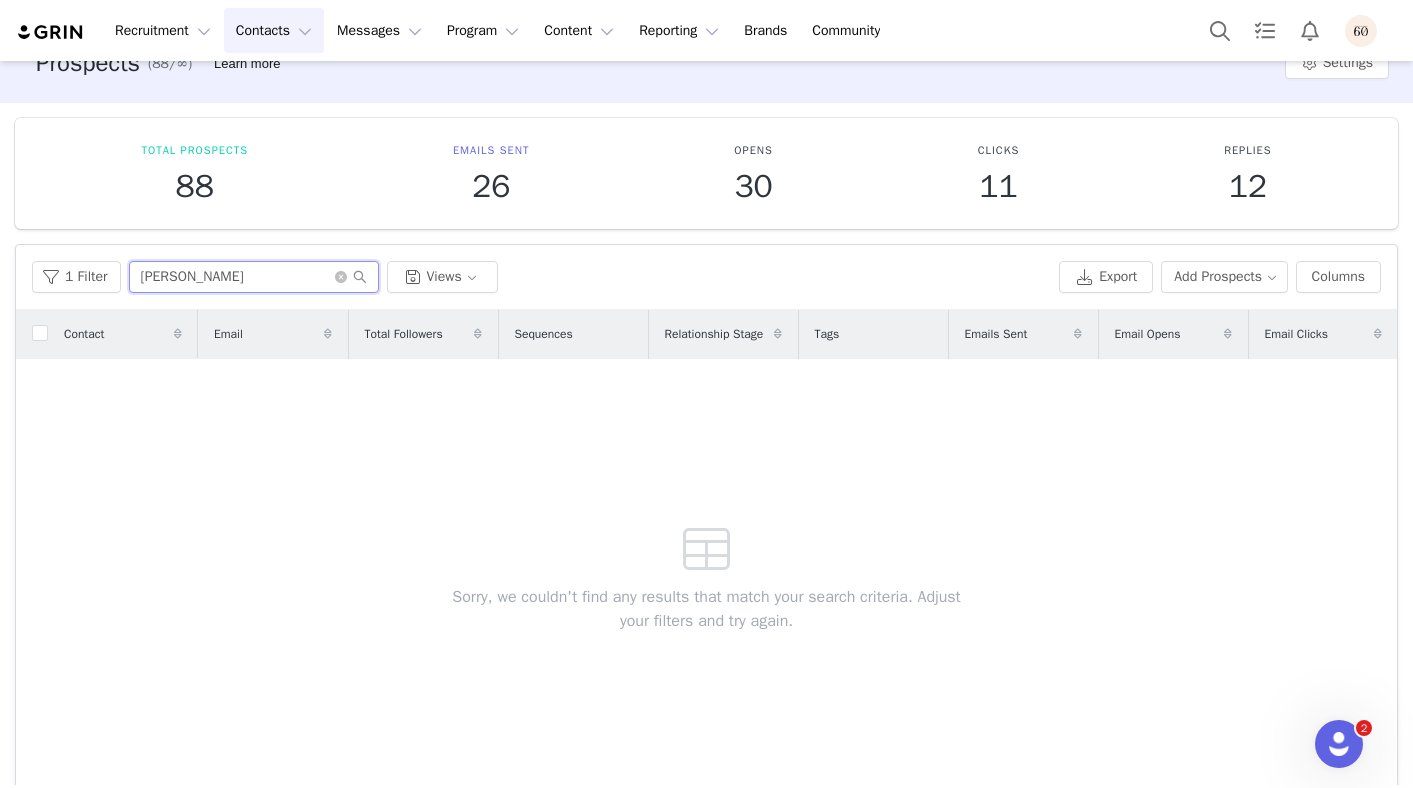 scroll, scrollTop: 0, scrollLeft: 0, axis: both 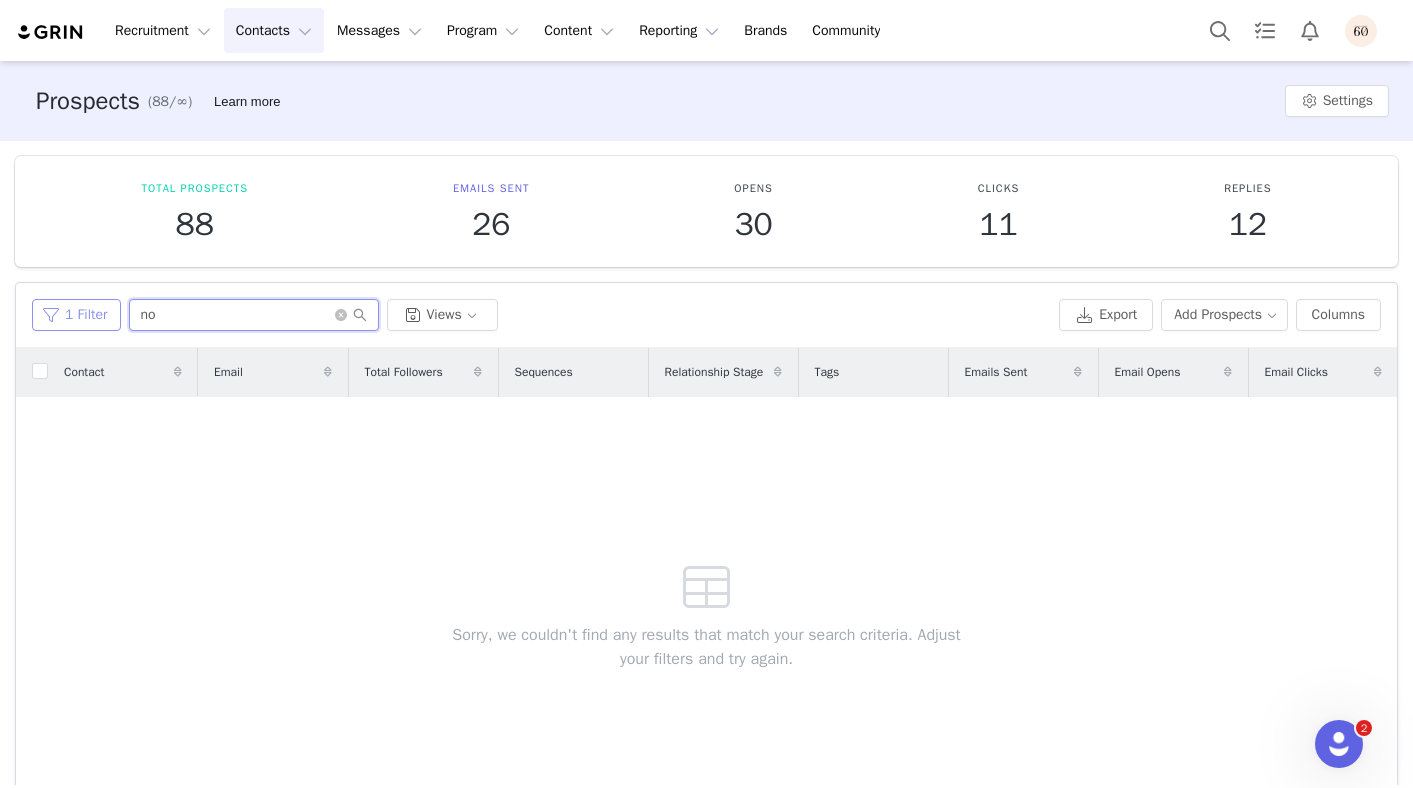 drag, startPoint x: 163, startPoint y: 322, endPoint x: 47, endPoint y: 309, distance: 116.72617 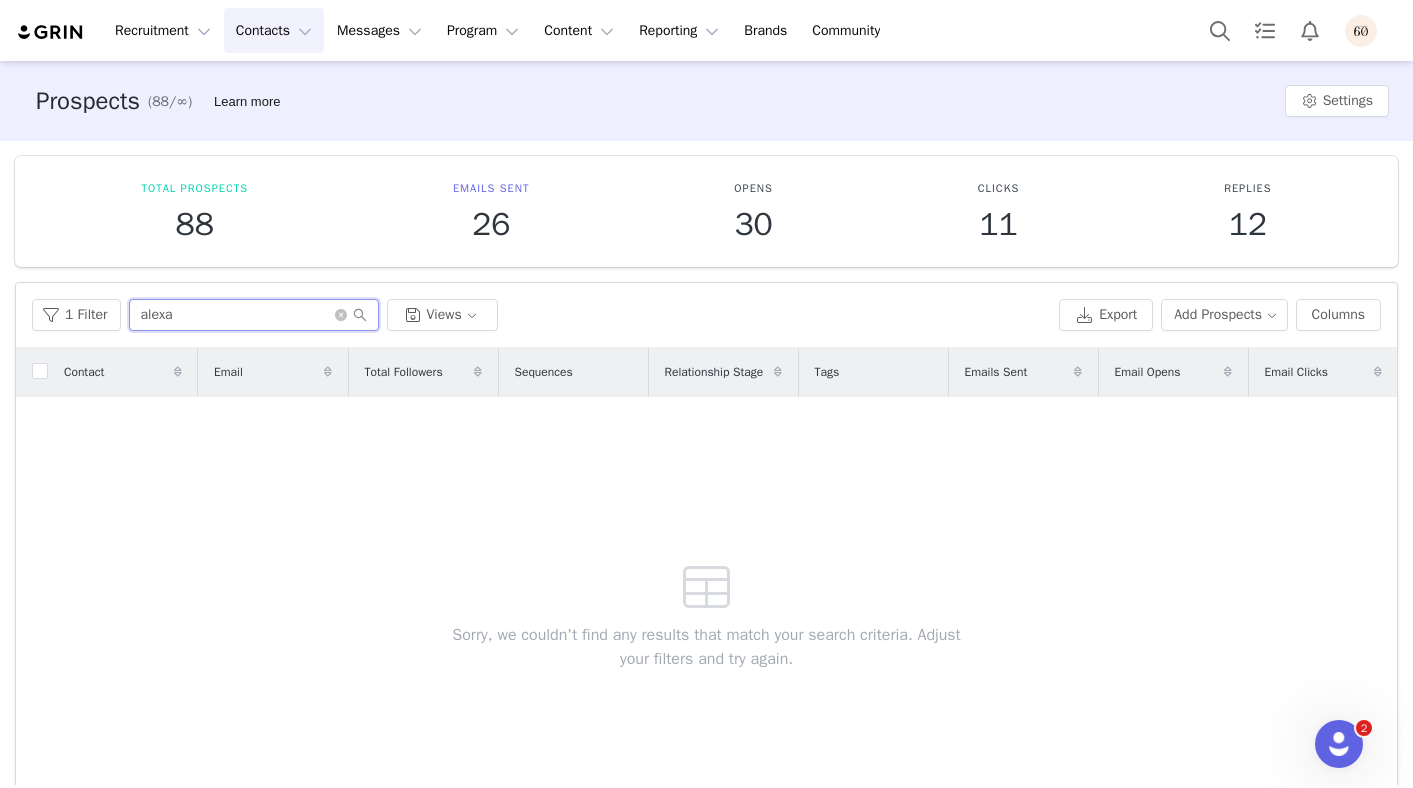 type on "alexa" 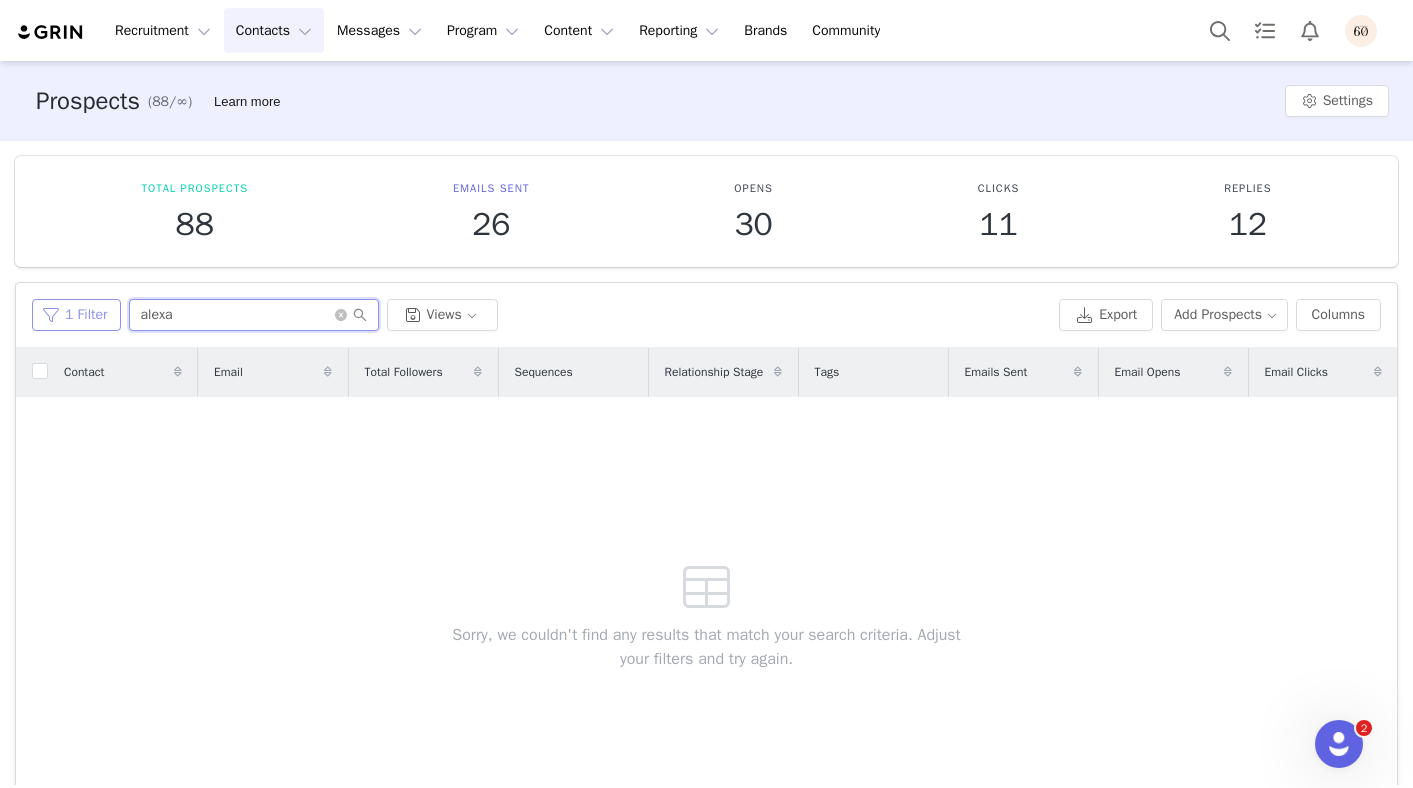 drag, startPoint x: 195, startPoint y: 320, endPoint x: 67, endPoint y: 312, distance: 128.24976 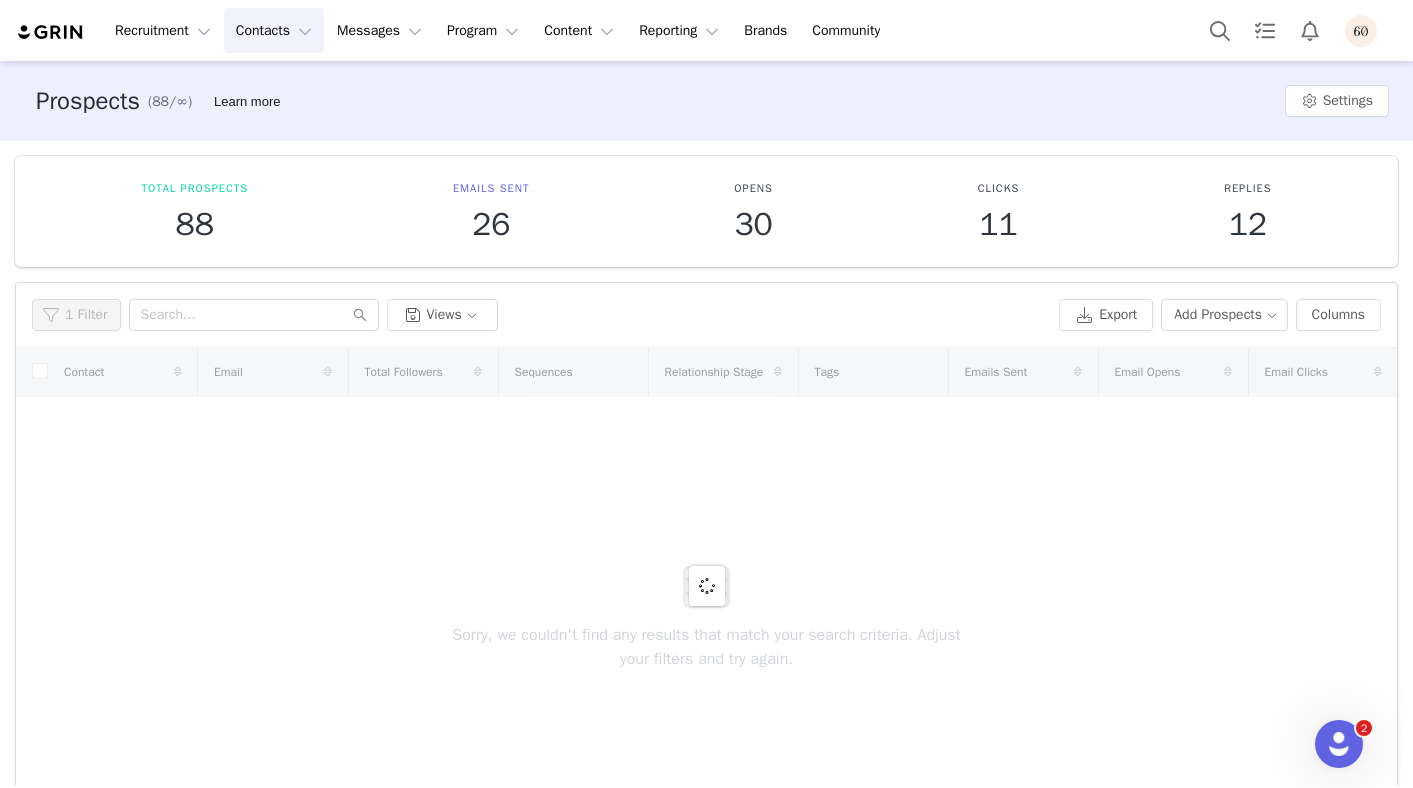 click on "Contacts Contacts" at bounding box center [274, 30] 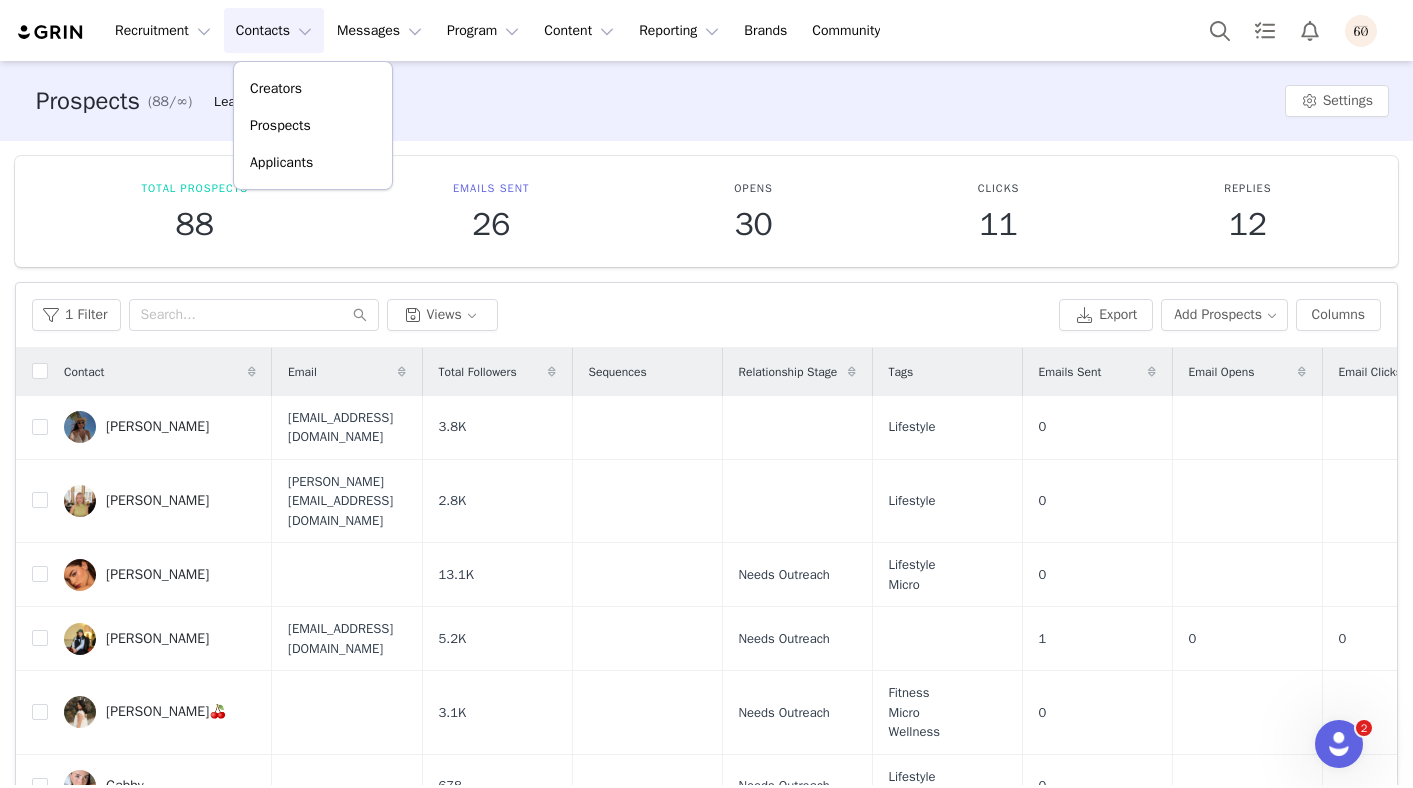 click on "Contacts Contacts" at bounding box center [274, 30] 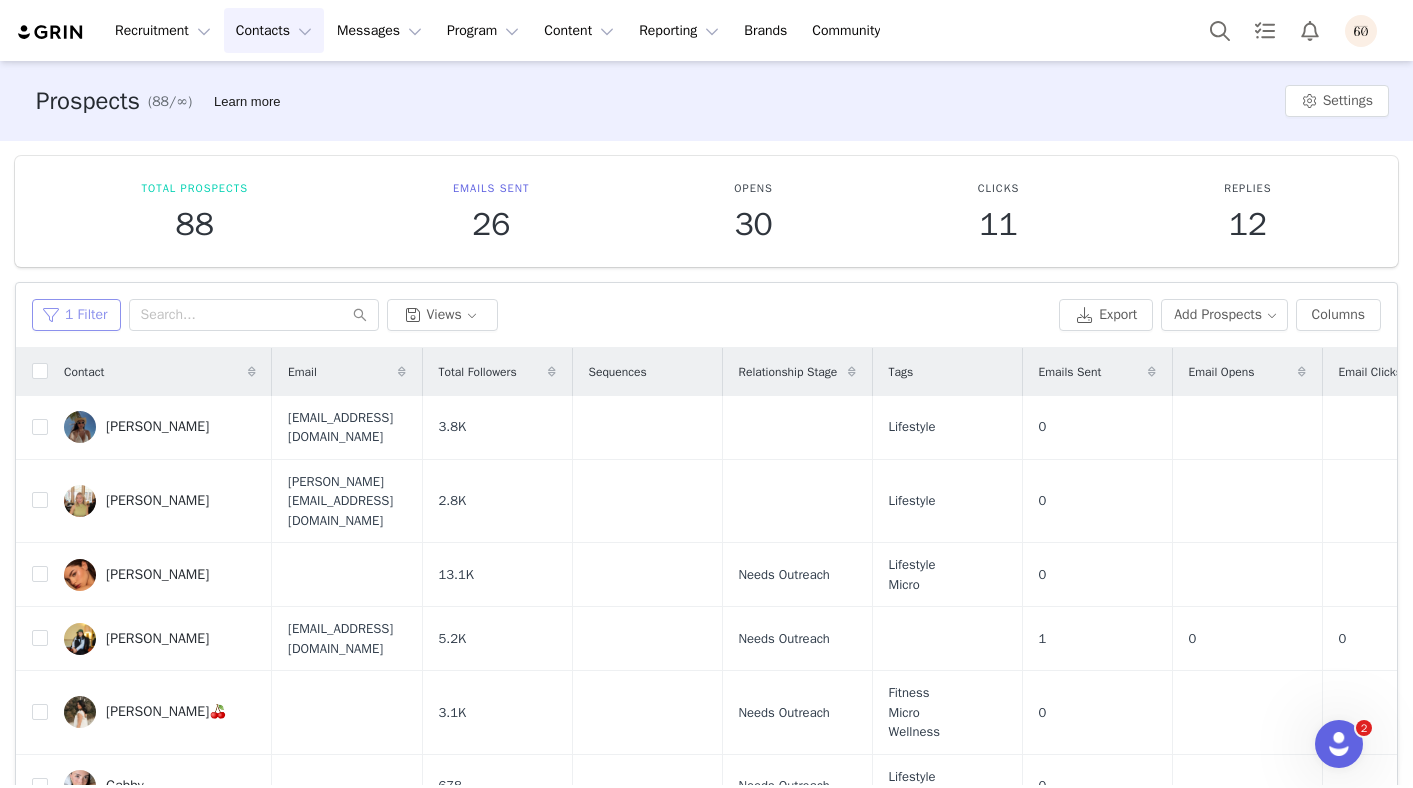 click on "1 Filter" at bounding box center (76, 315) 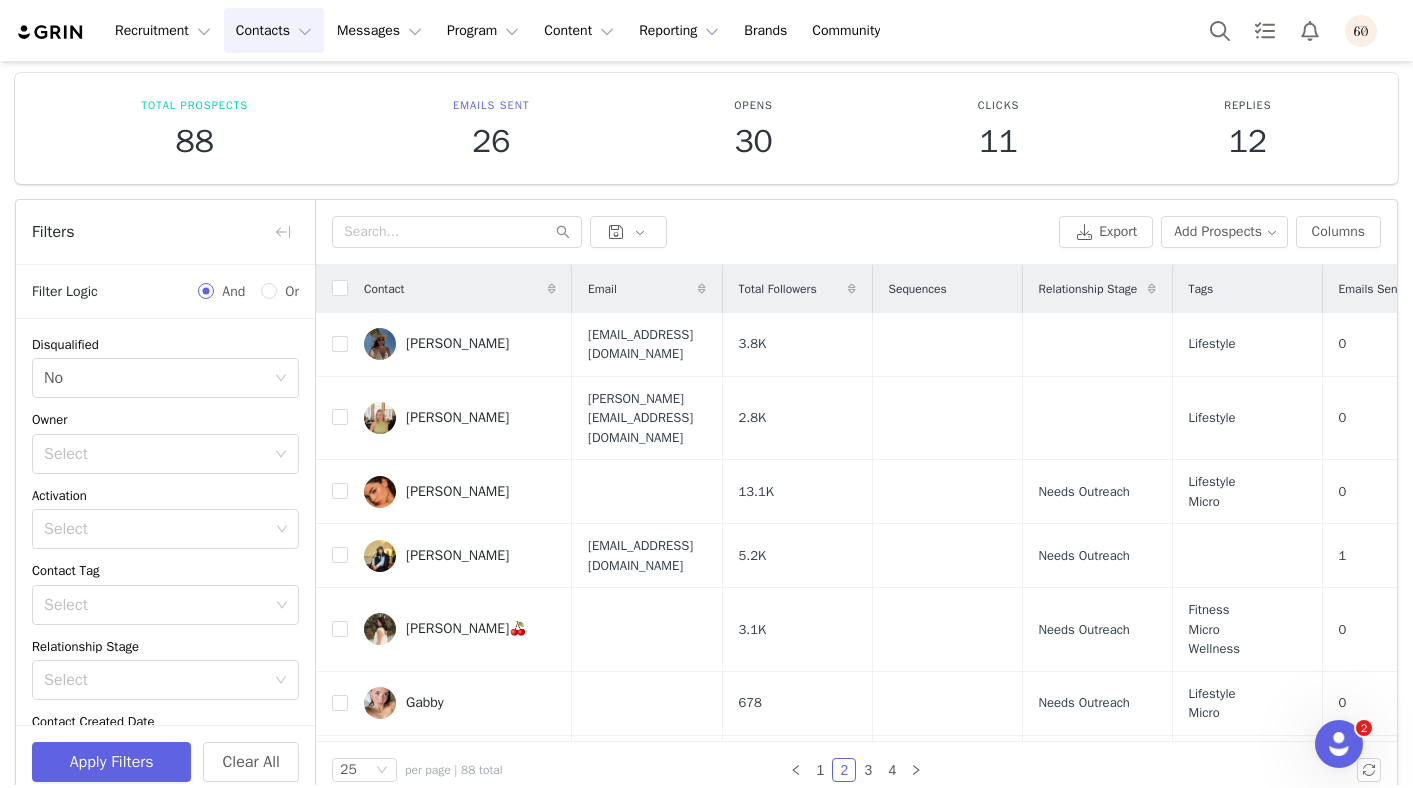 scroll, scrollTop: 111, scrollLeft: 0, axis: vertical 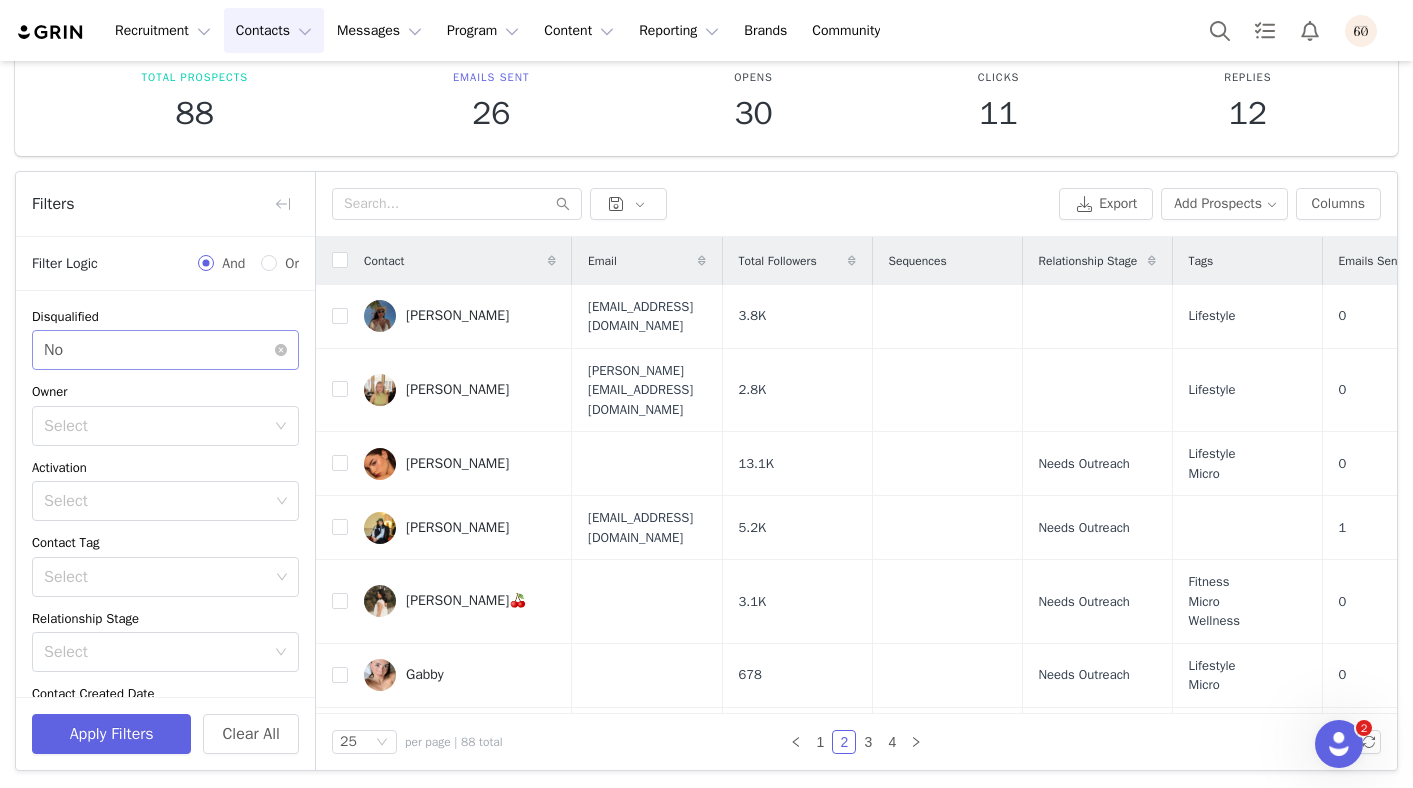 click on "Select No" at bounding box center (159, 350) 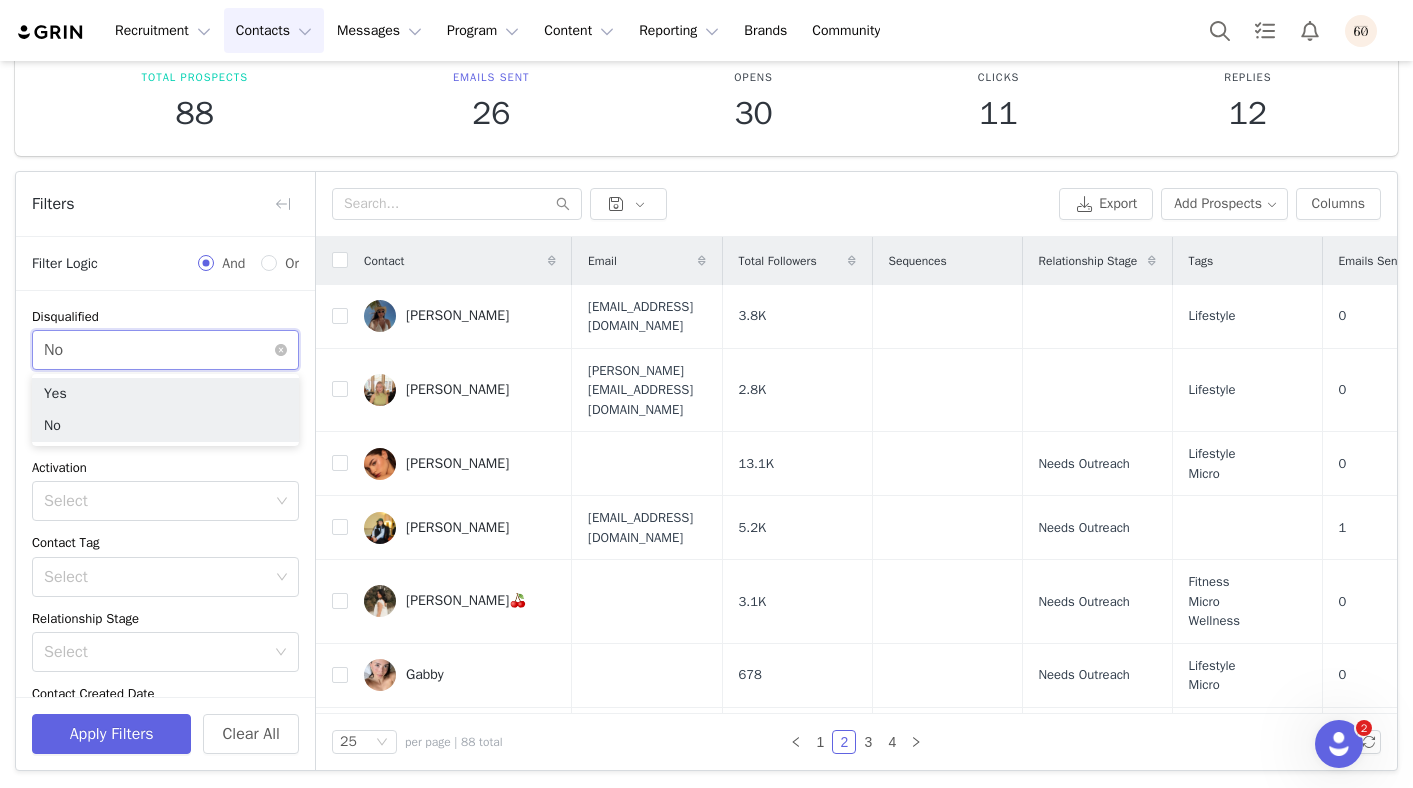 click on "Select No" at bounding box center [159, 350] 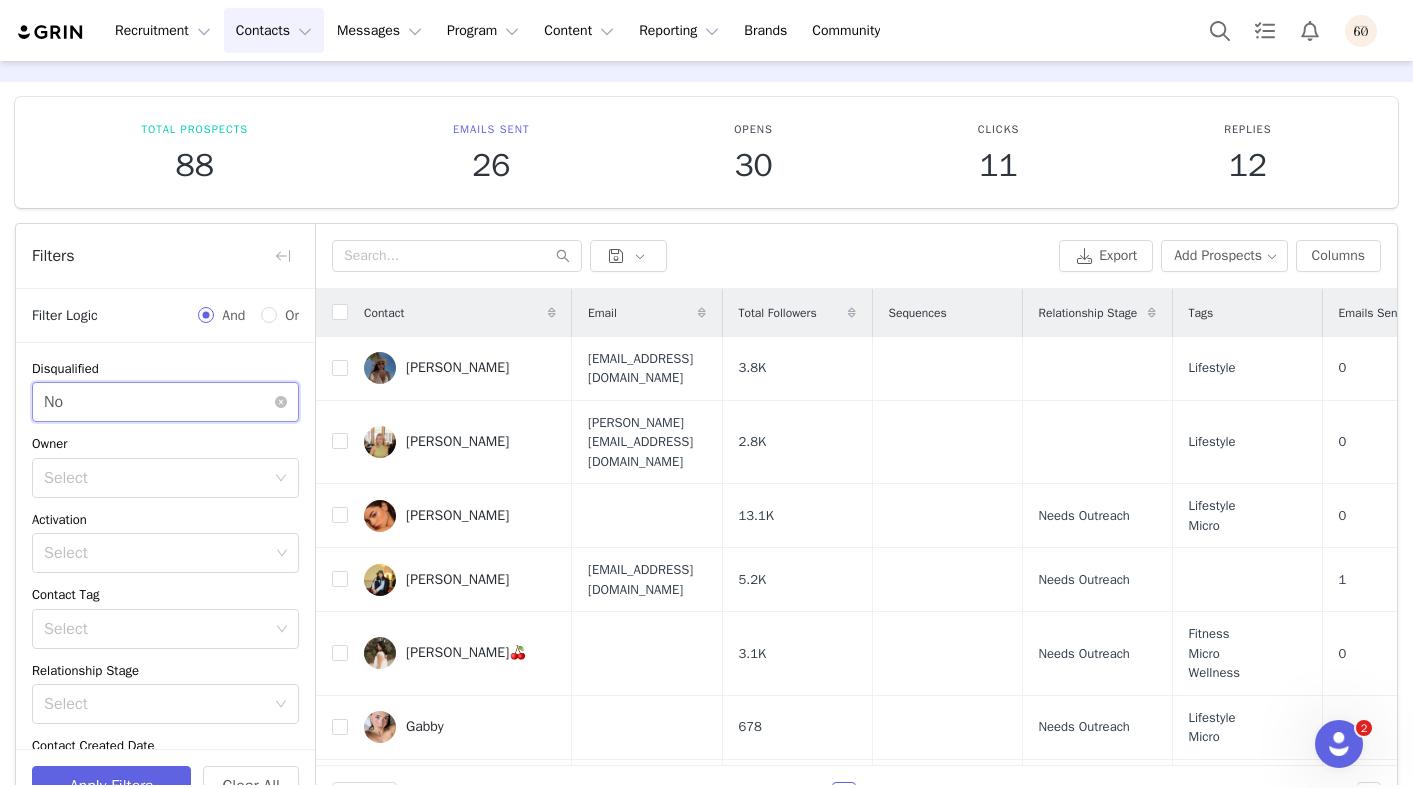 scroll, scrollTop: 0, scrollLeft: 0, axis: both 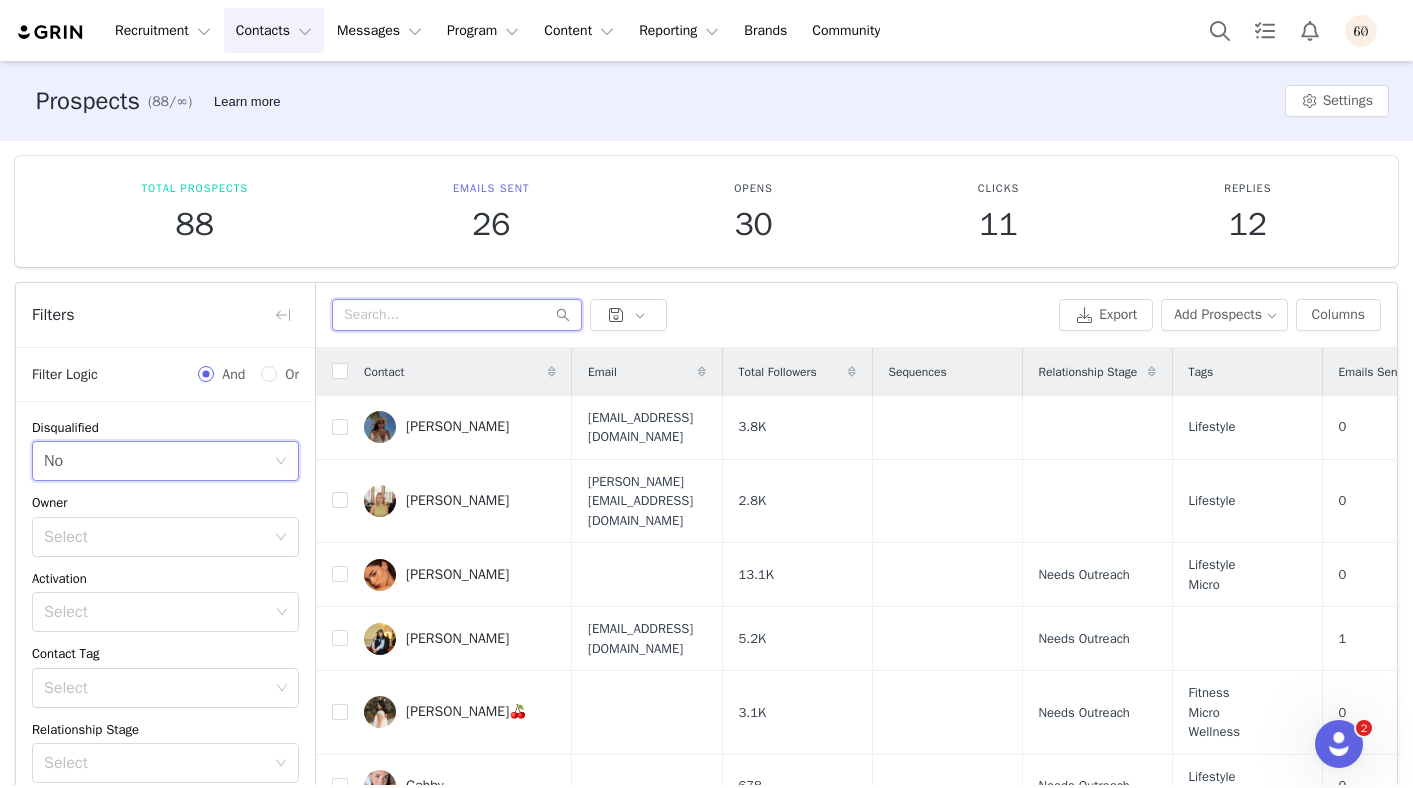 click at bounding box center (457, 315) 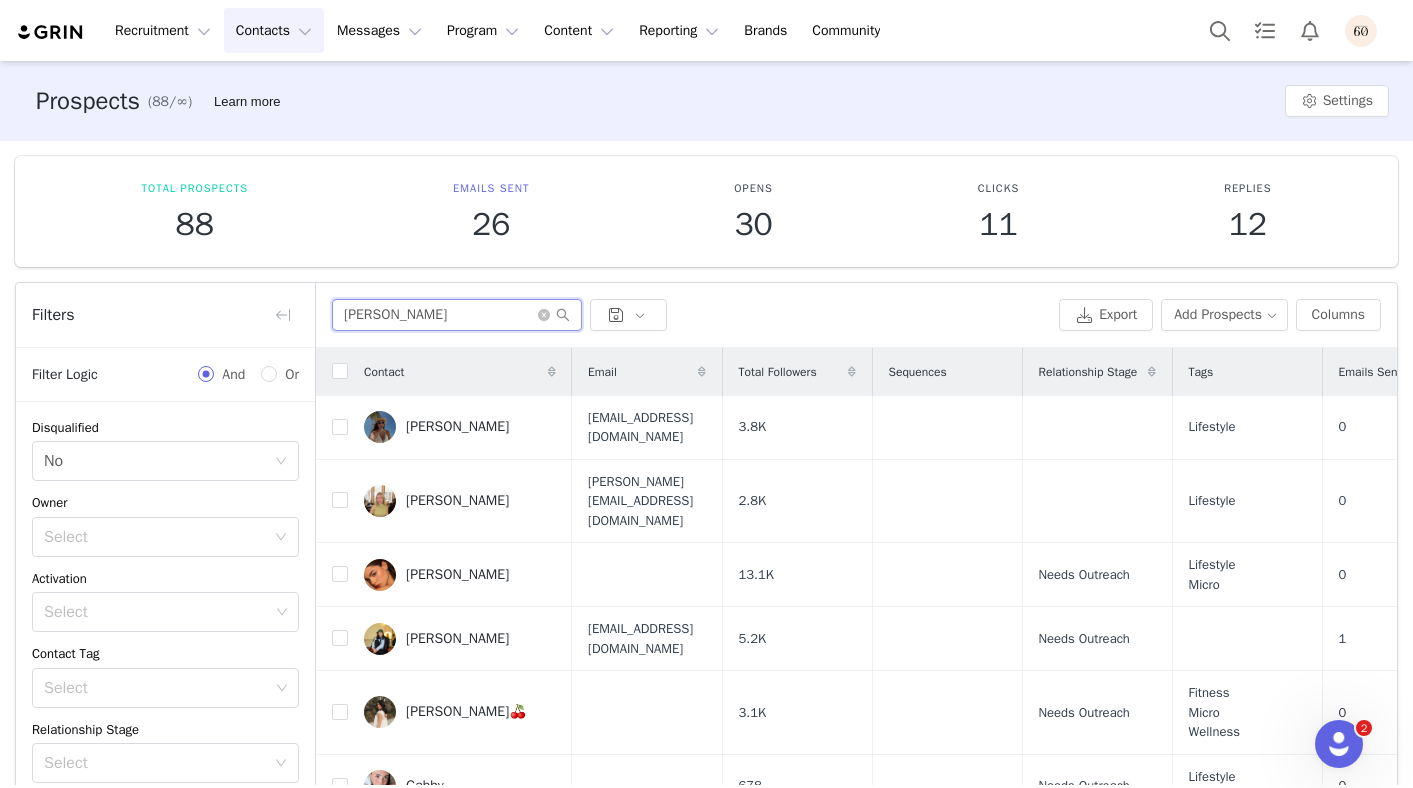 type on "noel" 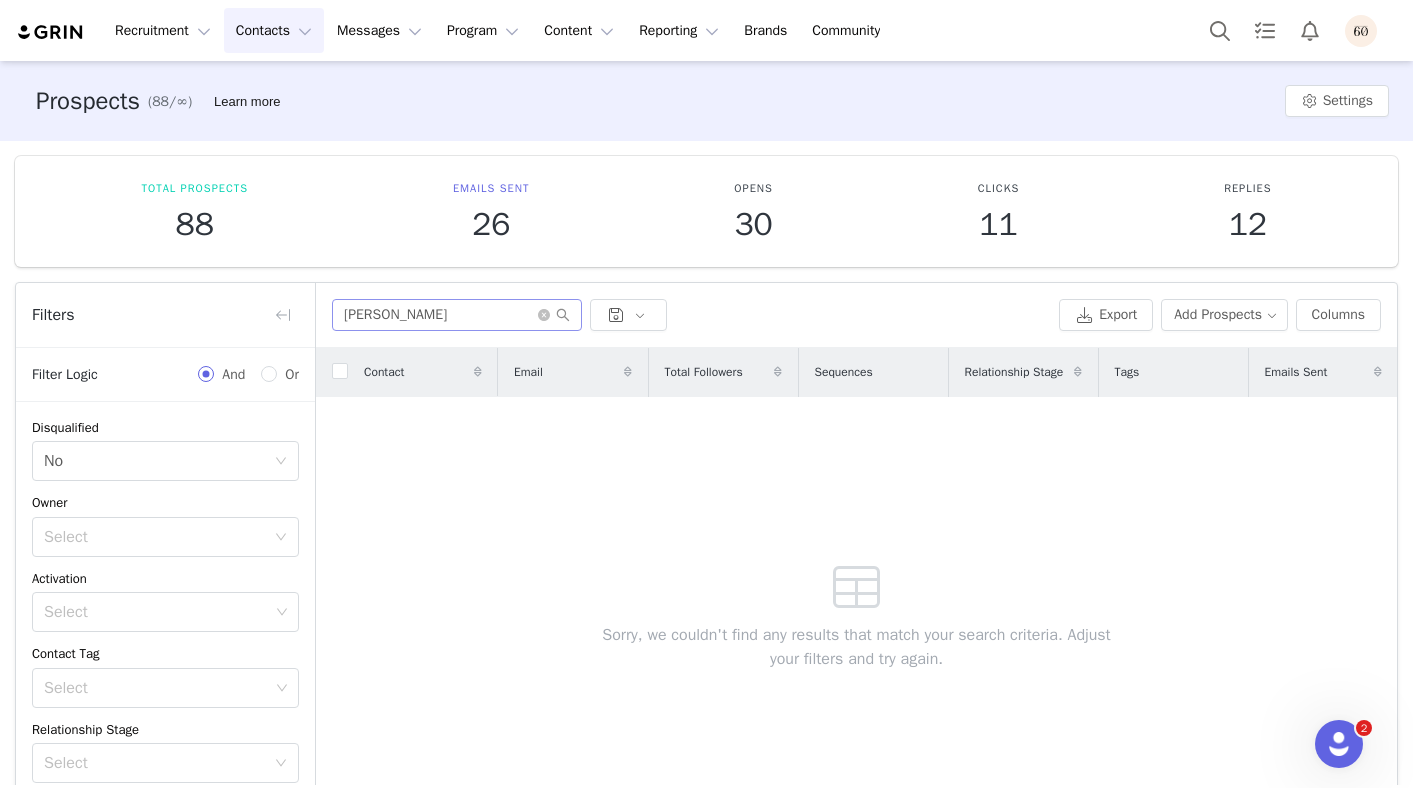 click at bounding box center [554, 315] 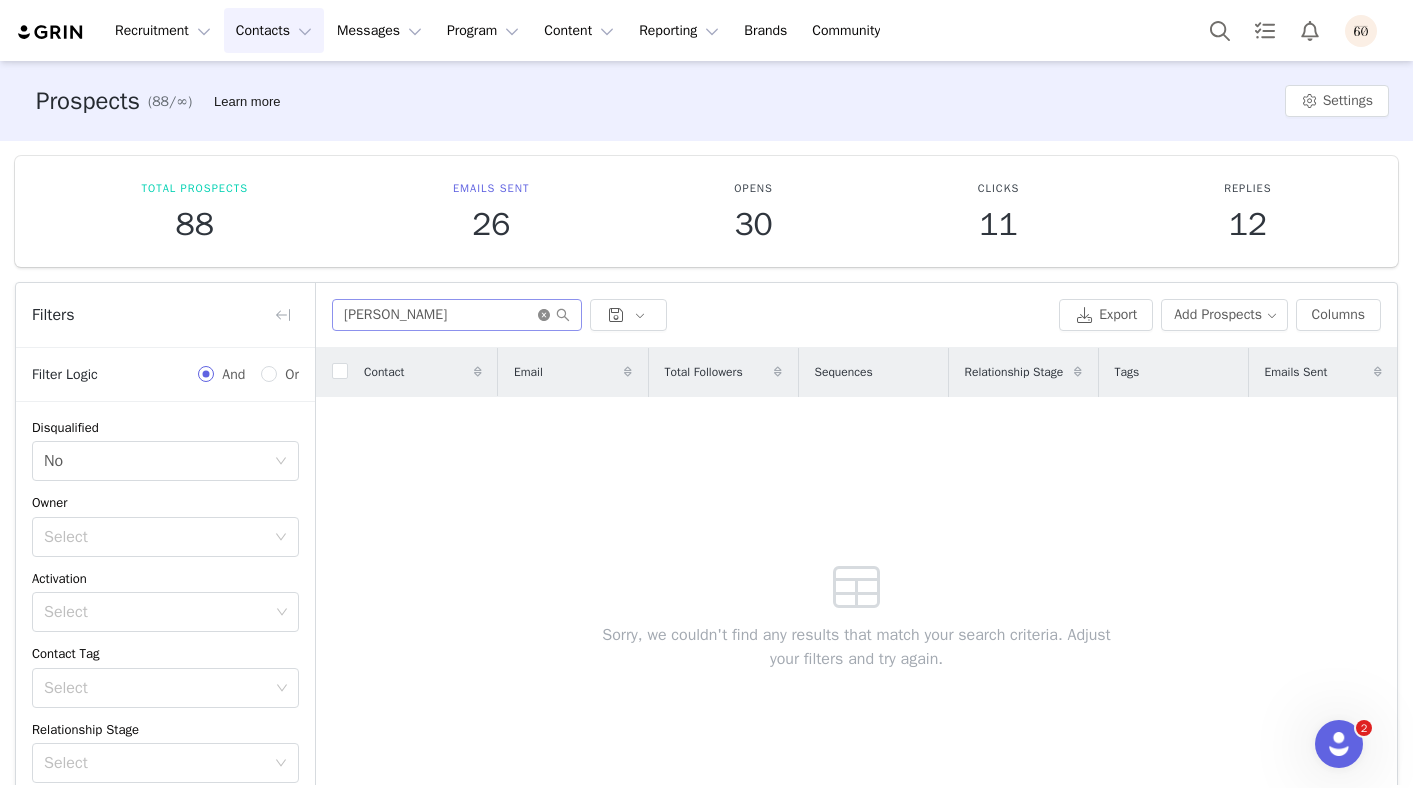 click 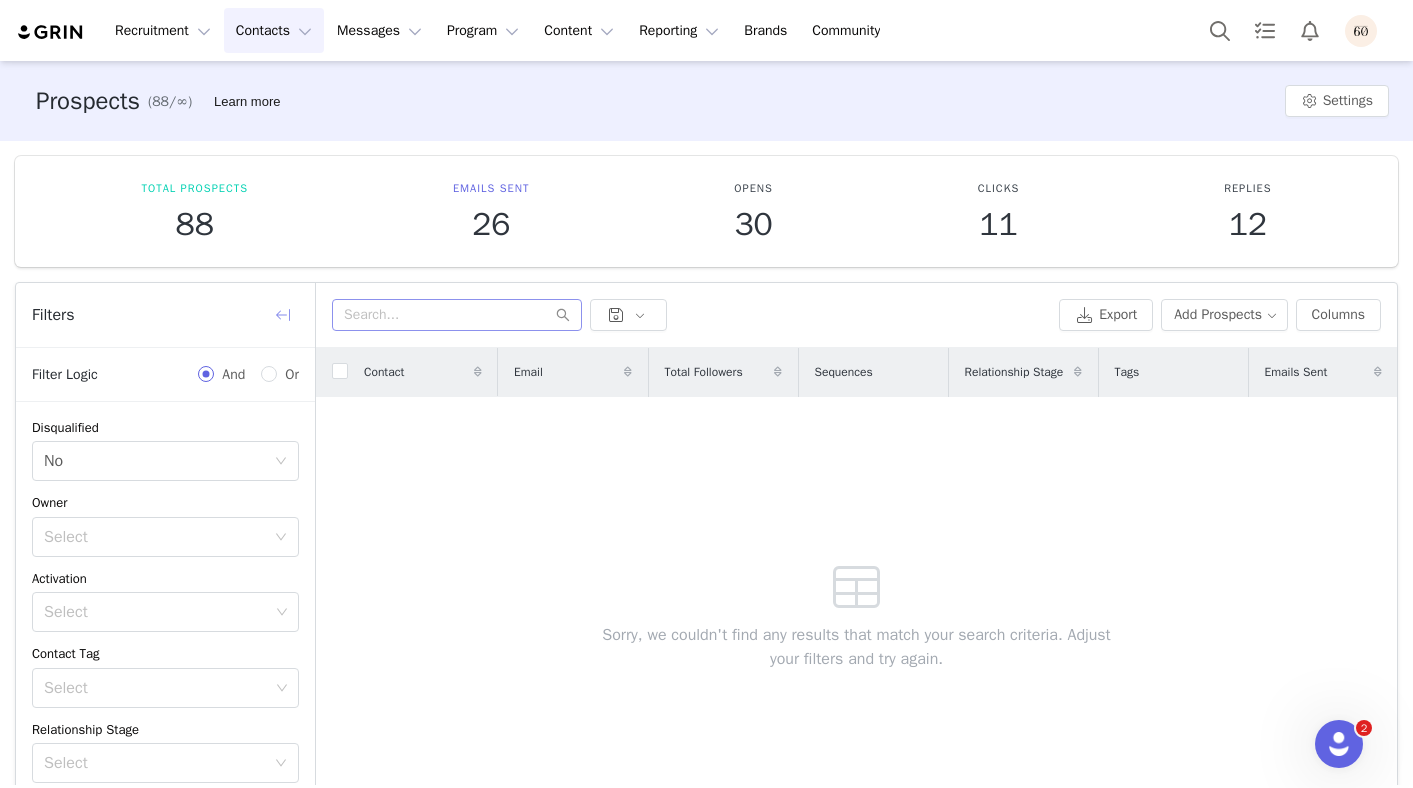 click at bounding box center (283, 315) 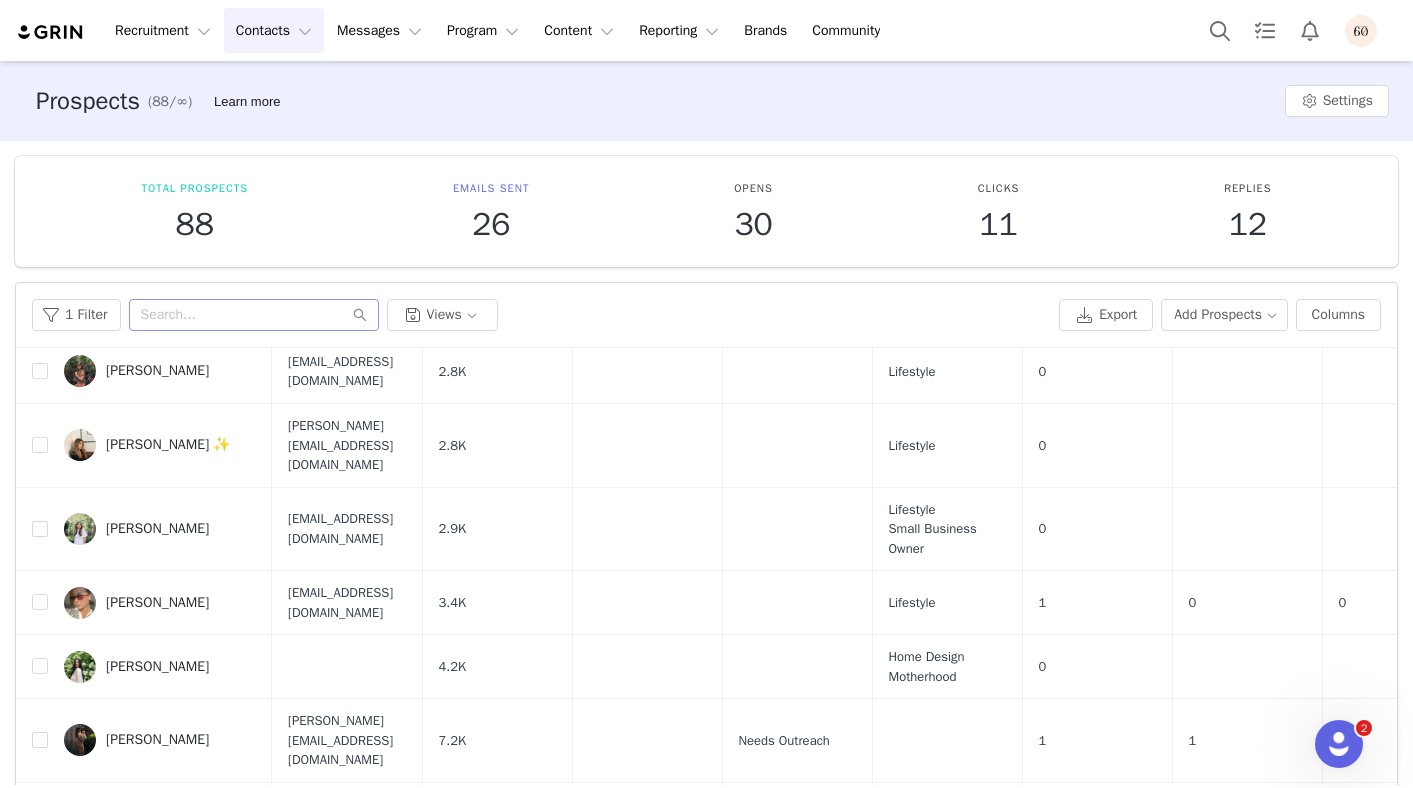 scroll, scrollTop: 1137, scrollLeft: 0, axis: vertical 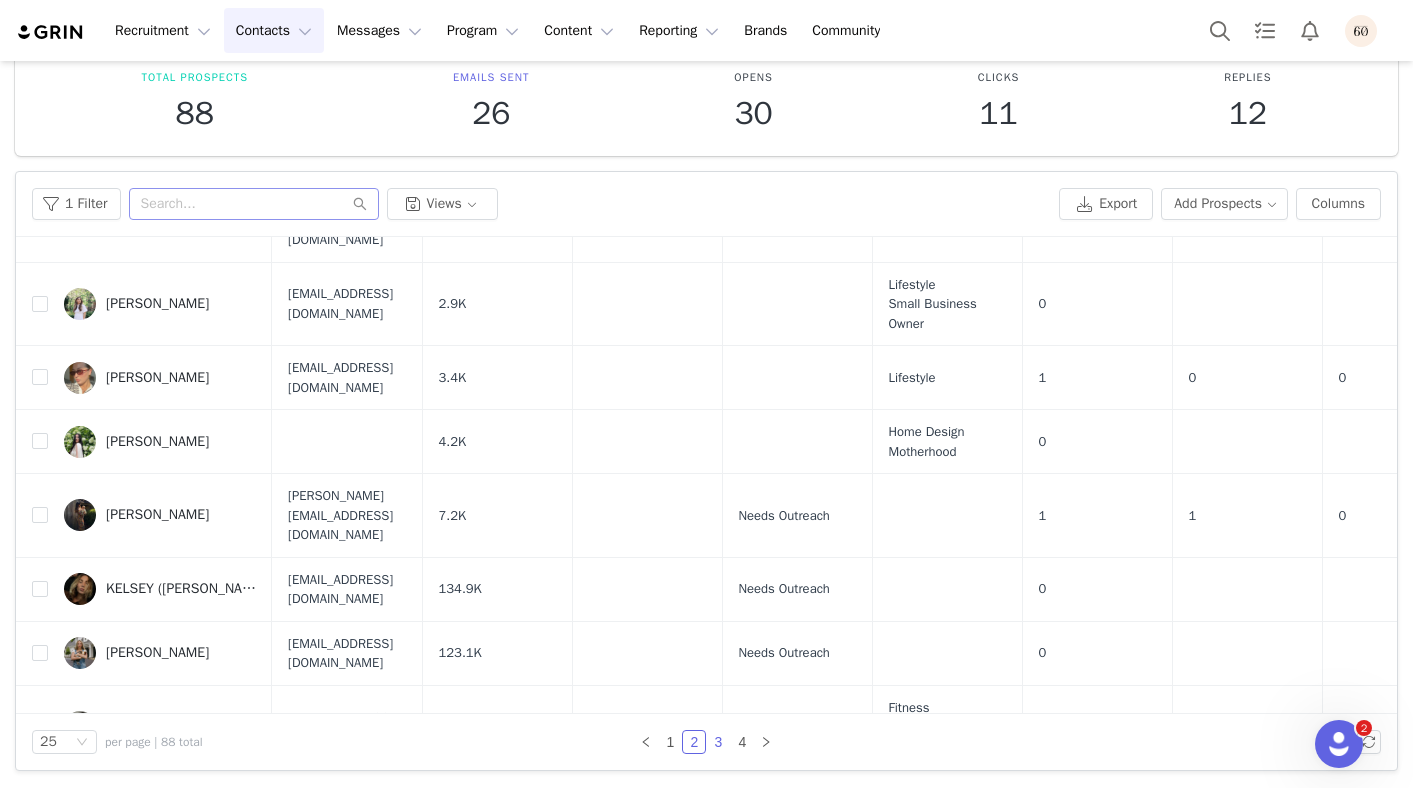 click on "3" at bounding box center [718, 742] 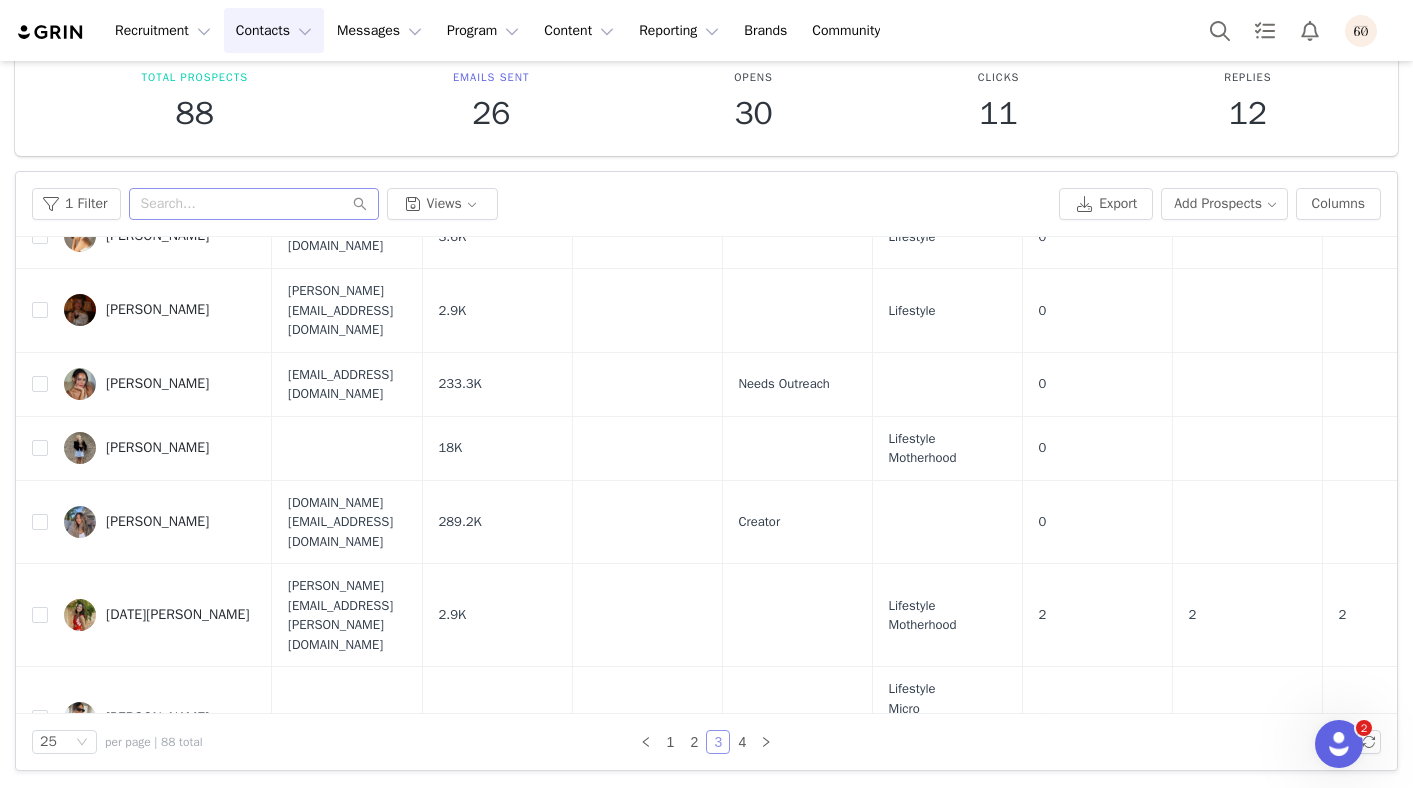 scroll, scrollTop: 1050, scrollLeft: 0, axis: vertical 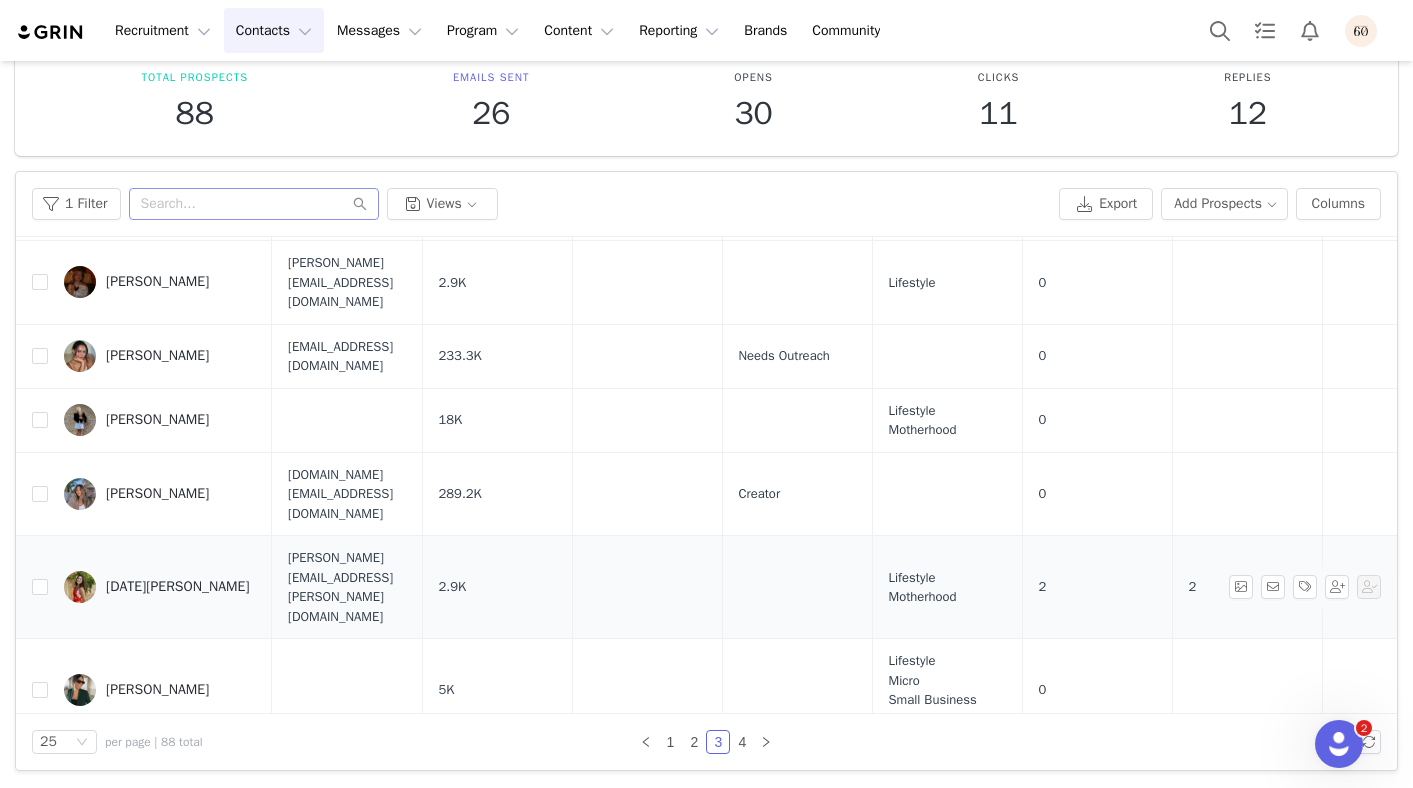 click on "[DATE][PERSON_NAME]" at bounding box center (178, 587) 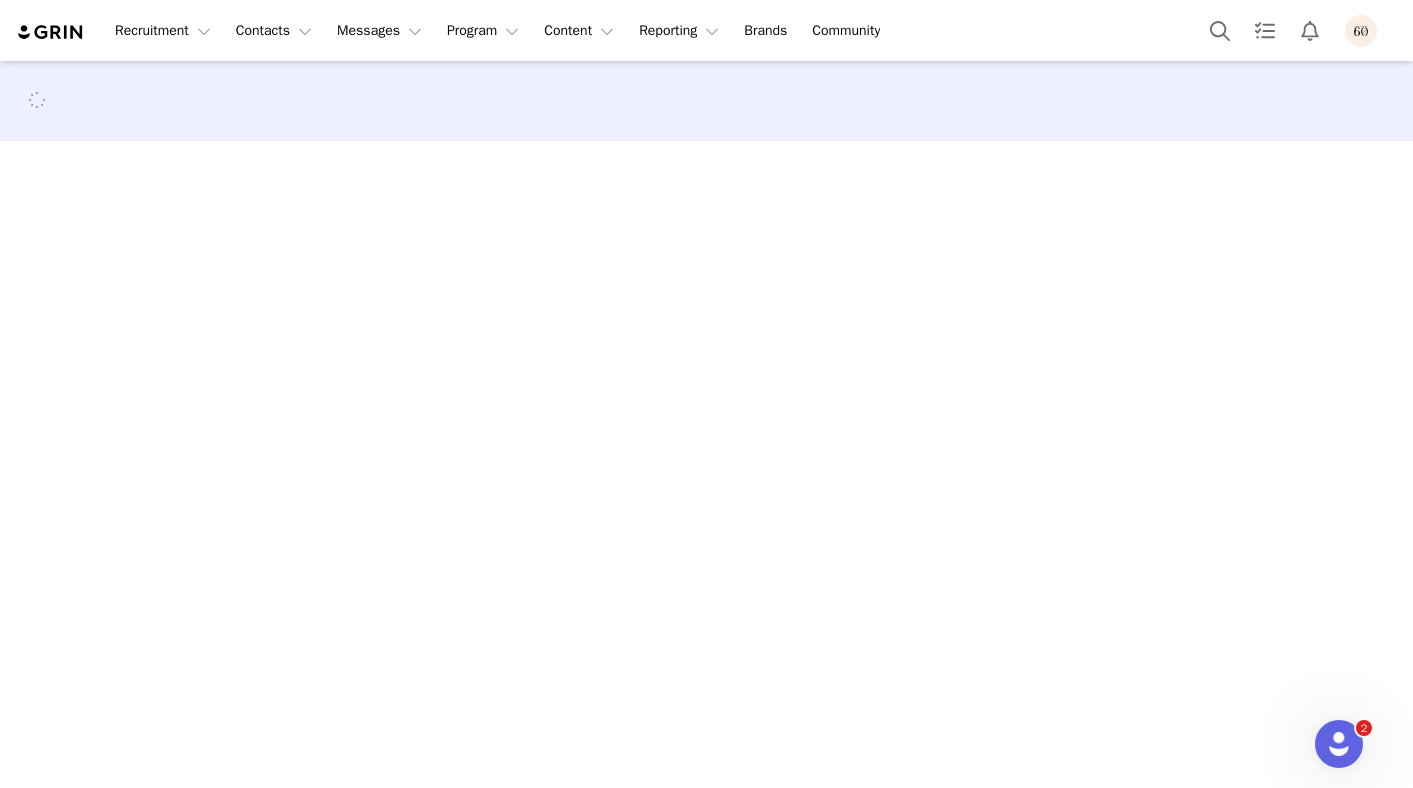 scroll, scrollTop: 0, scrollLeft: 0, axis: both 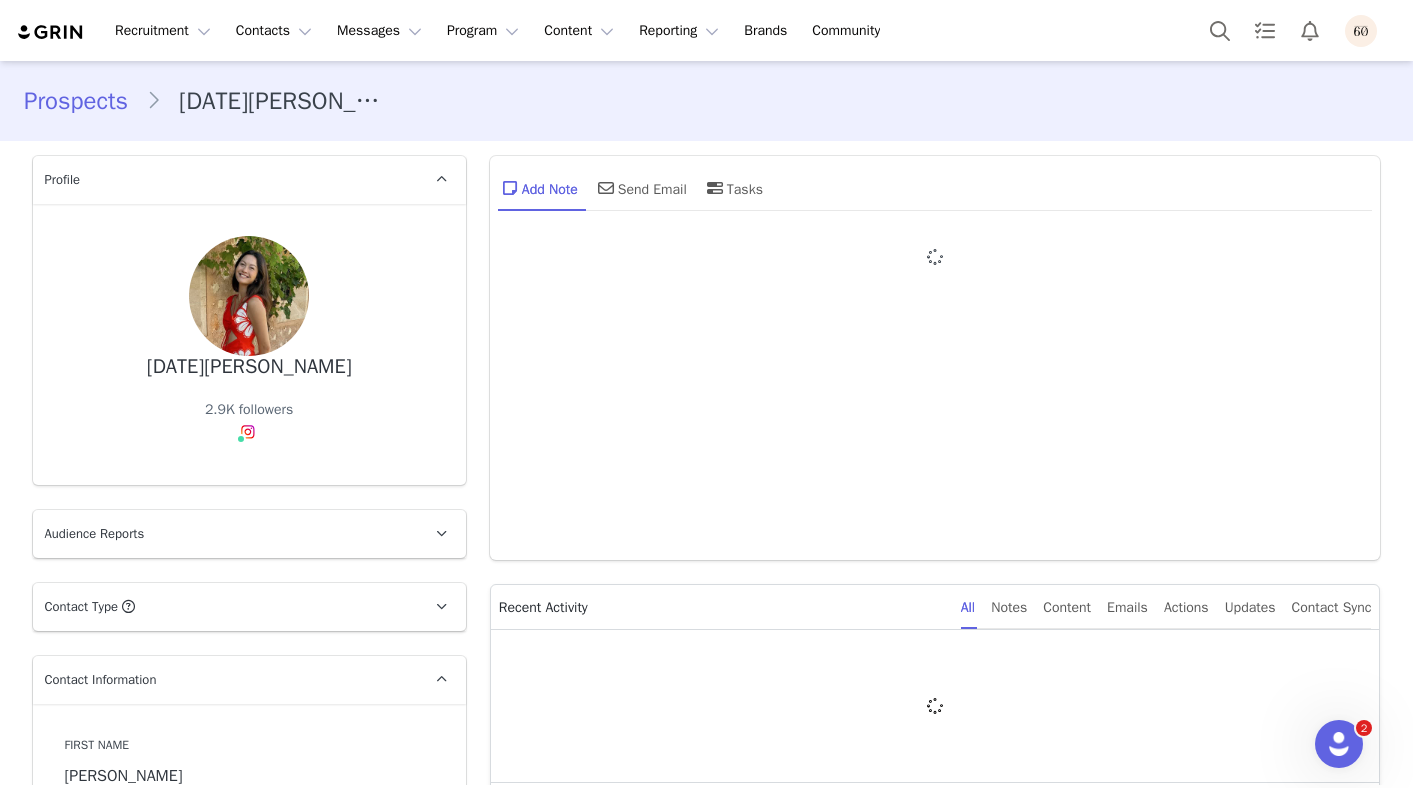 type on "+1 (United States)" 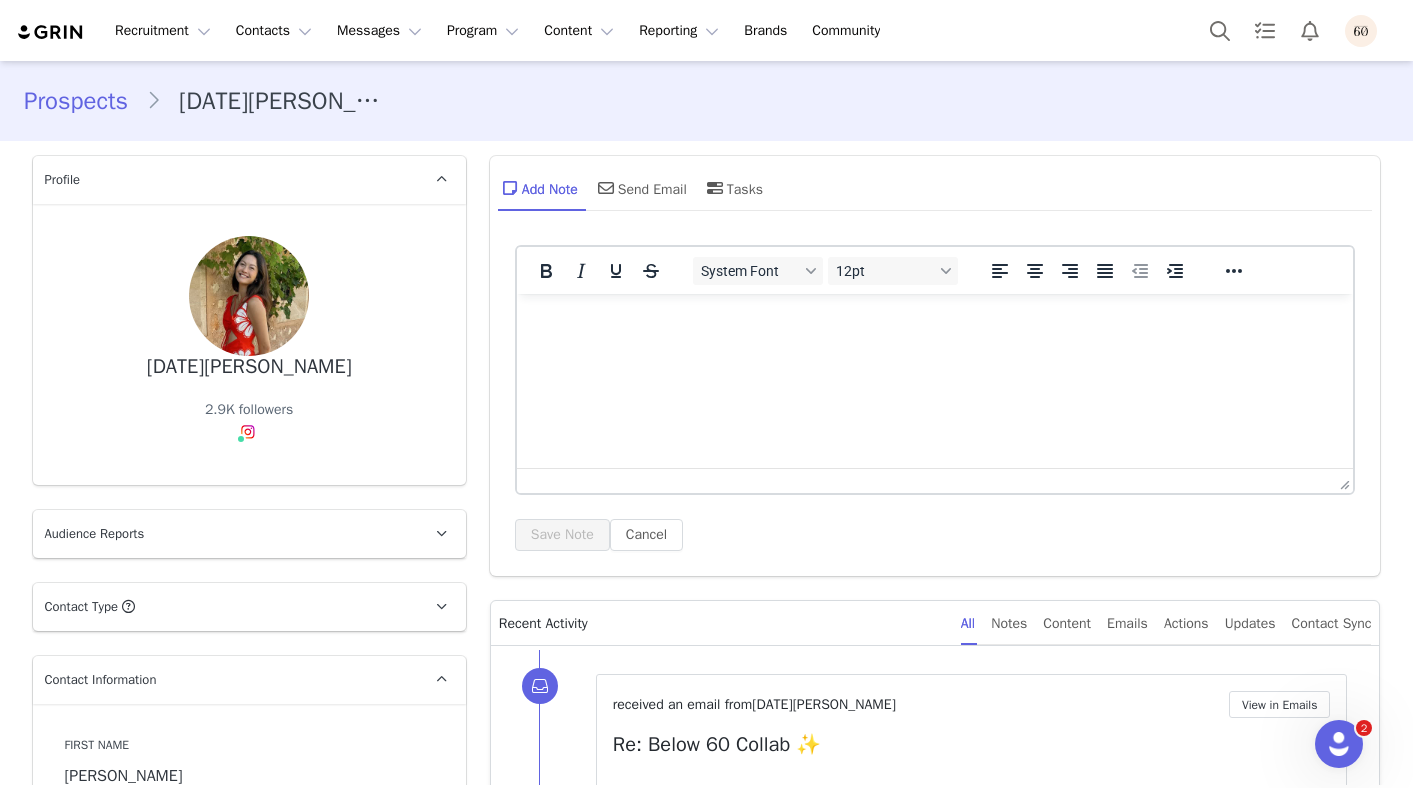scroll, scrollTop: 0, scrollLeft: 0, axis: both 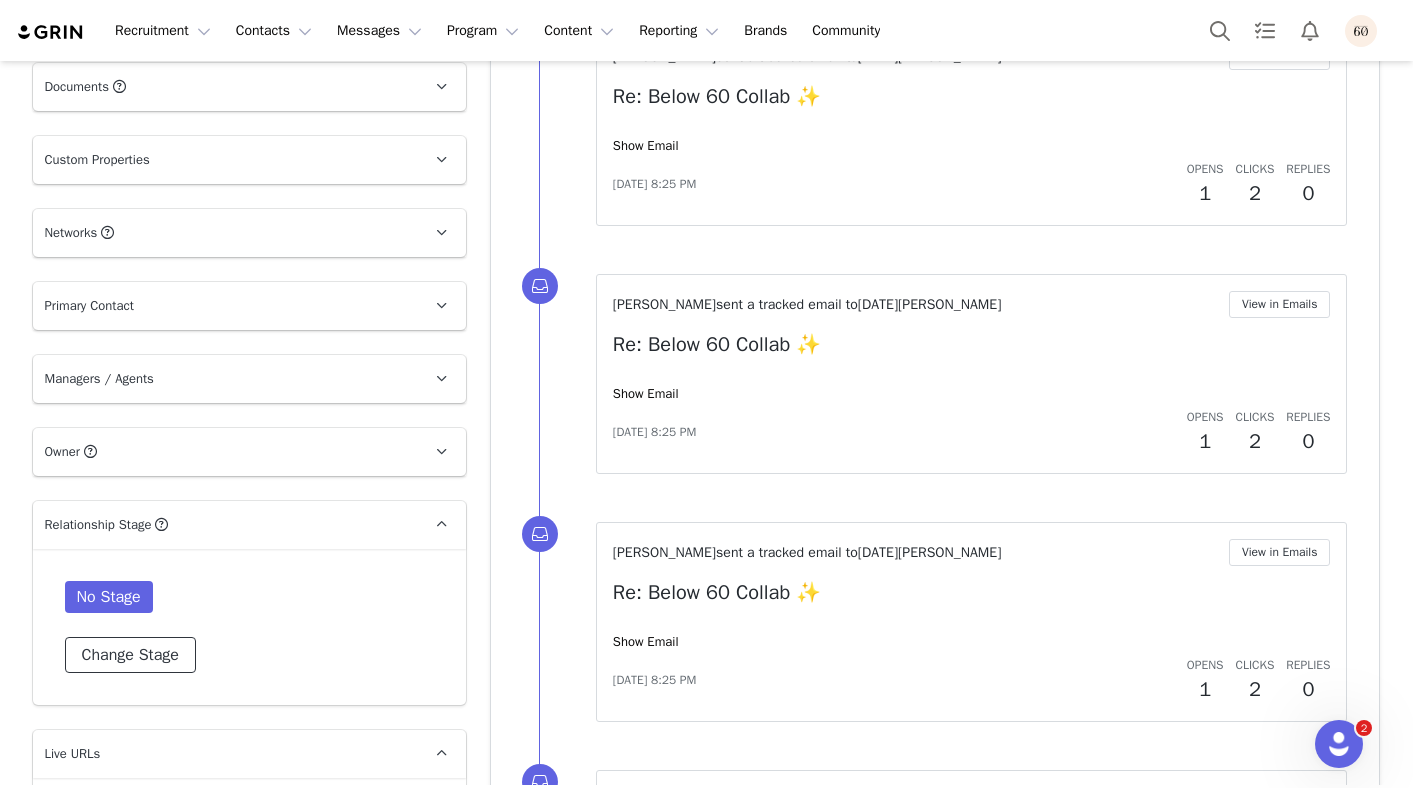 click on "Change Stage" at bounding box center (130, 655) 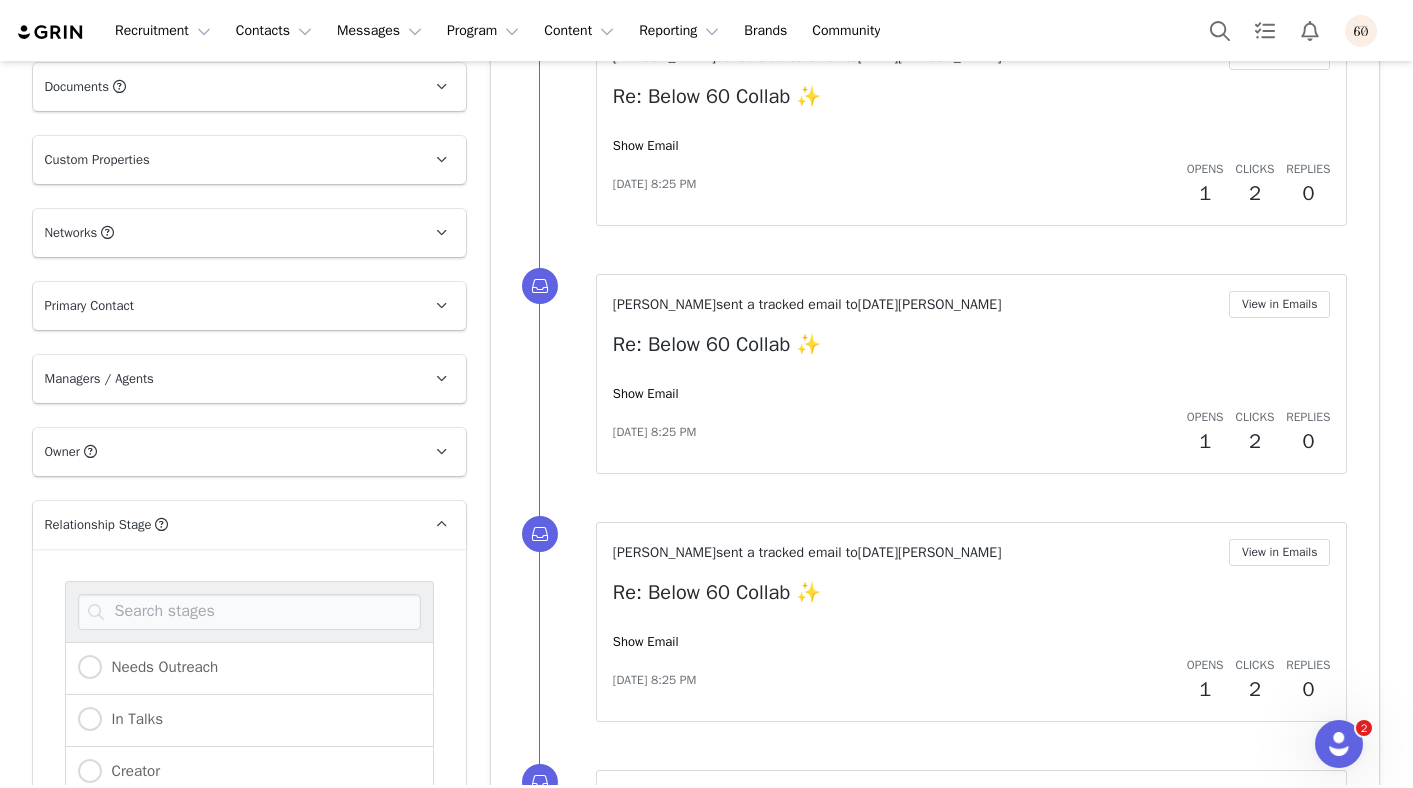 scroll, scrollTop: 6, scrollLeft: 0, axis: vertical 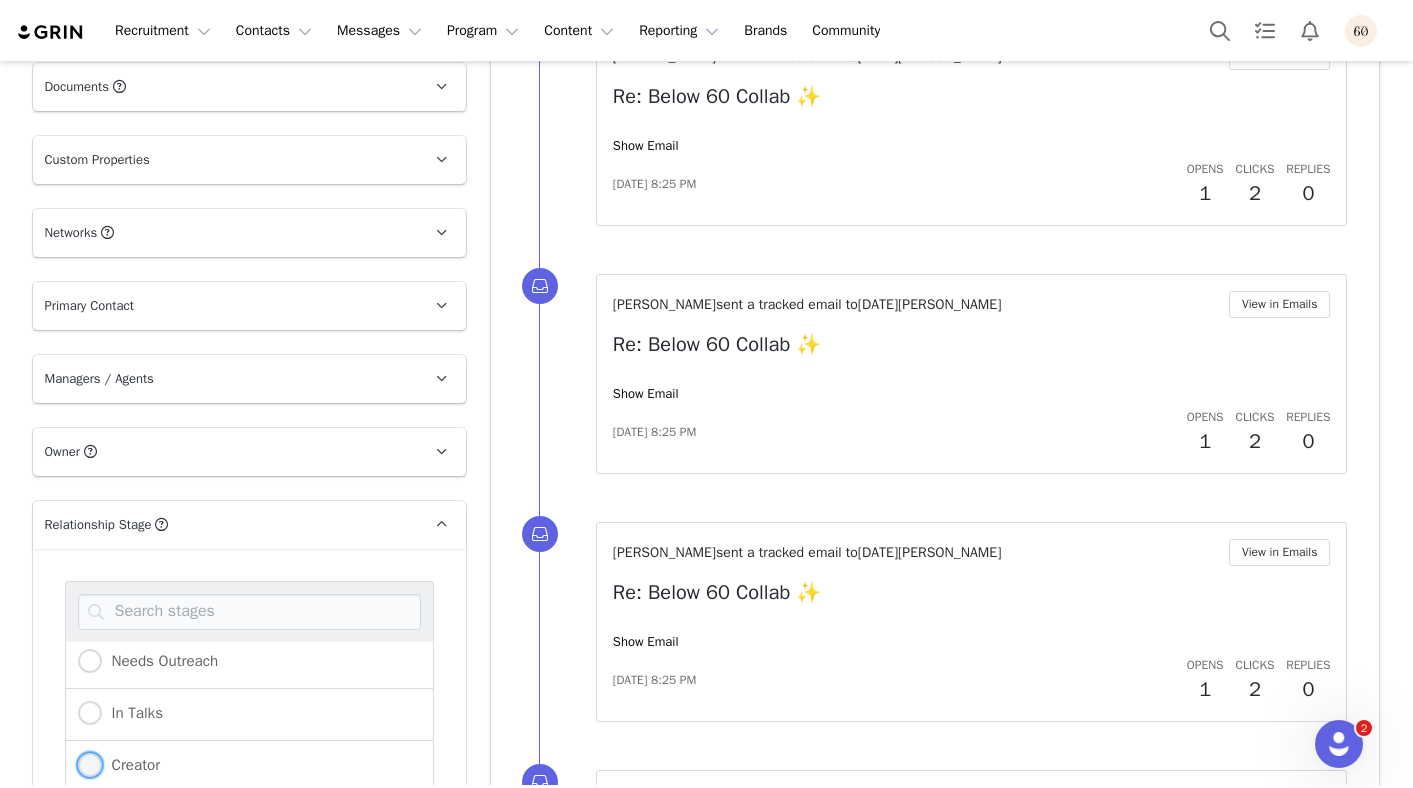 click on "Creator" at bounding box center [131, 765] 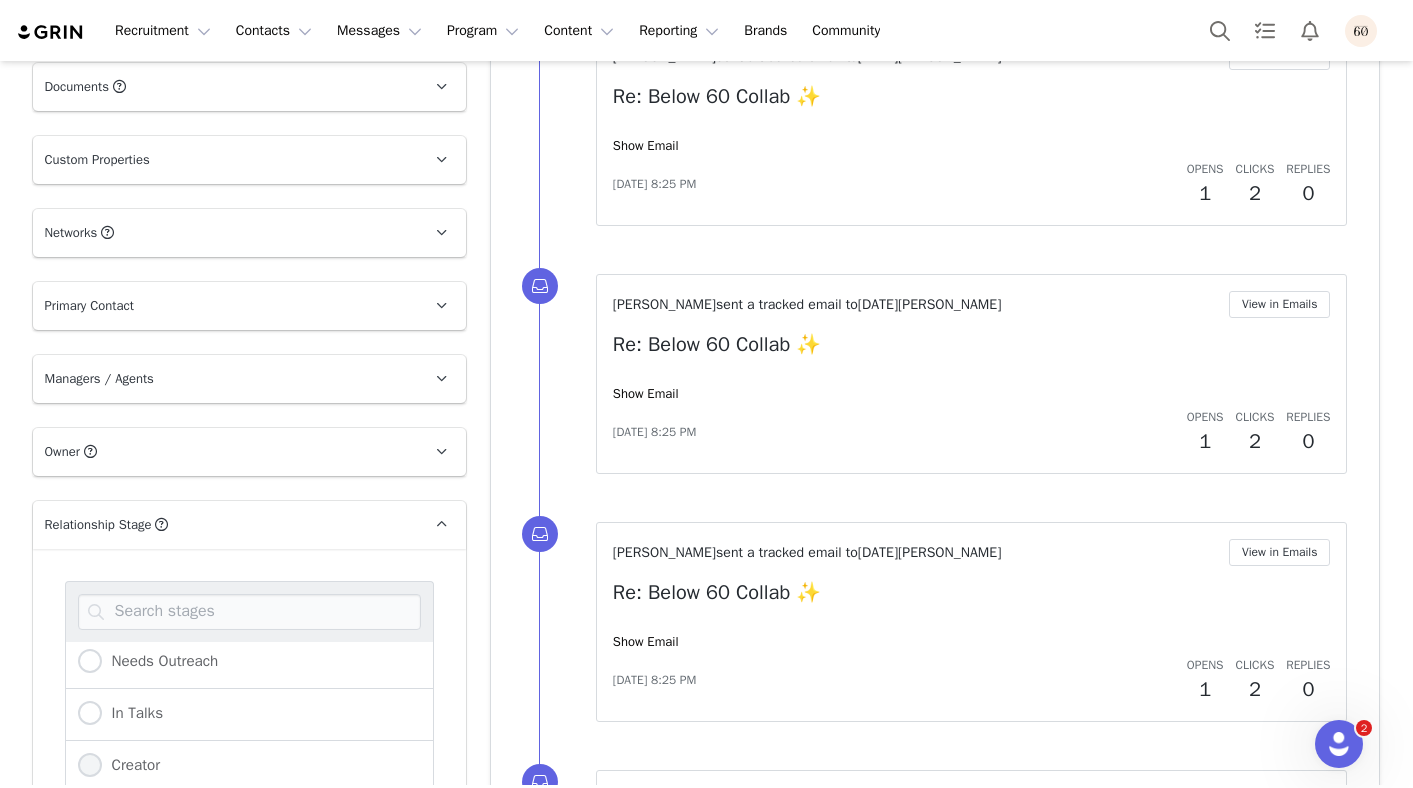 click on "Creator" at bounding box center (90, 766) 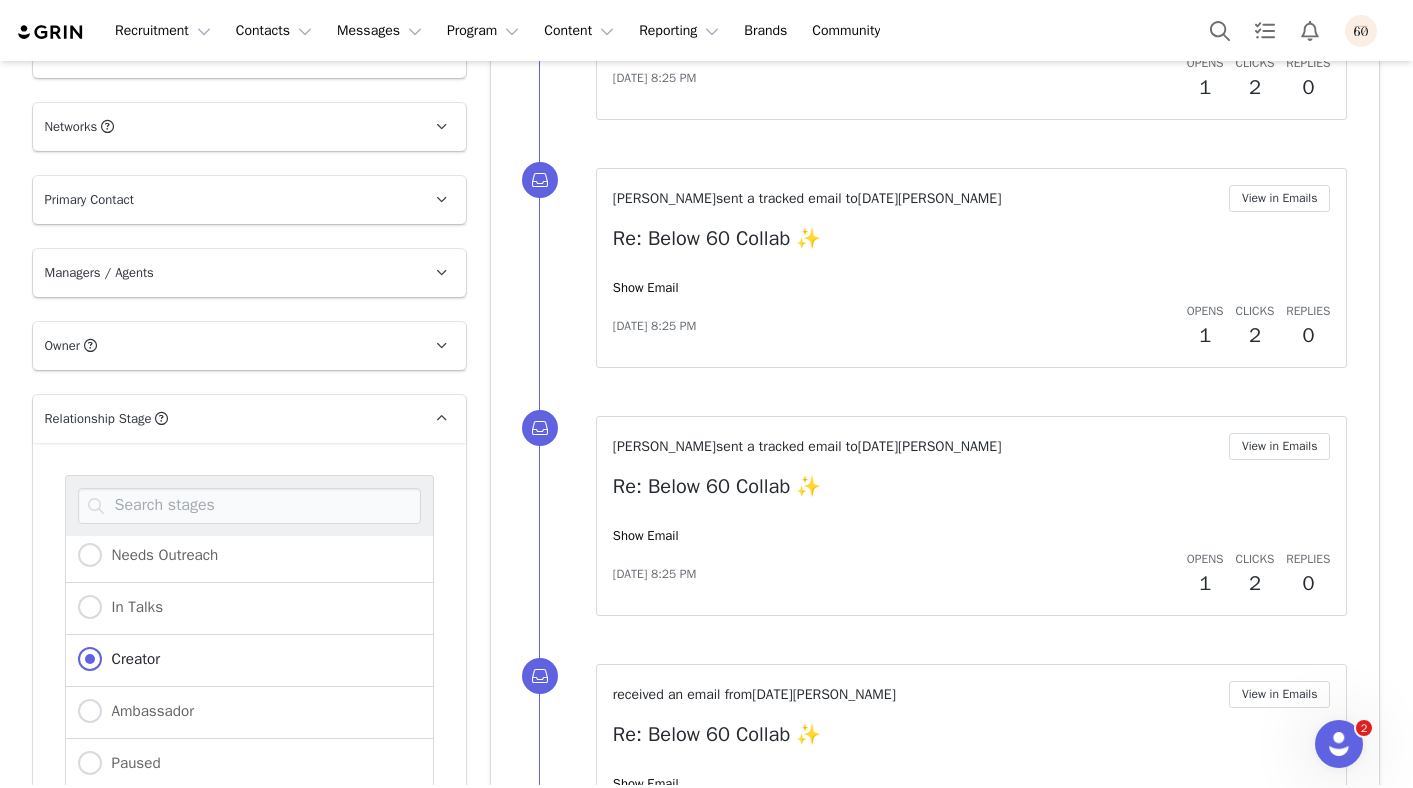 scroll, scrollTop: 2013, scrollLeft: 0, axis: vertical 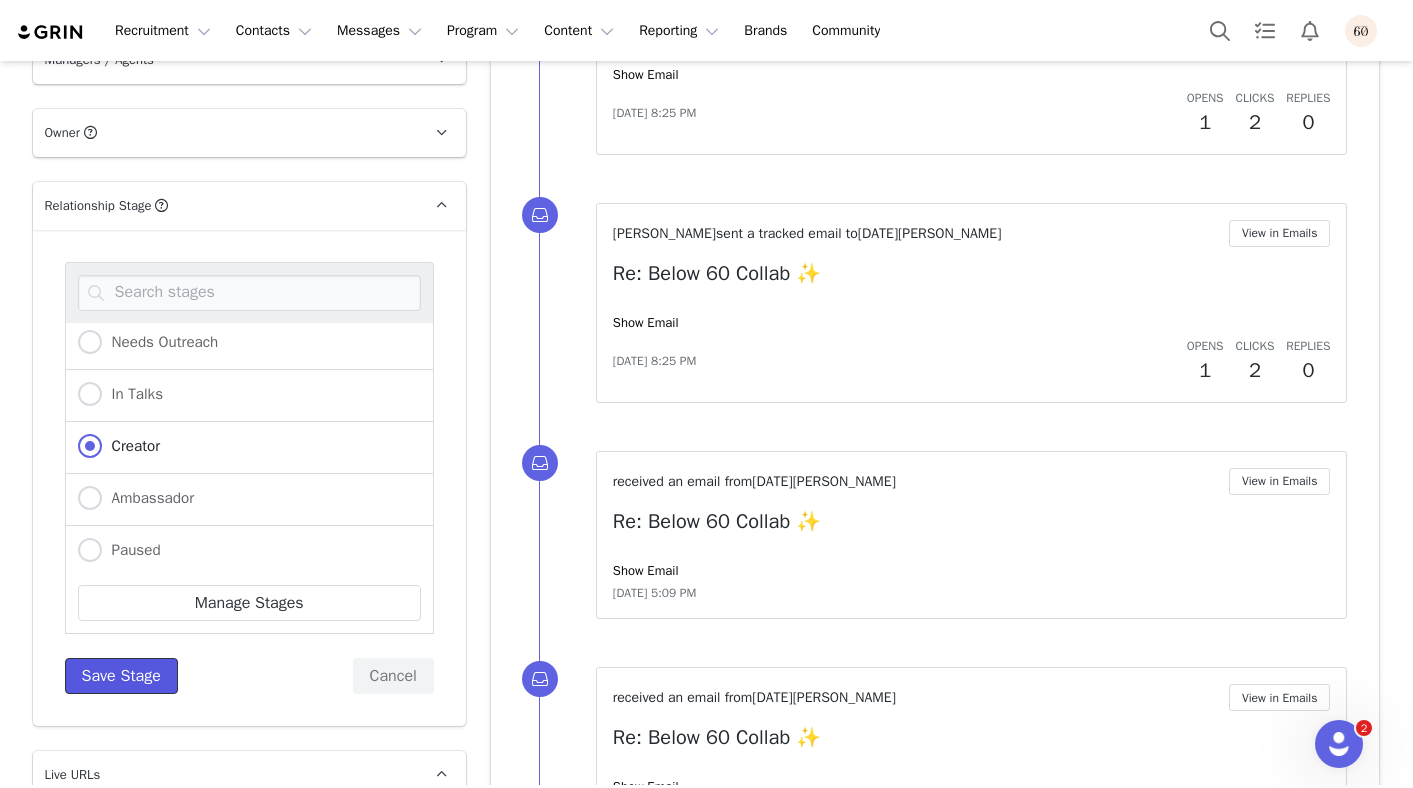 click on "Save Stage" at bounding box center (121, 676) 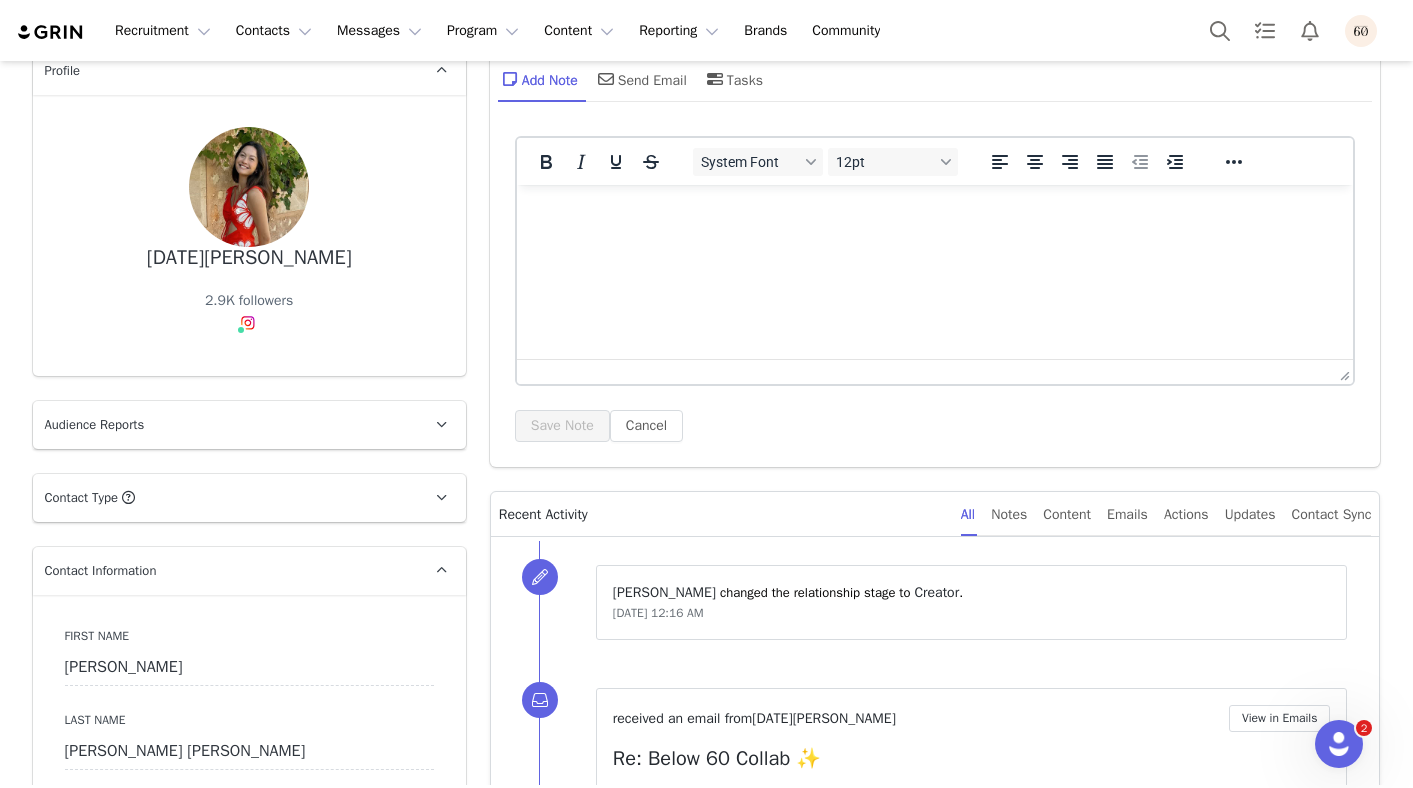 scroll, scrollTop: 104, scrollLeft: 0, axis: vertical 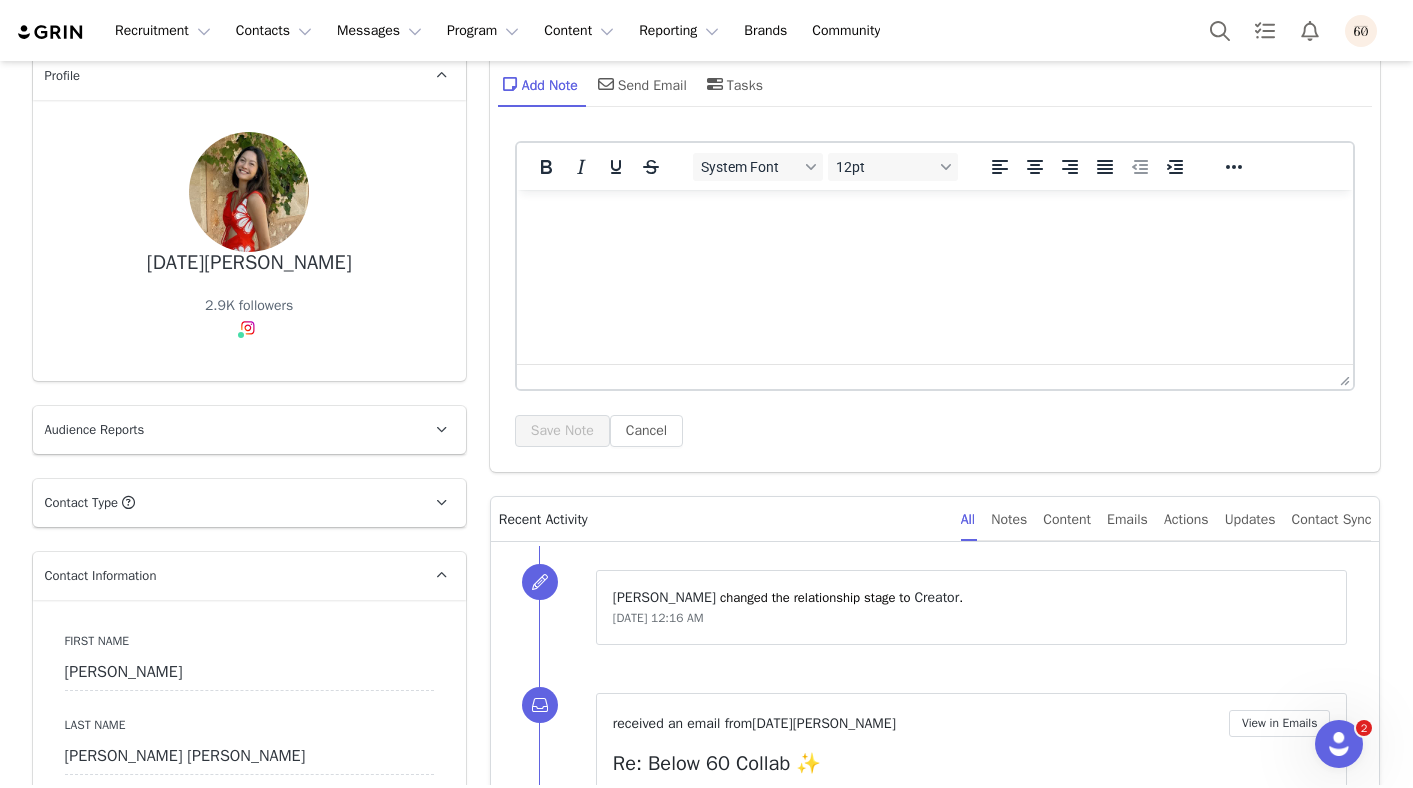 click on "Contact Type  Contact type can be Creator, Prospect, Application, or Manager." at bounding box center (225, 503) 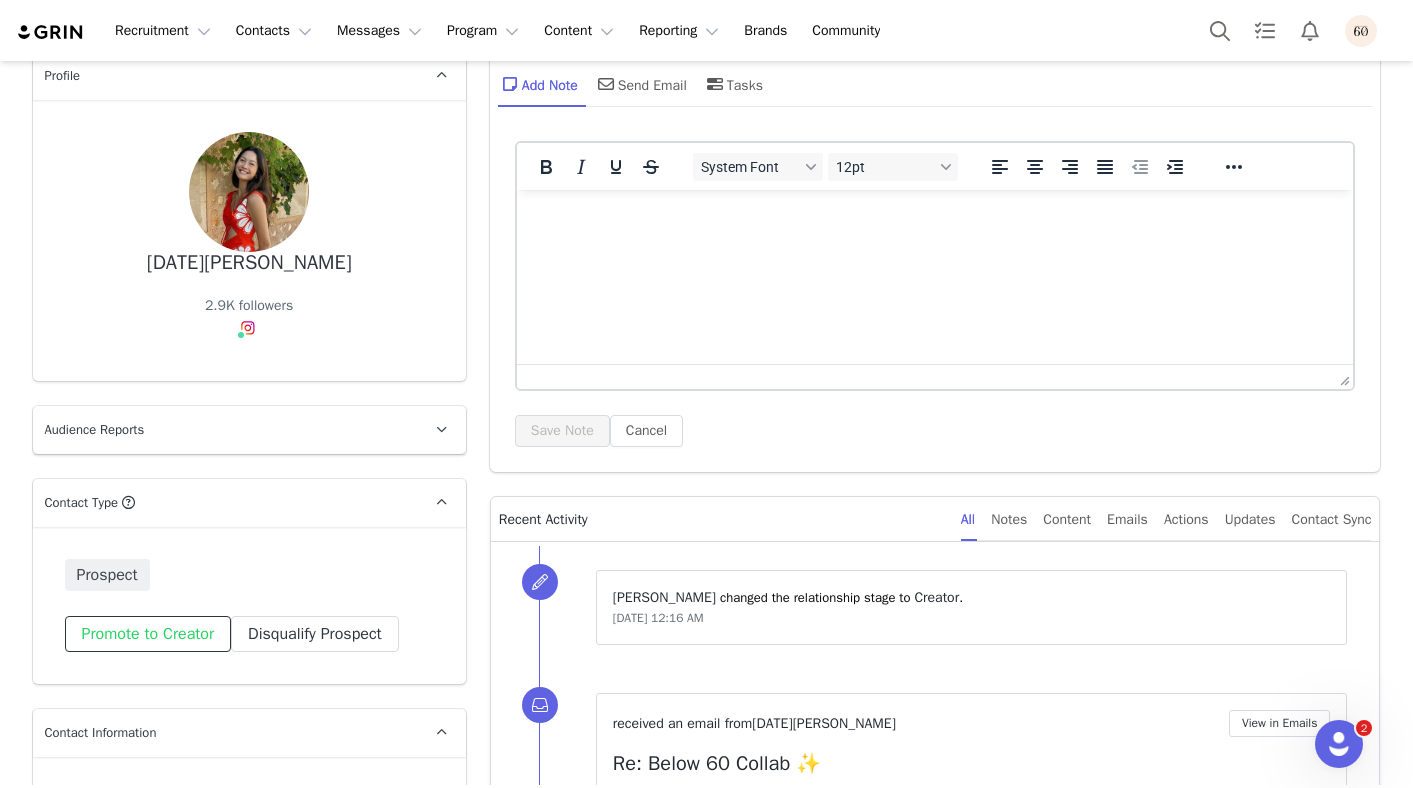 click on "Promote to Creator" at bounding box center (148, 634) 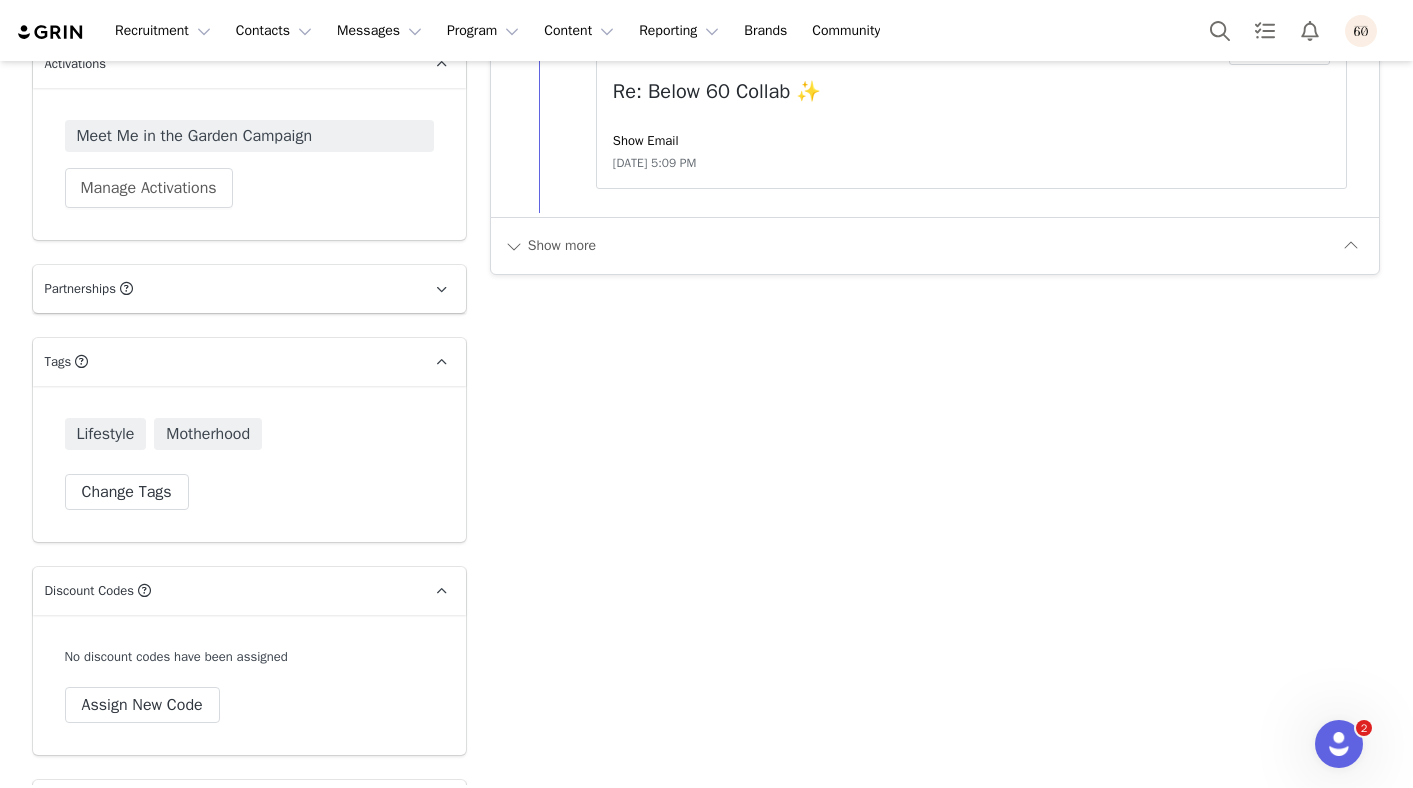 scroll, scrollTop: 2816, scrollLeft: 0, axis: vertical 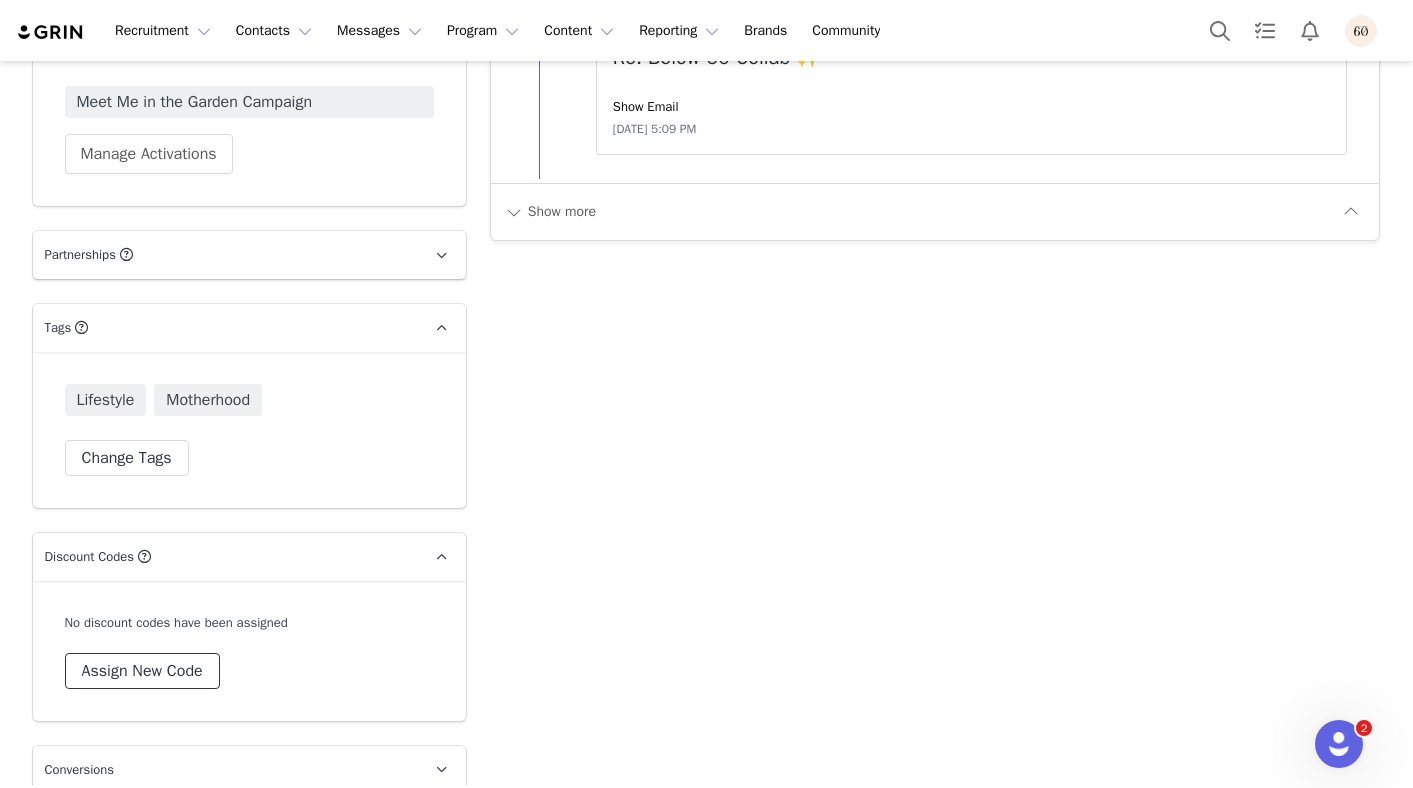 click on "Assign New Code" at bounding box center (142, 671) 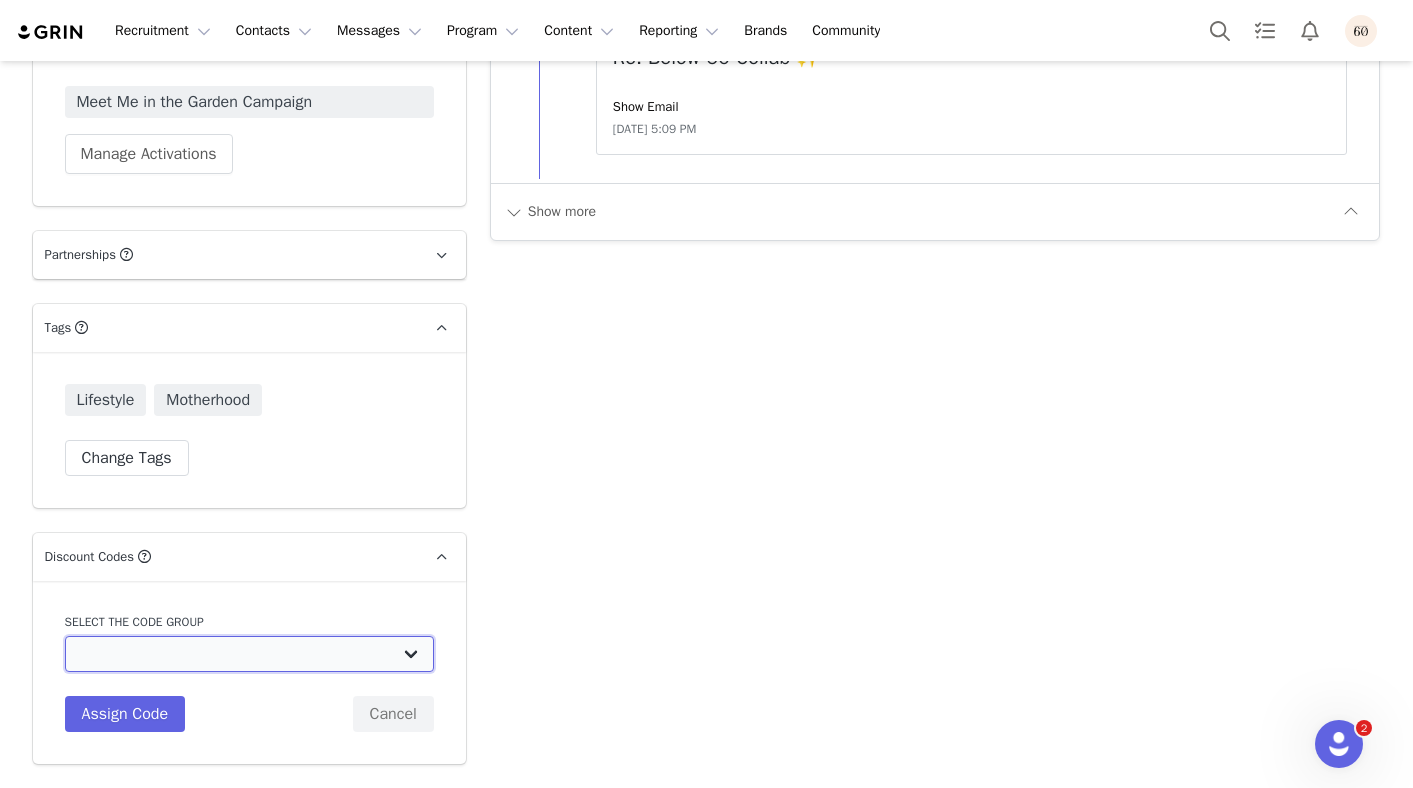 click on "Below 60: Affiliate15   Below 60: Creator 15% Off   Below 60: Creator 15% + commission" at bounding box center (249, 654) 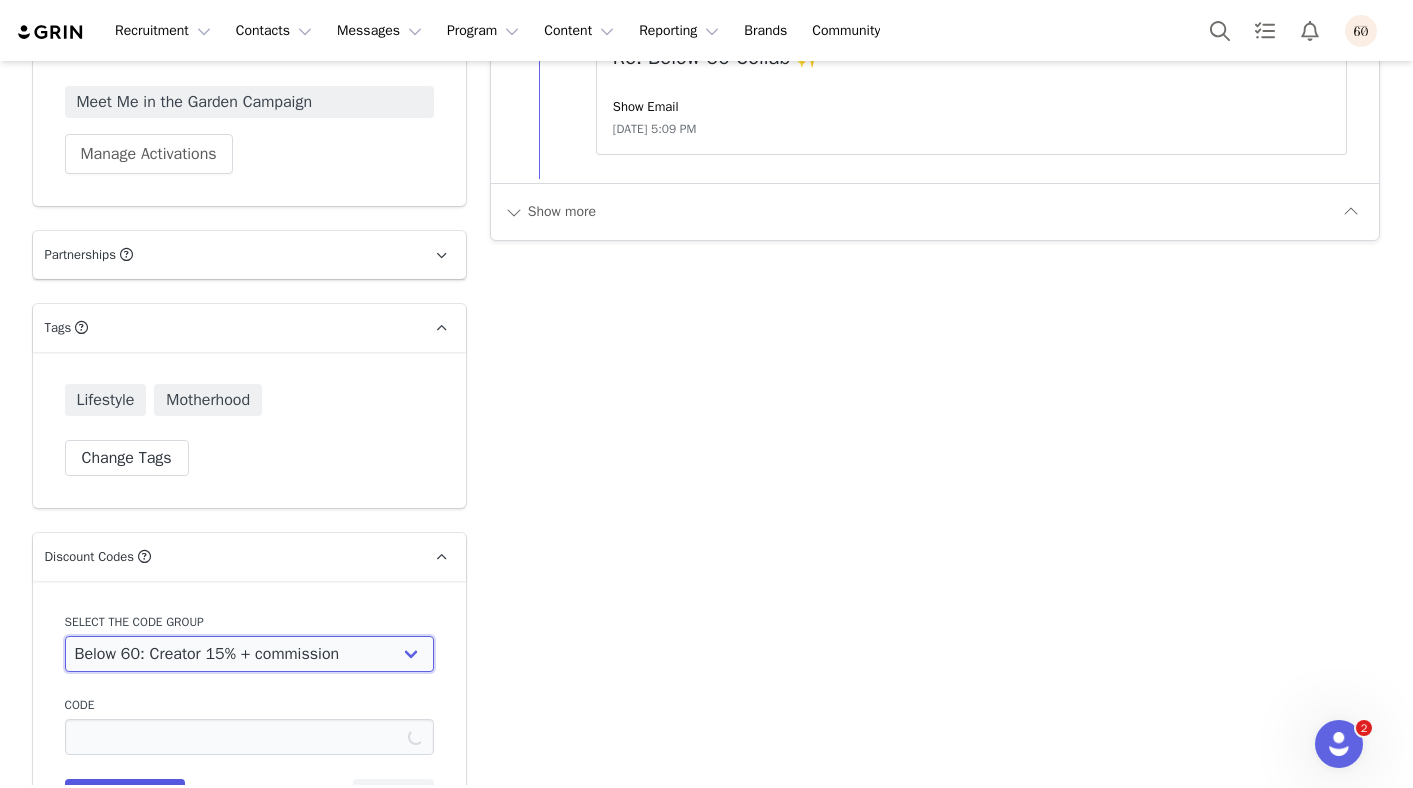 type on "NOEL15" 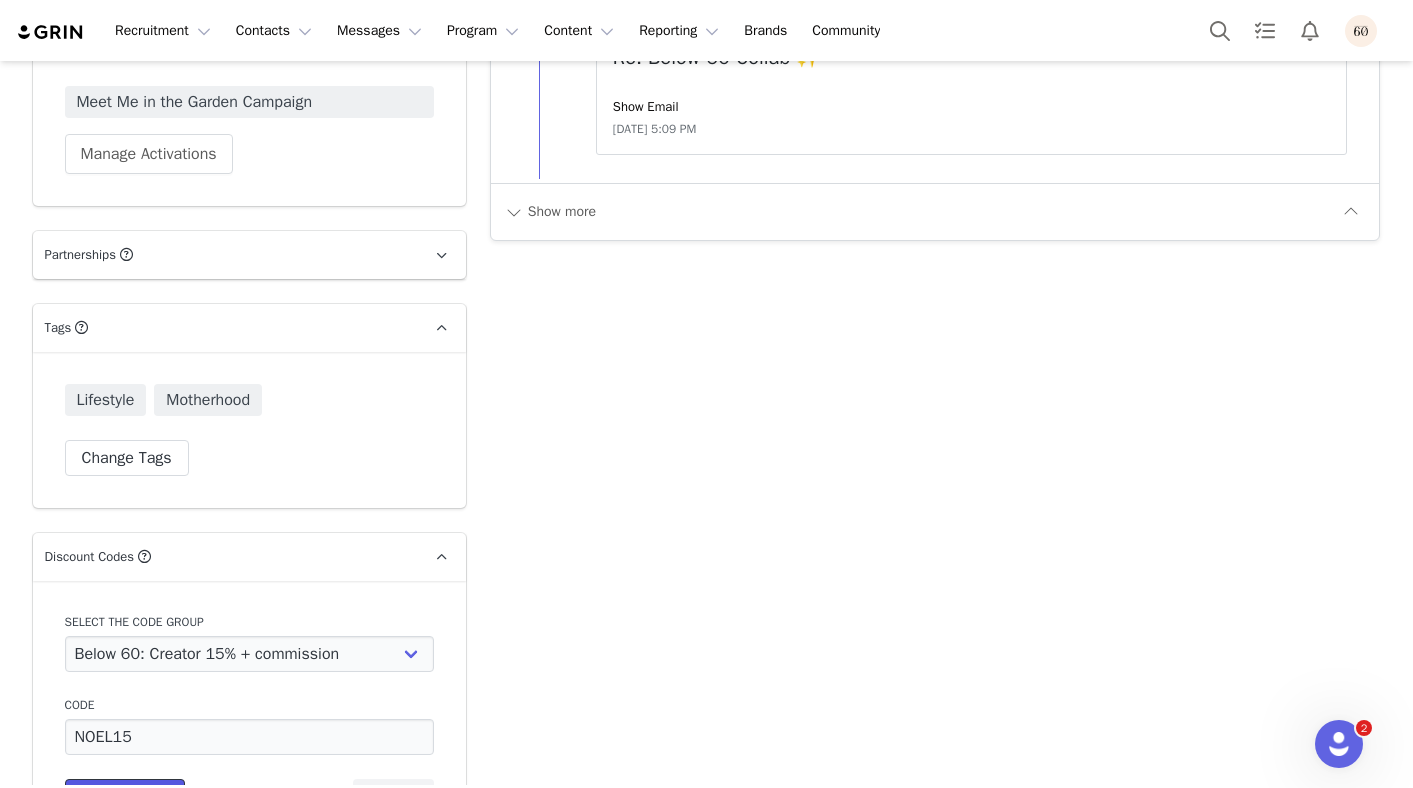 click on "Assign Code" at bounding box center (125, 797) 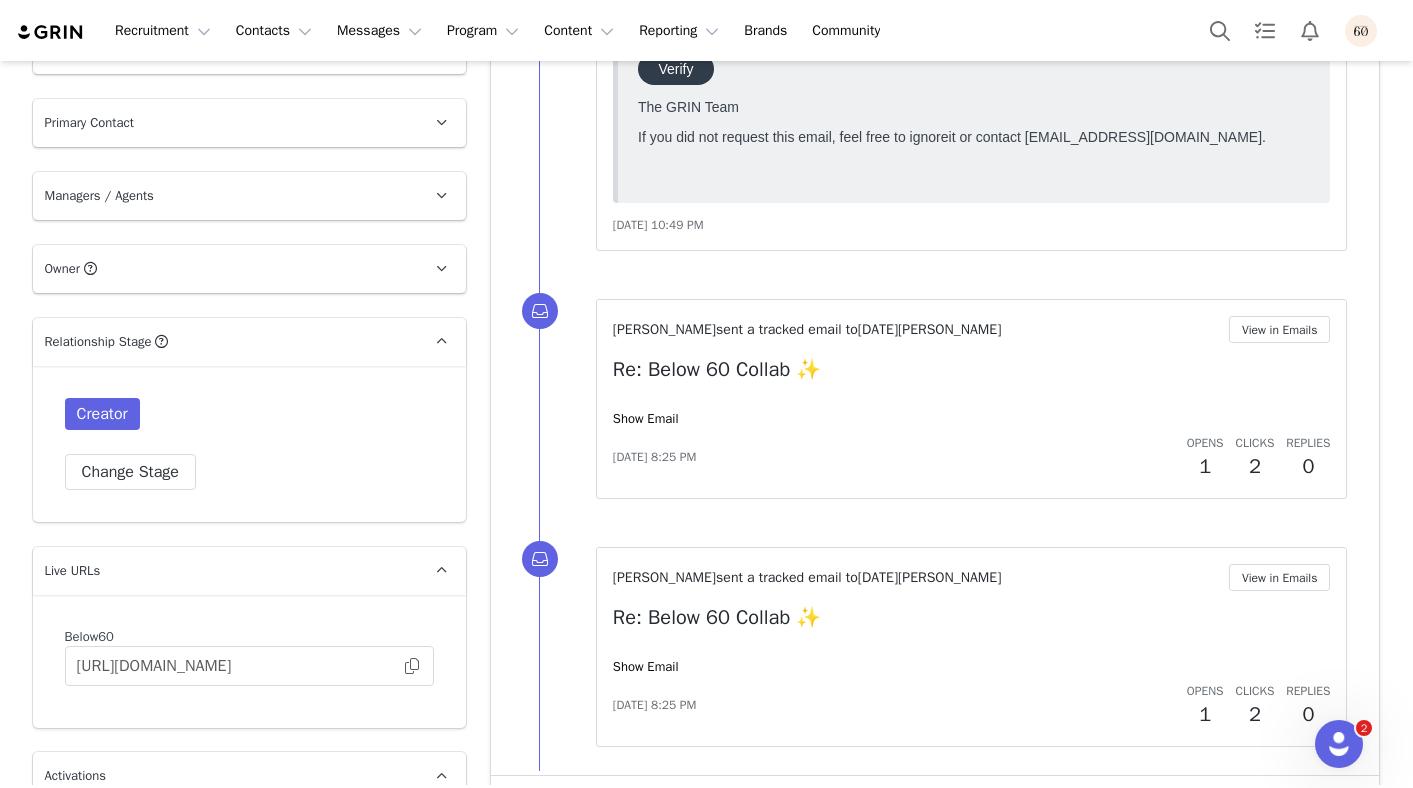 scroll, scrollTop: 1581, scrollLeft: 0, axis: vertical 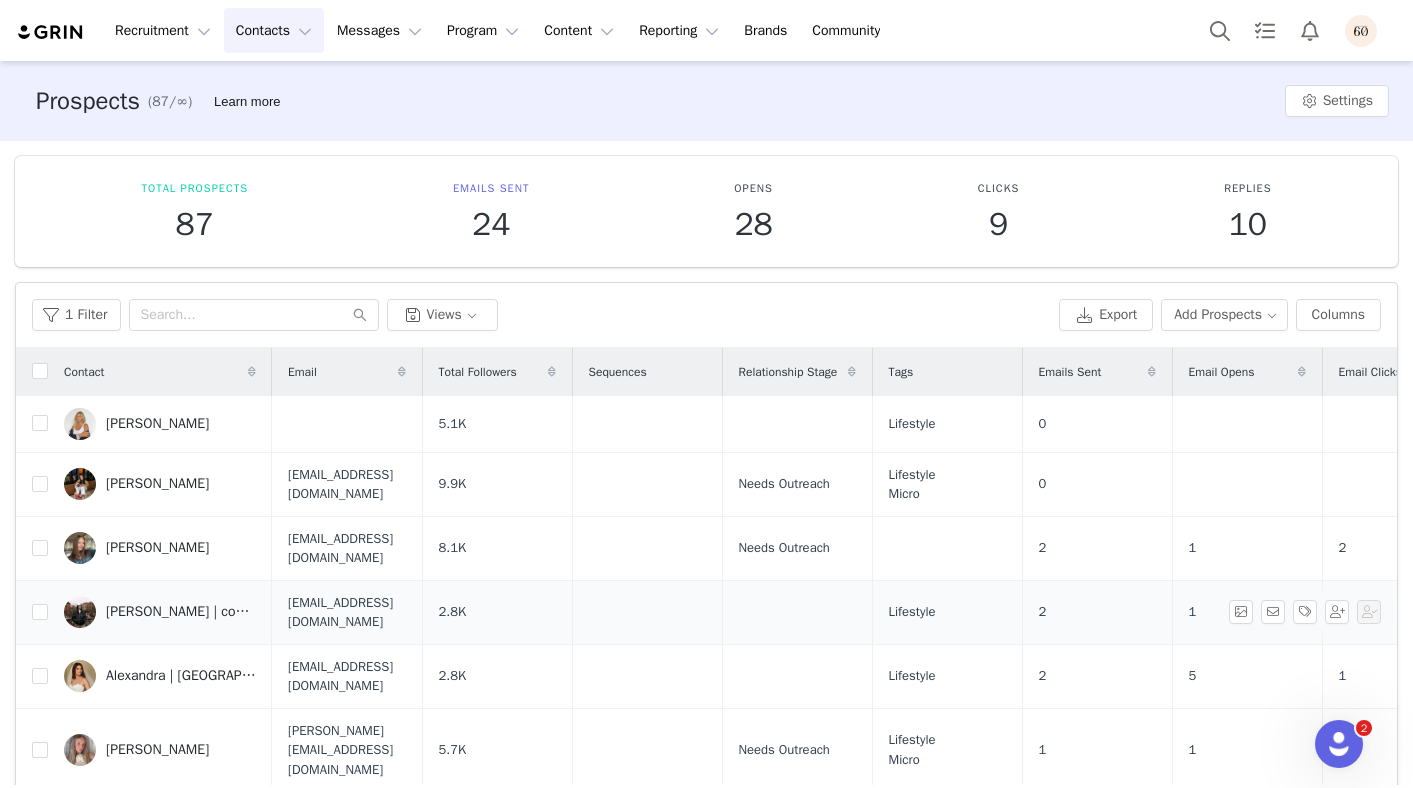 click on "[PERSON_NAME] | content creator" at bounding box center (181, 612) 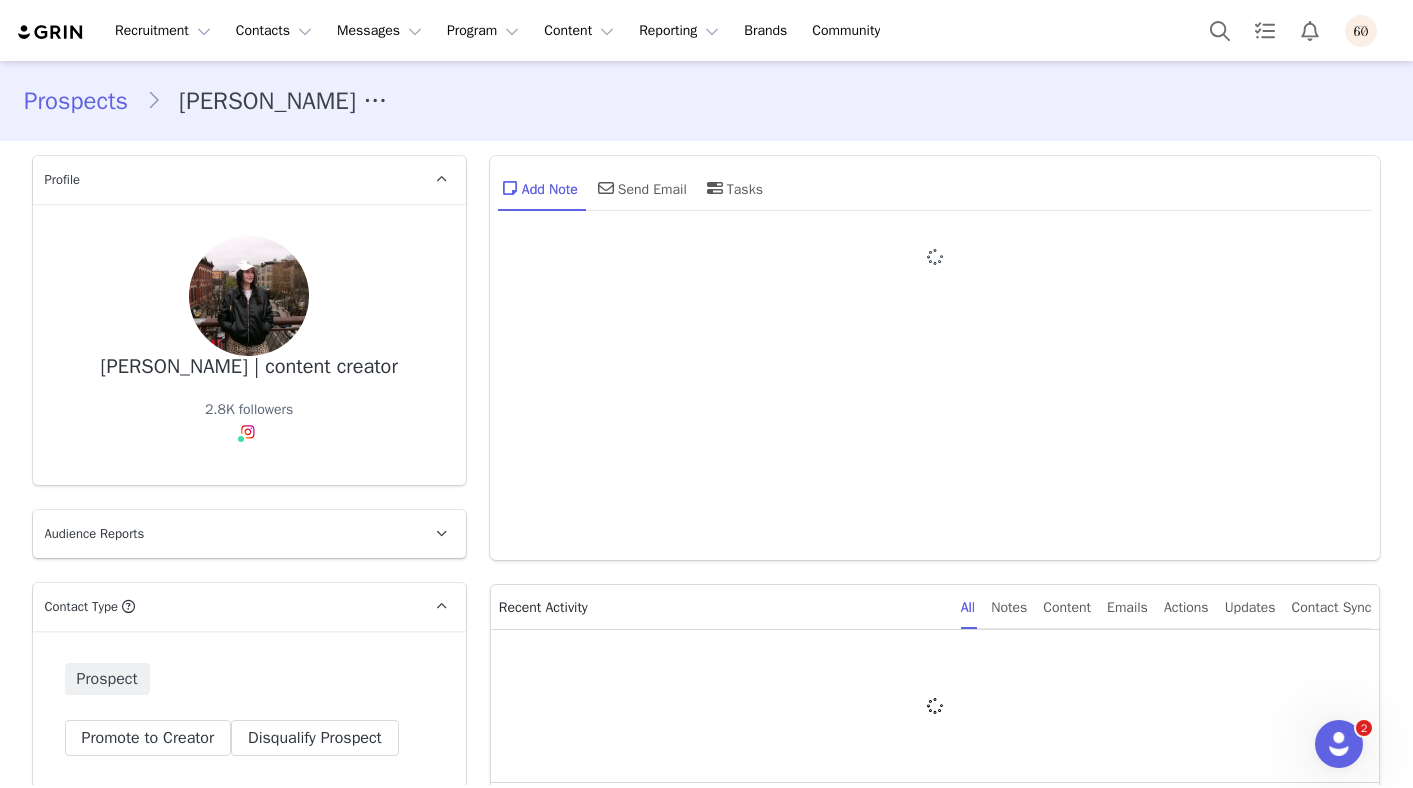 type on "+1 (United States)" 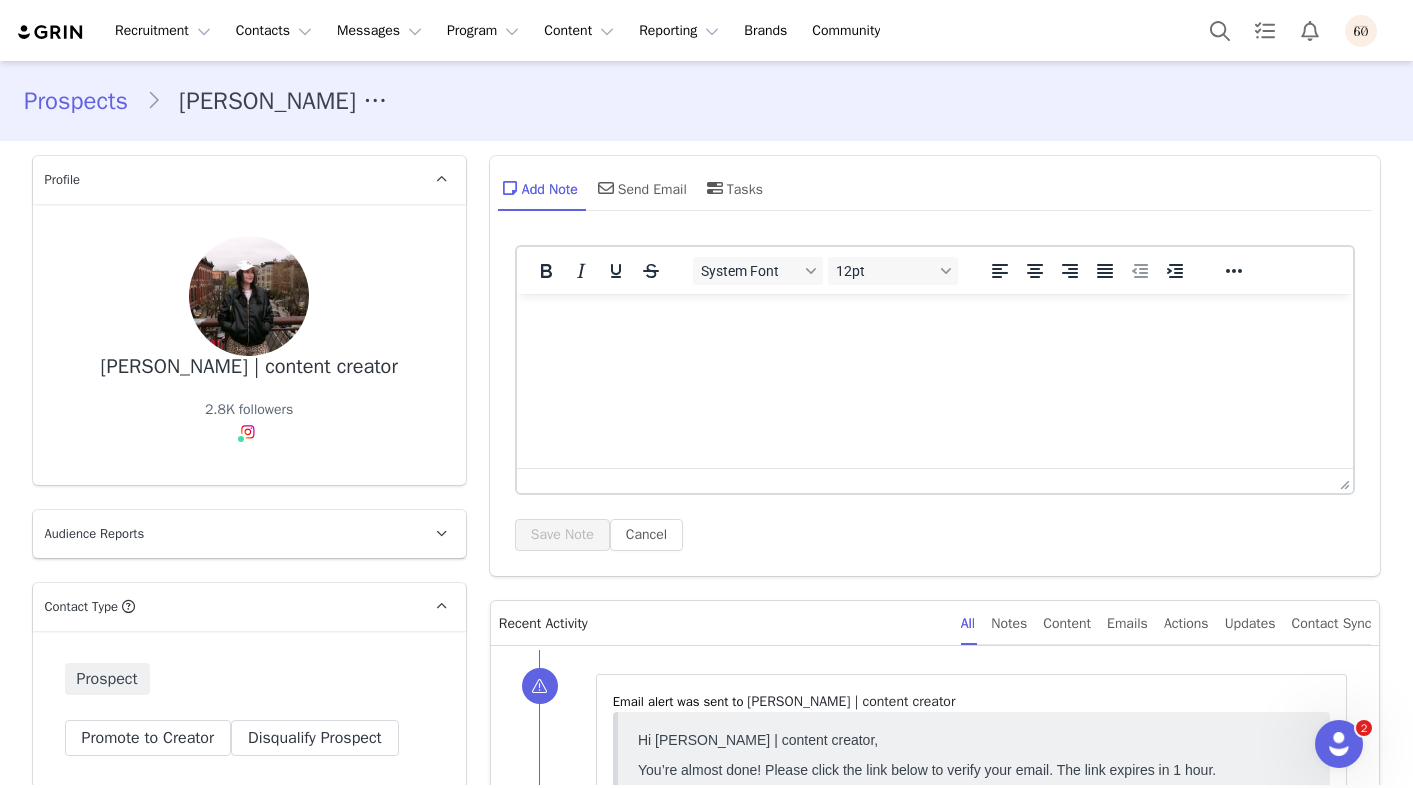 scroll, scrollTop: 355, scrollLeft: 0, axis: vertical 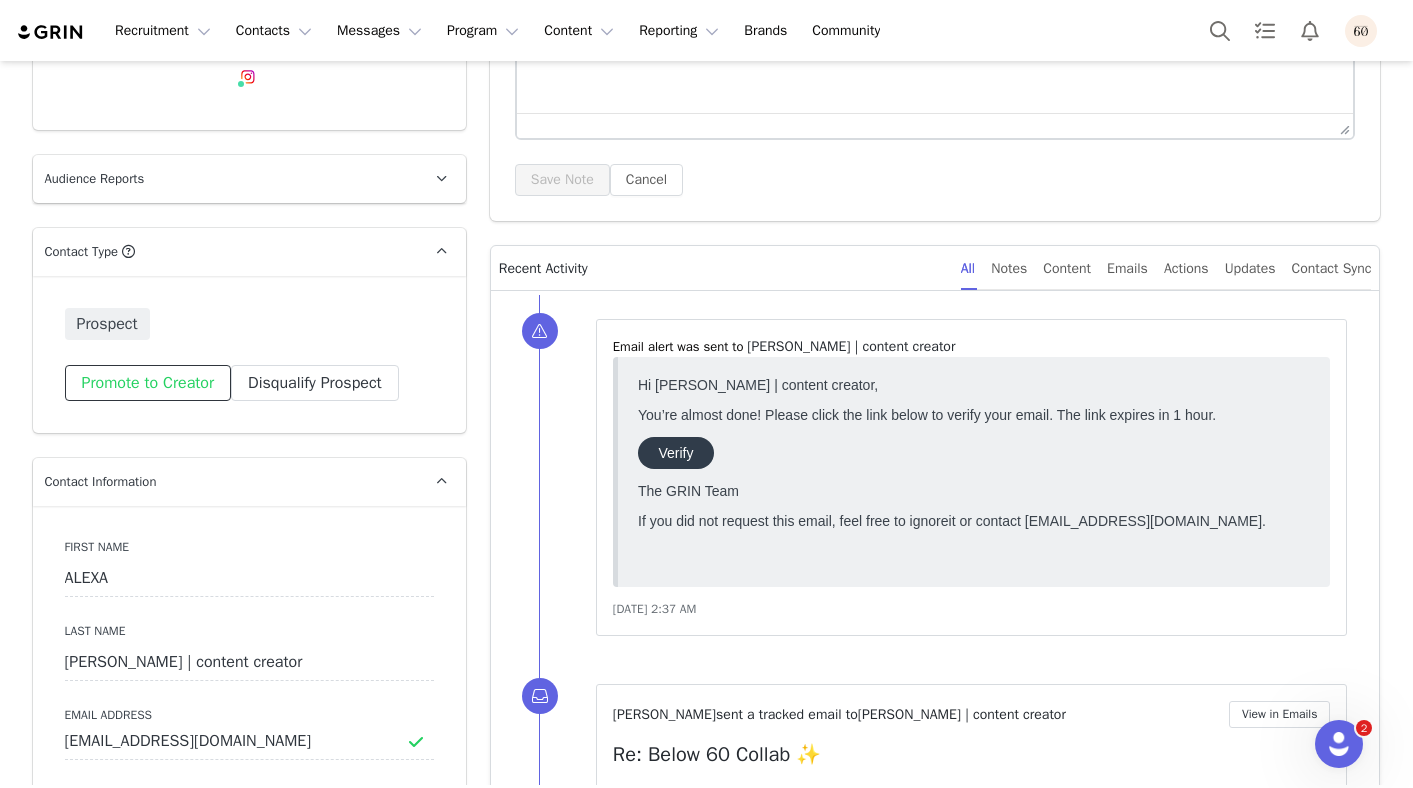 click on "Promote to Creator" at bounding box center [148, 383] 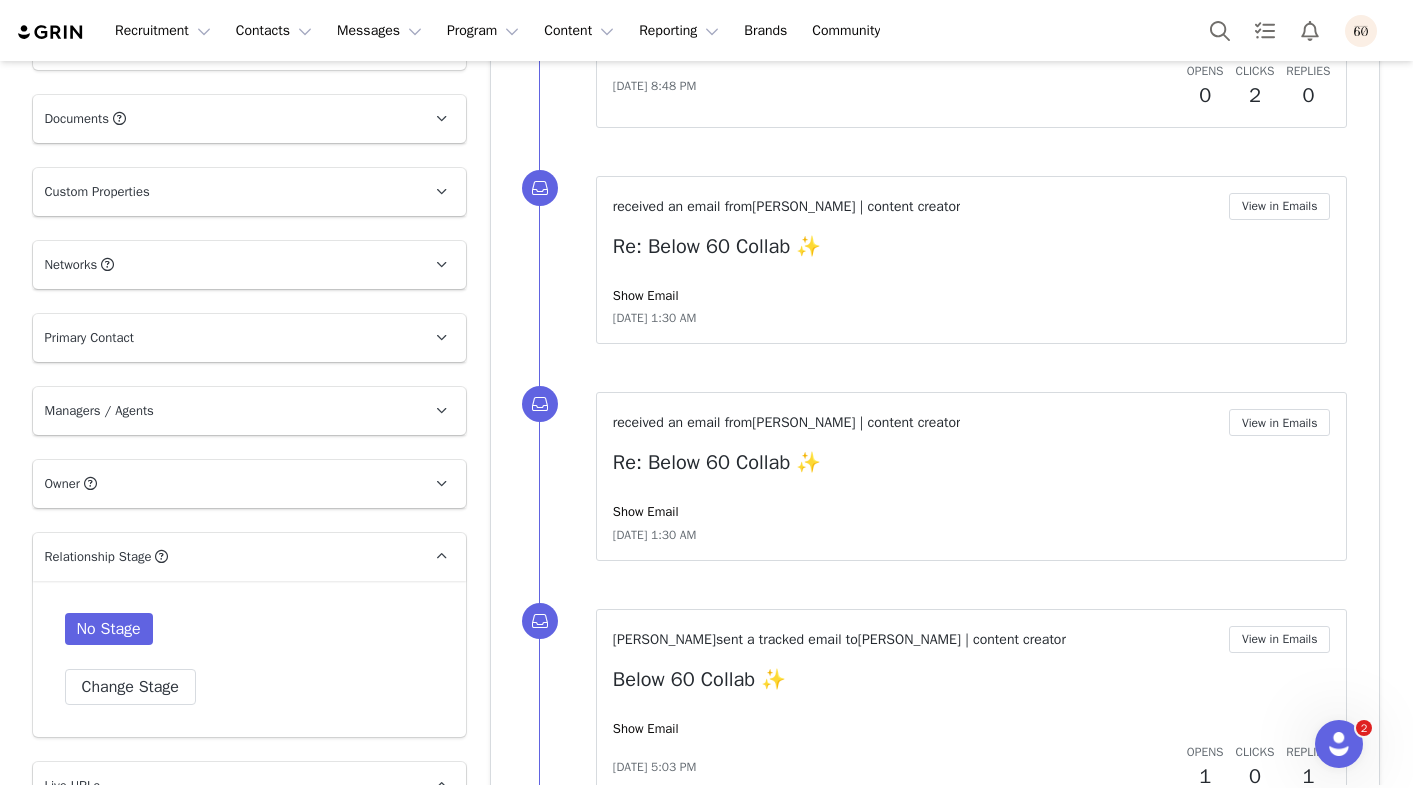 scroll, scrollTop: 1895, scrollLeft: 0, axis: vertical 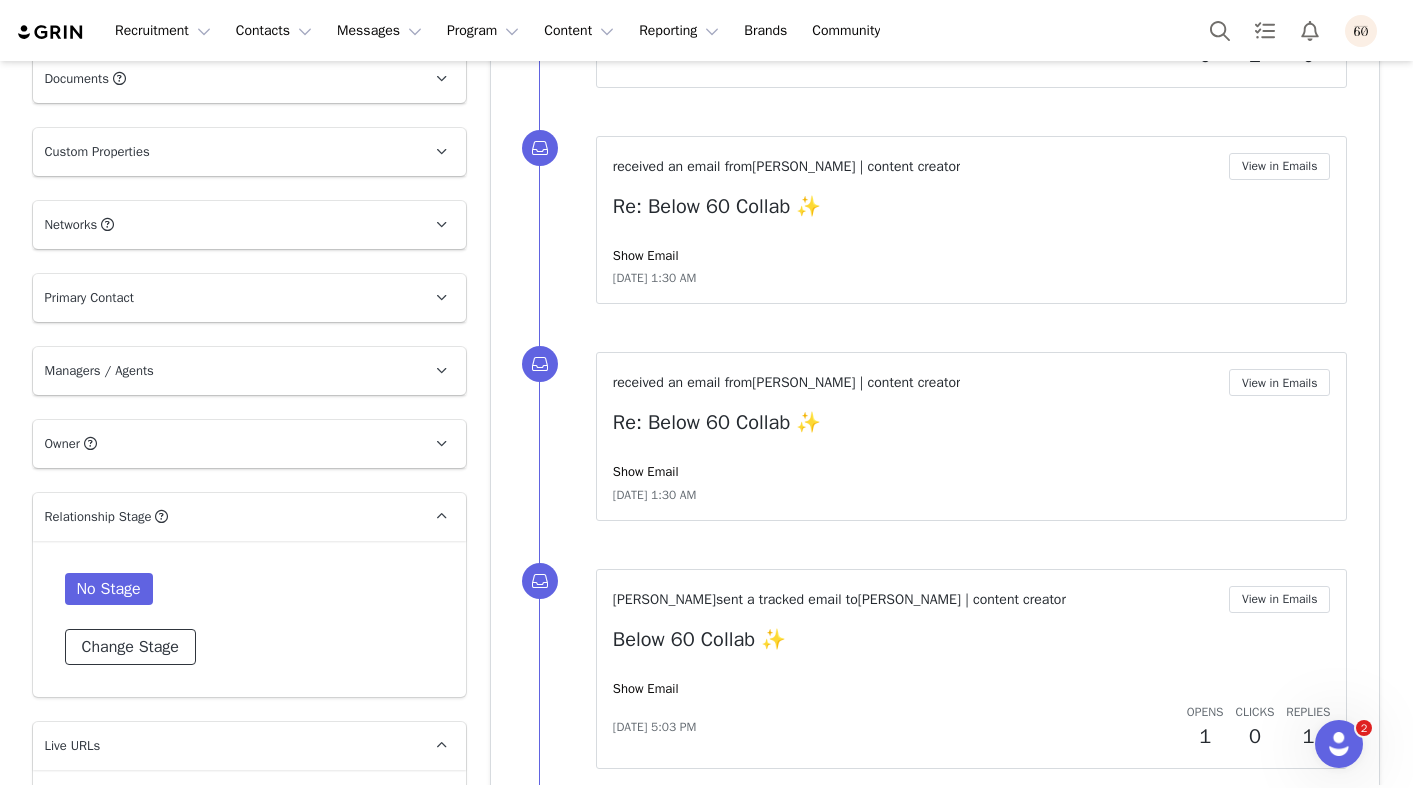 click on "Change Stage" at bounding box center (130, 647) 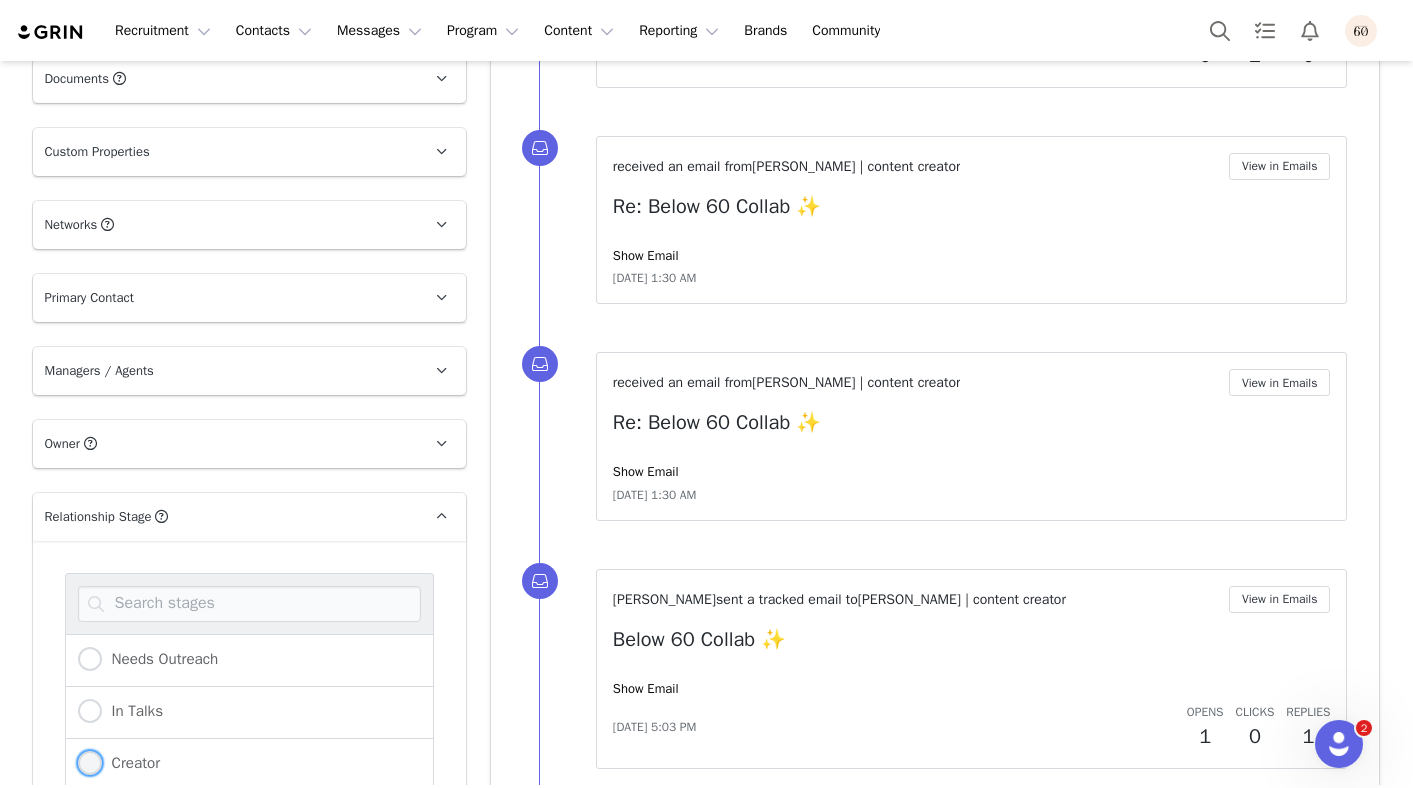 click on "Creator" at bounding box center (131, 763) 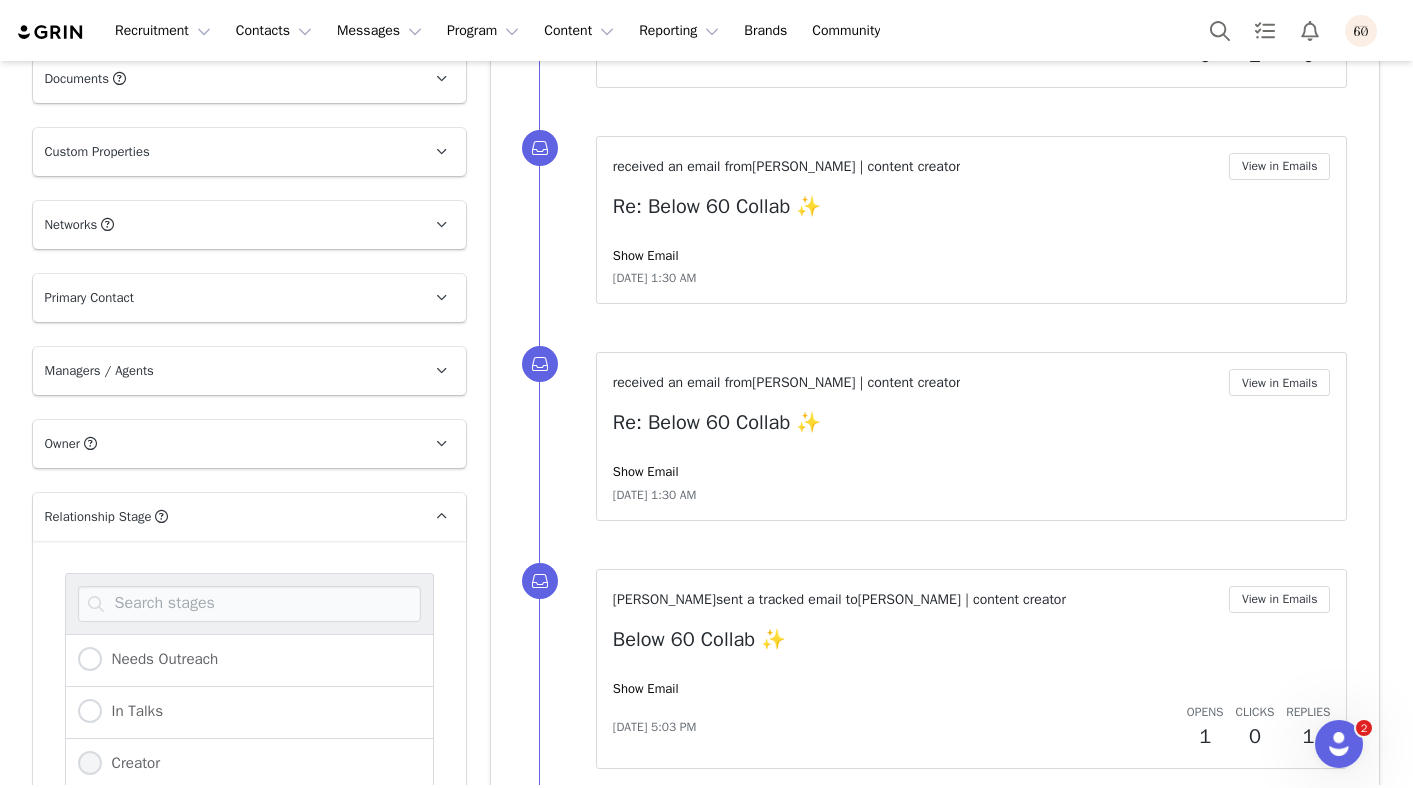 click on "Creator" at bounding box center (90, 764) 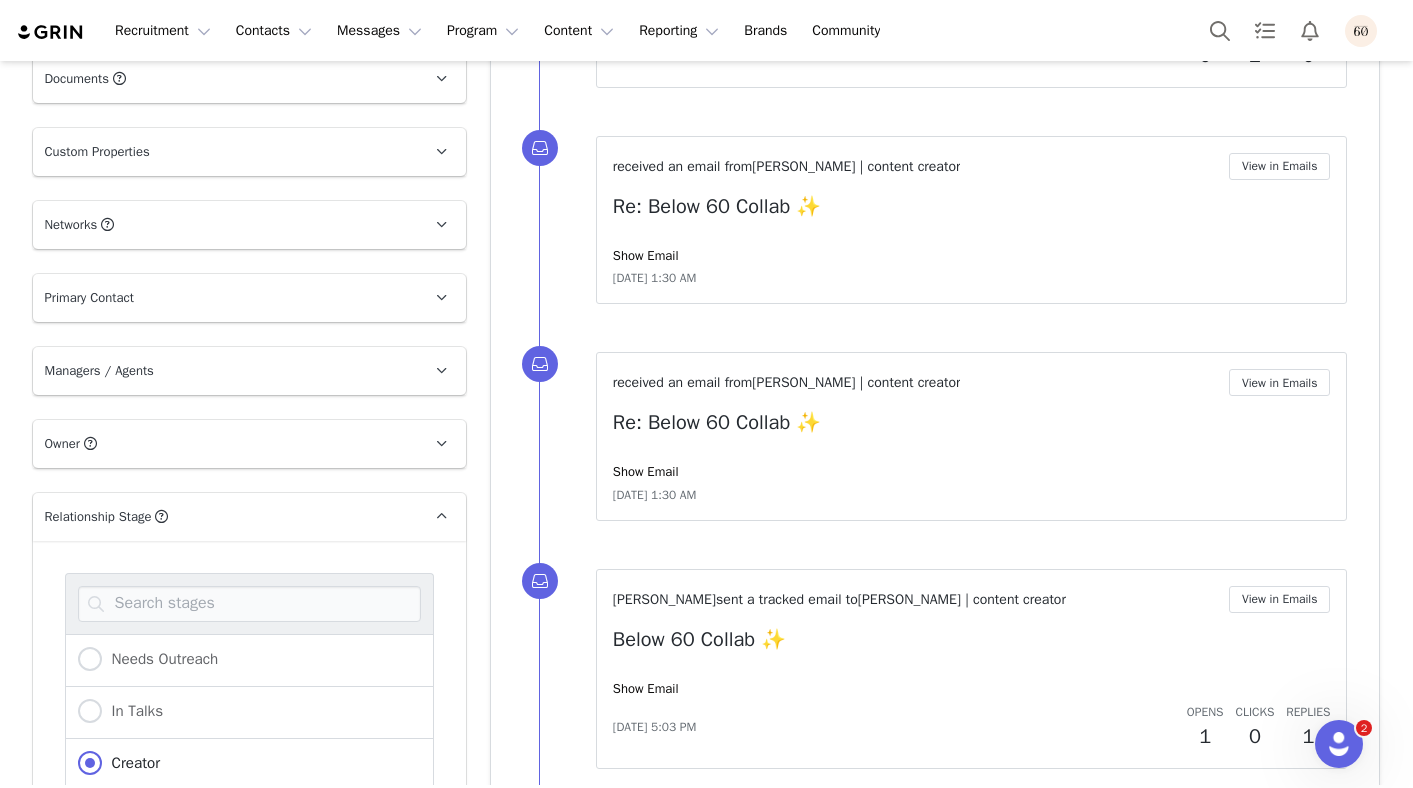 scroll, scrollTop: 6, scrollLeft: 0, axis: vertical 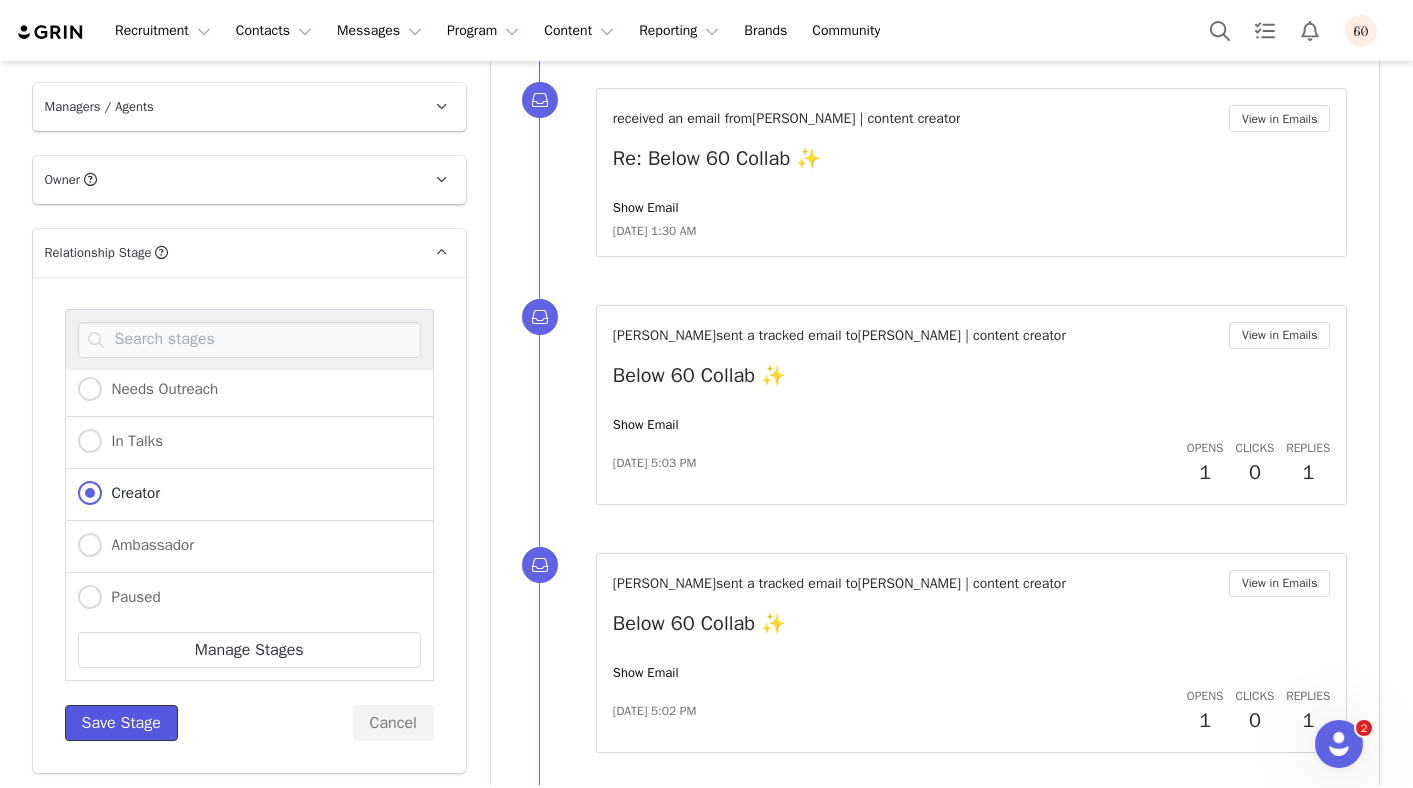 click on "Save Stage" at bounding box center (121, 723) 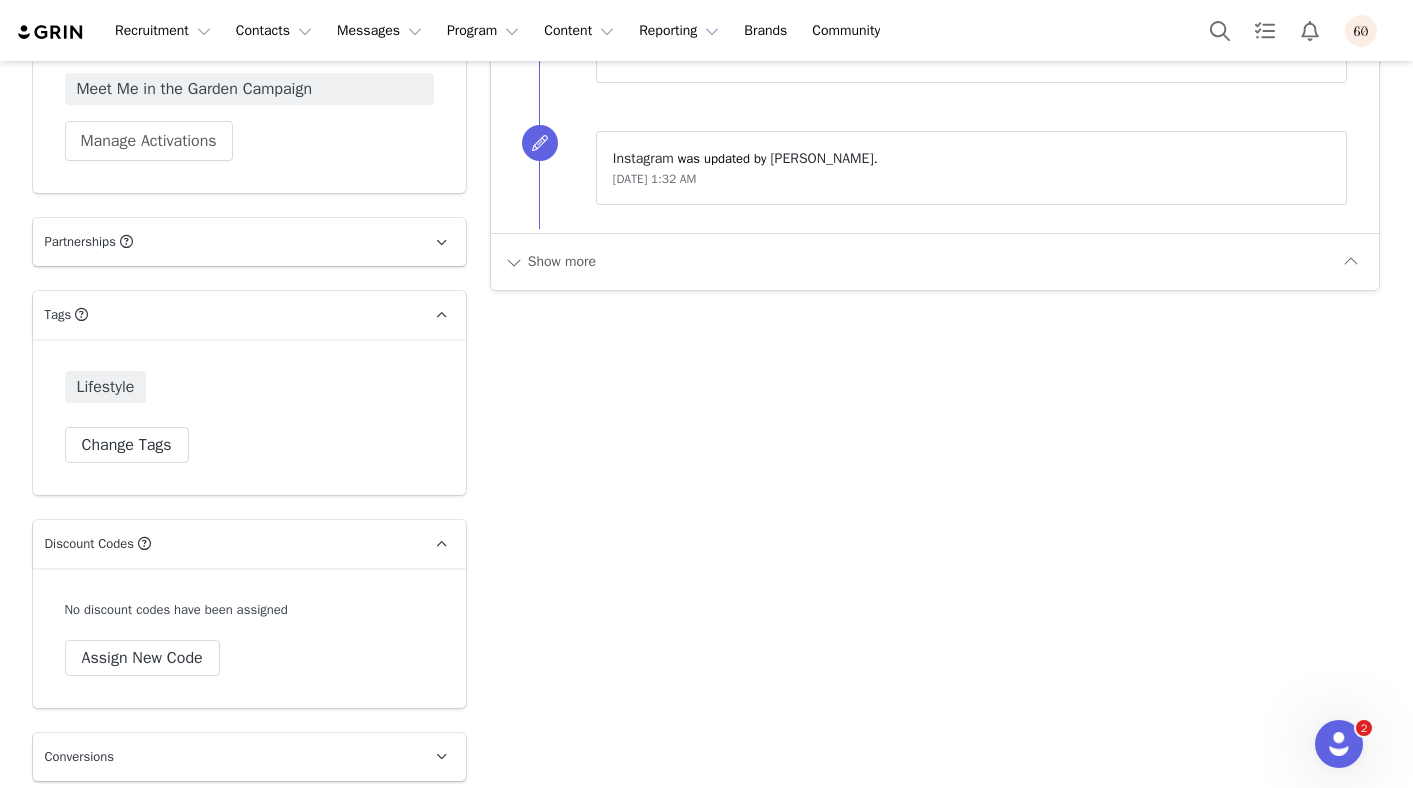 scroll, scrollTop: 2851, scrollLeft: 0, axis: vertical 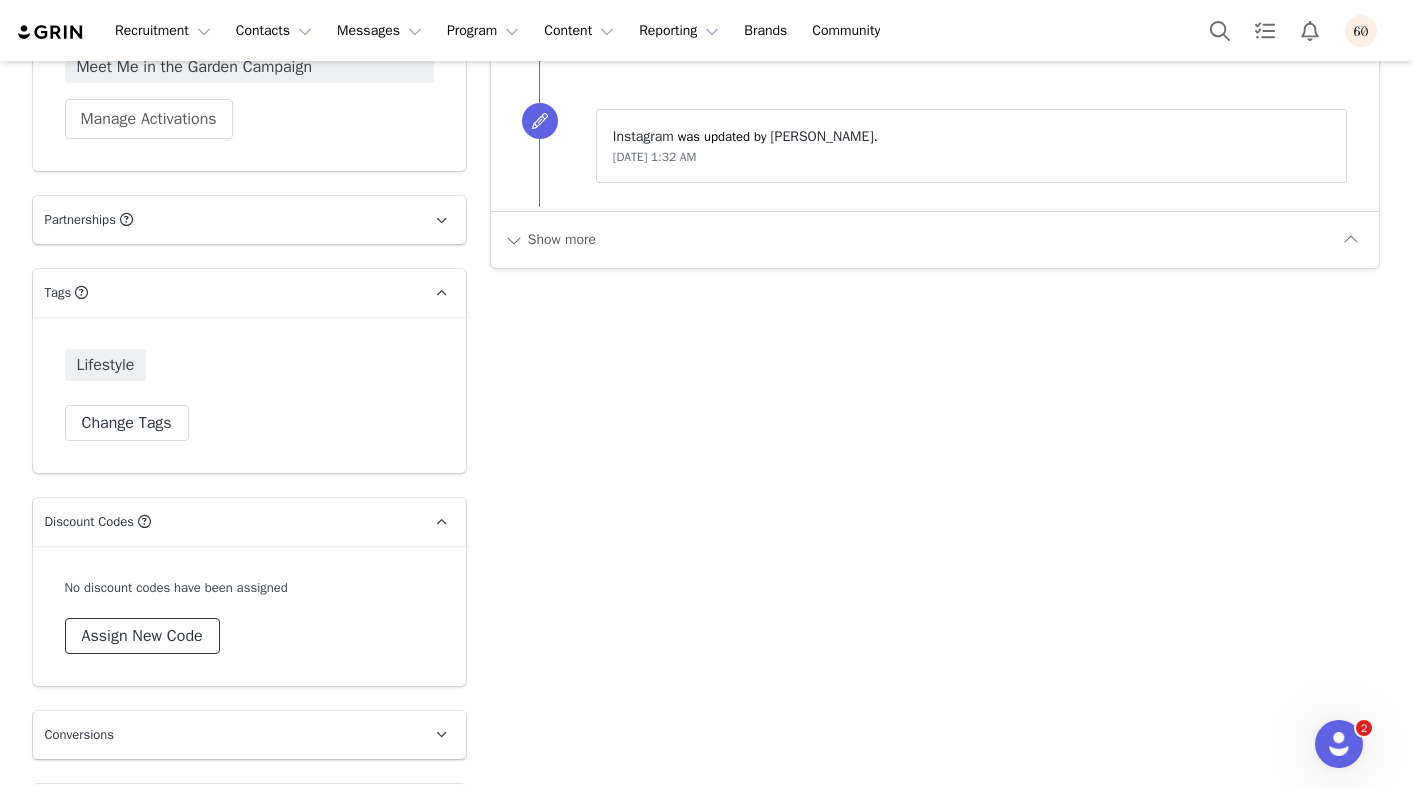 click on "Assign New Code" at bounding box center [142, 636] 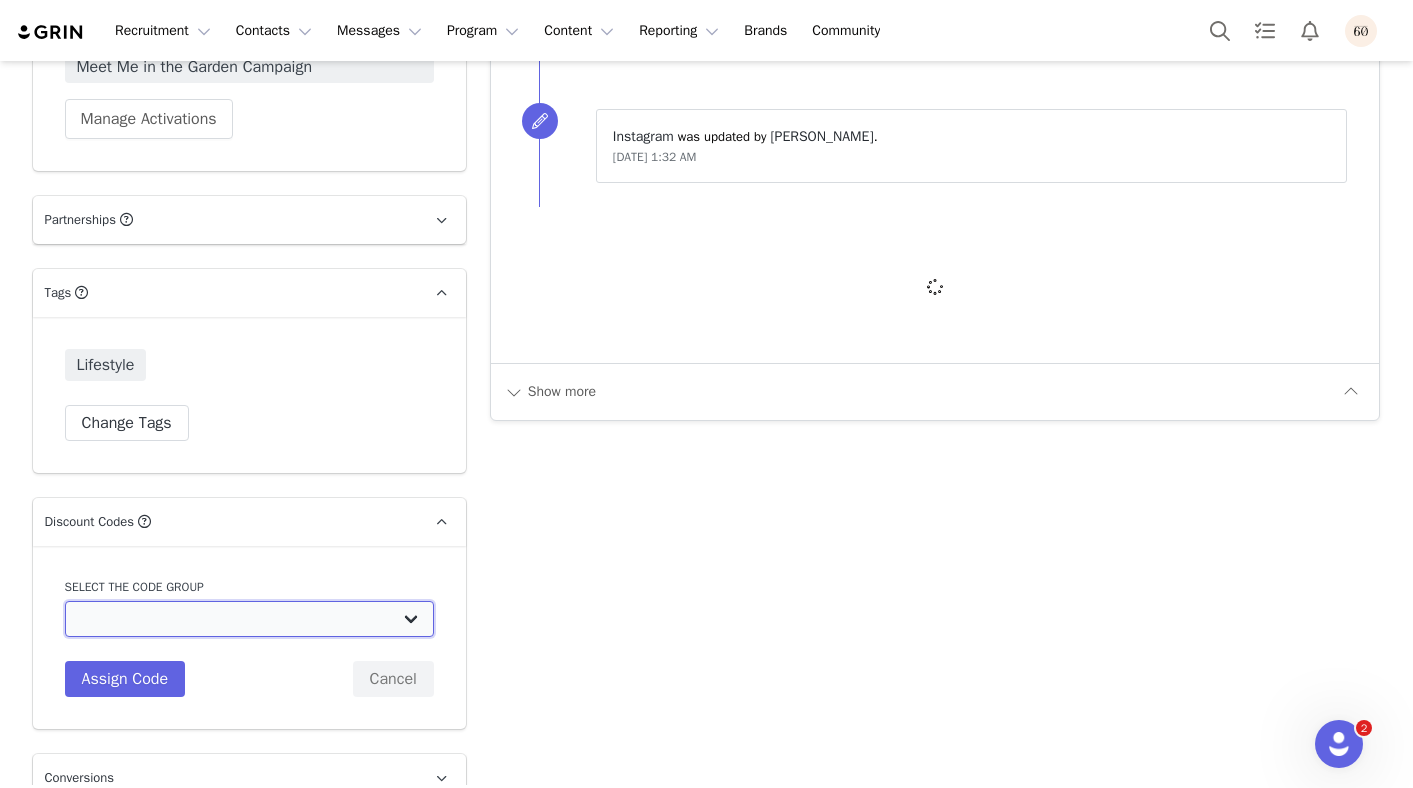 click on "Below 60: Affiliate15   Below 60: Creator 15% Off   Below 60: Creator 15% + commission" at bounding box center (249, 619) 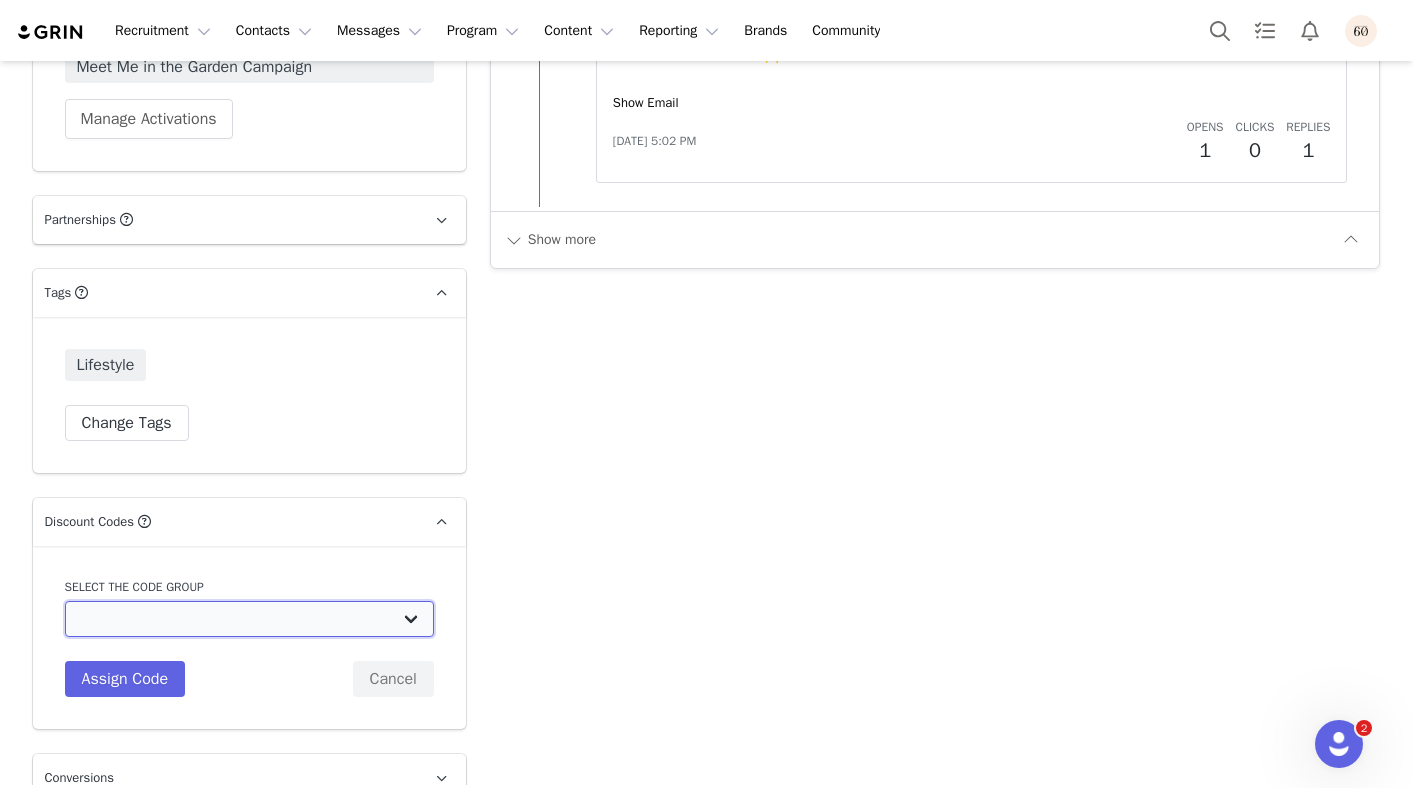 select on "10009797" 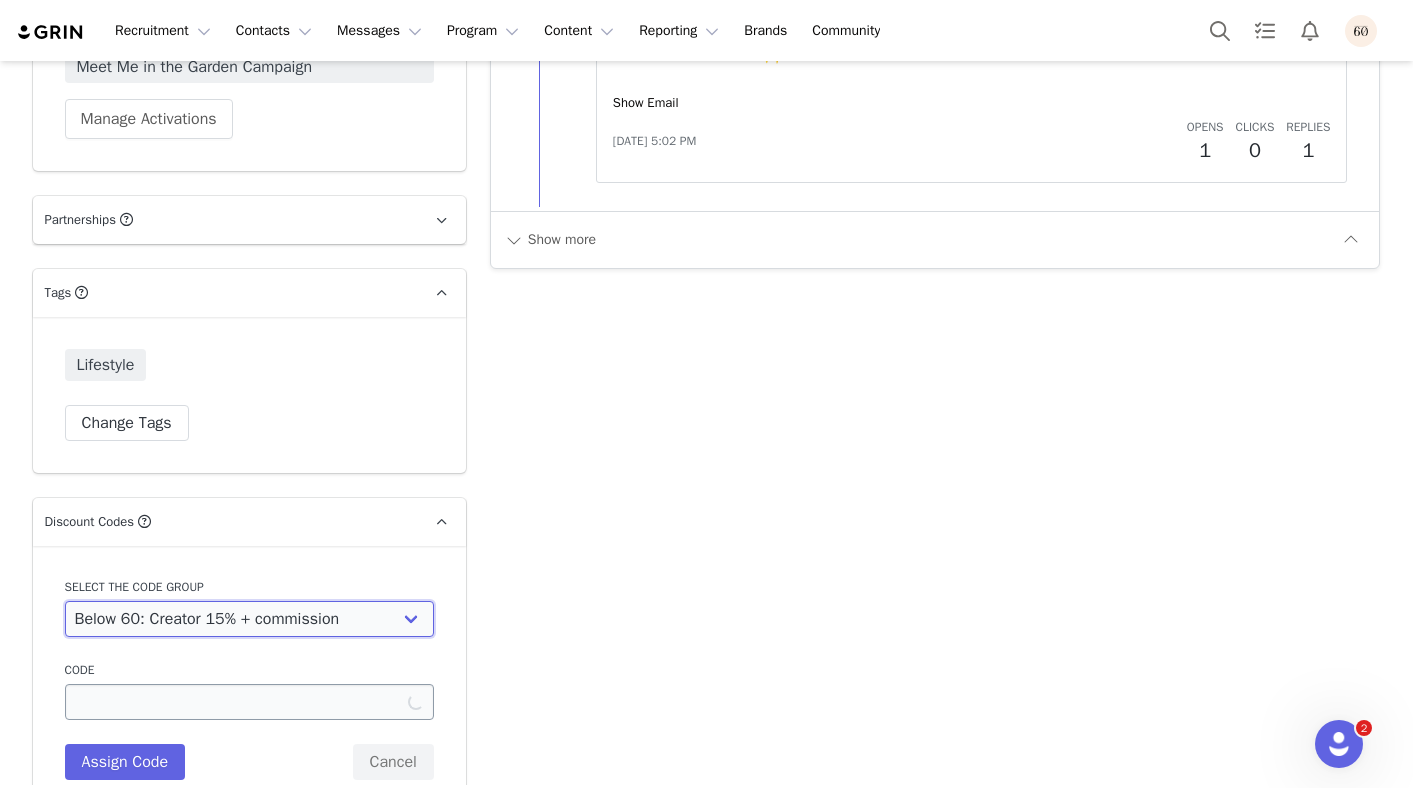 type on "ALEXA15" 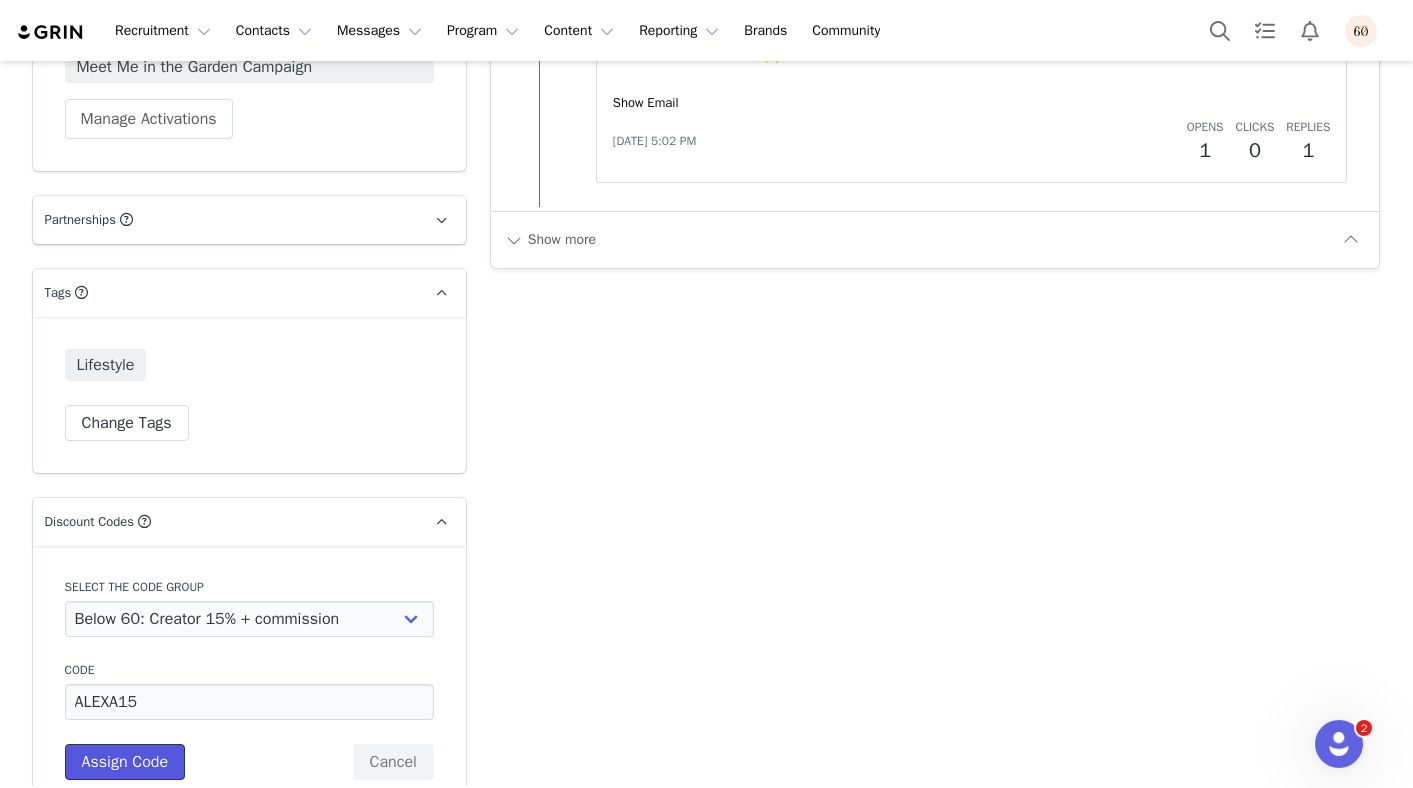 click on "Assign Code" at bounding box center [125, 762] 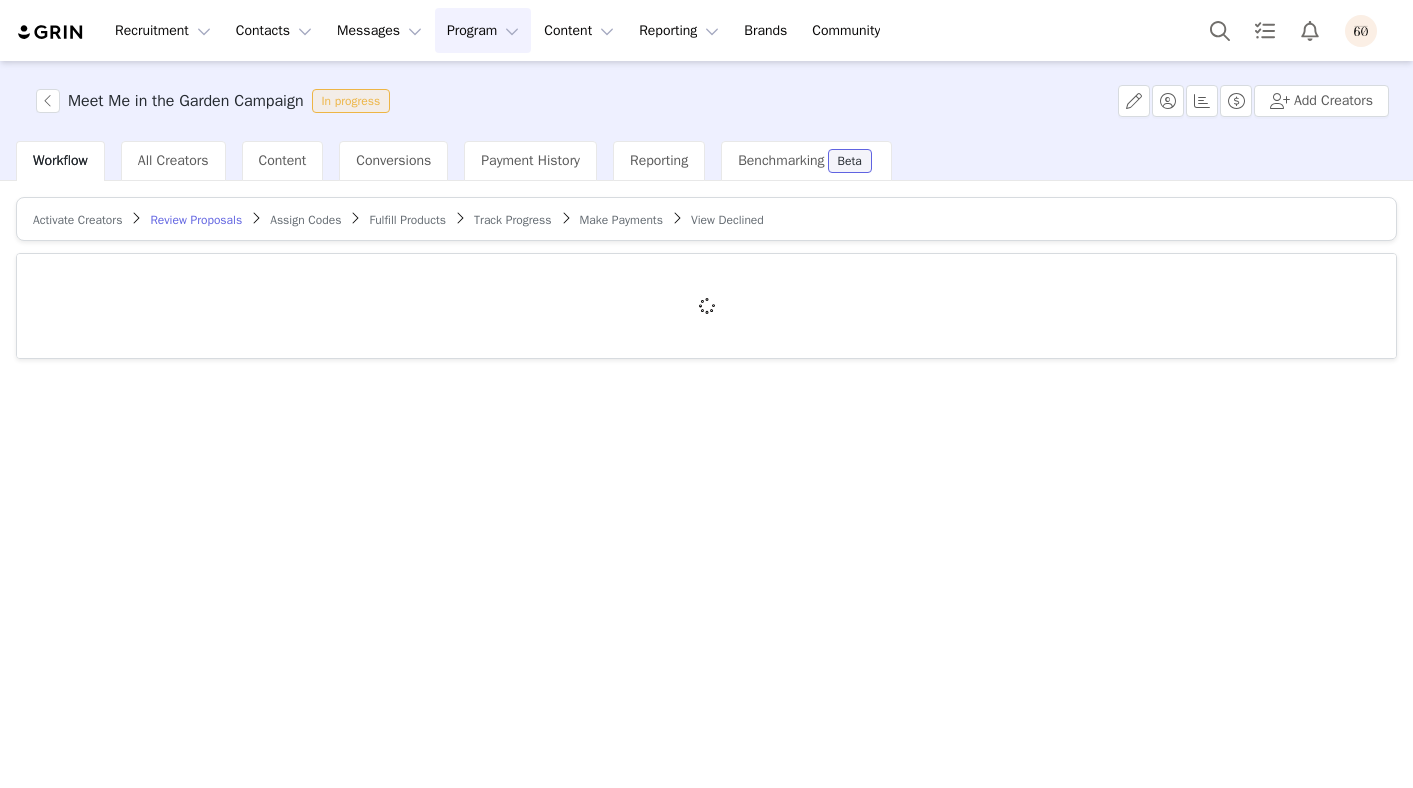 scroll, scrollTop: 0, scrollLeft: 0, axis: both 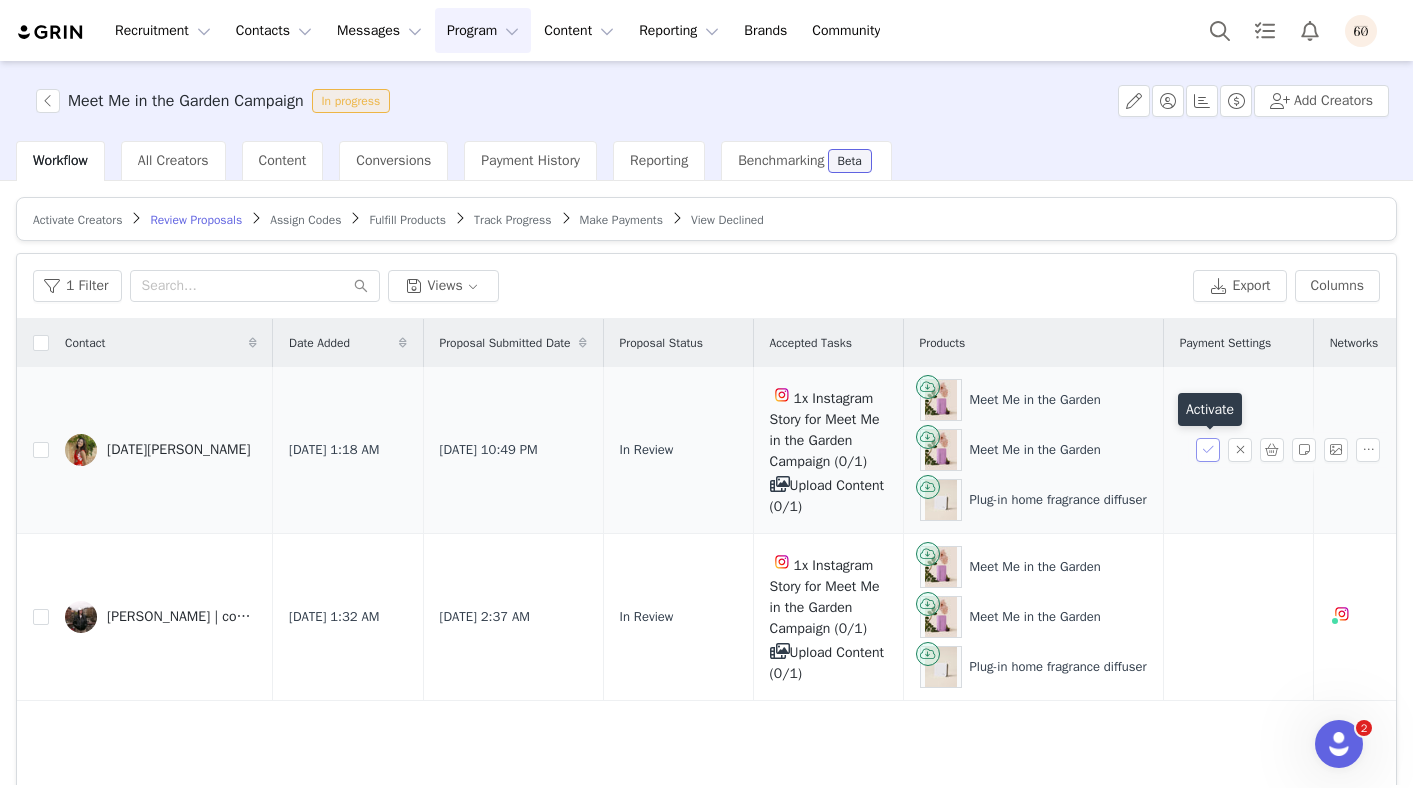 click at bounding box center (1208, 450) 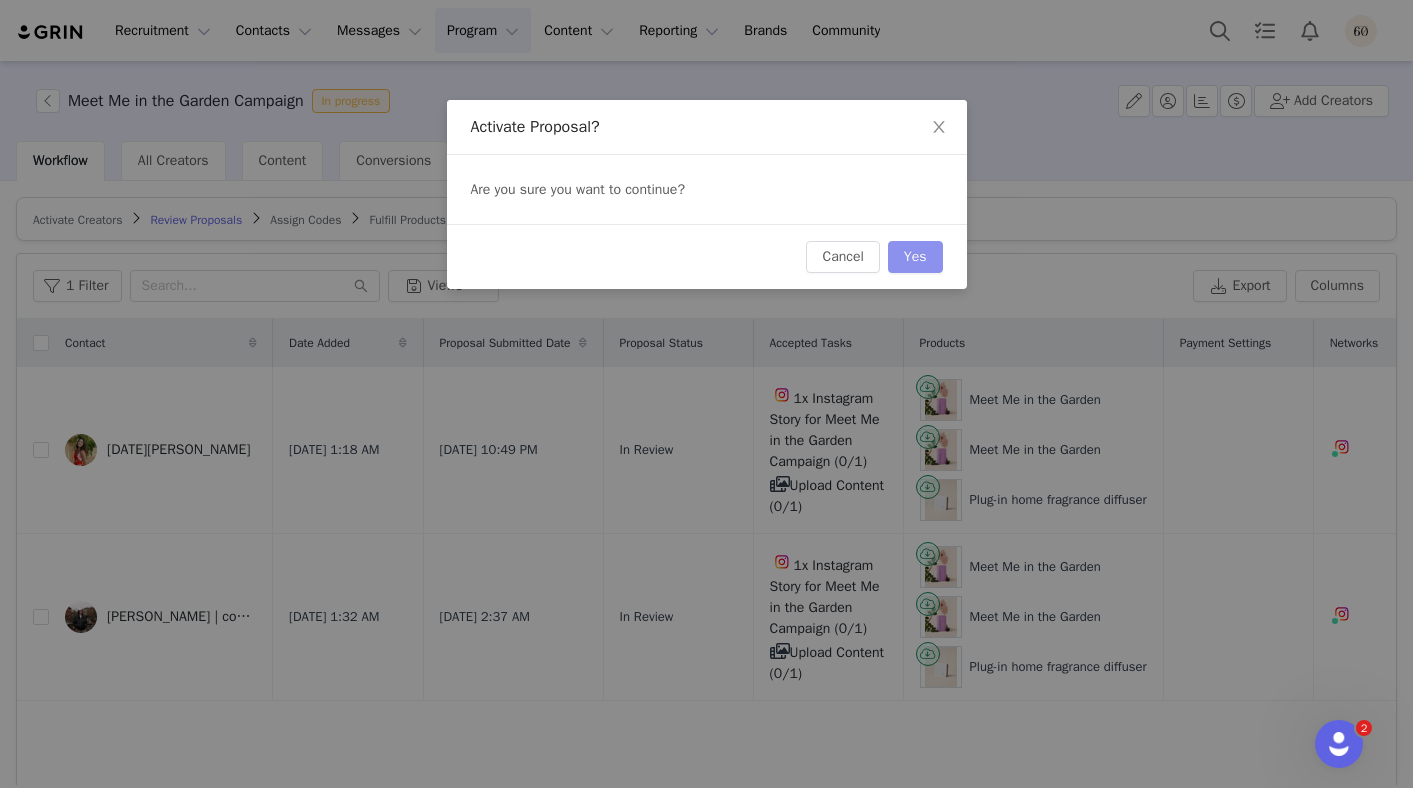 click on "Yes" at bounding box center [915, 257] 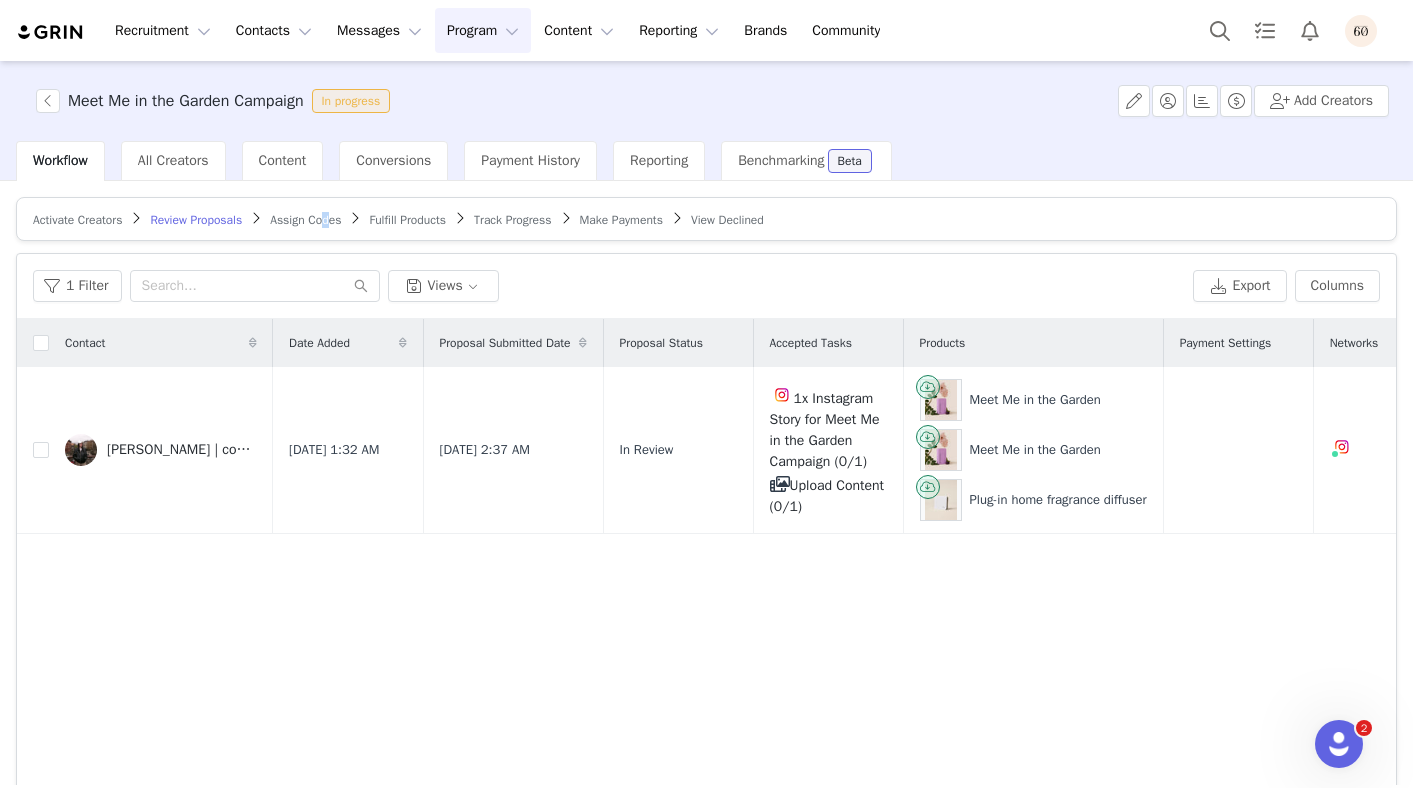 click on "Assign Codes" at bounding box center (305, 220) 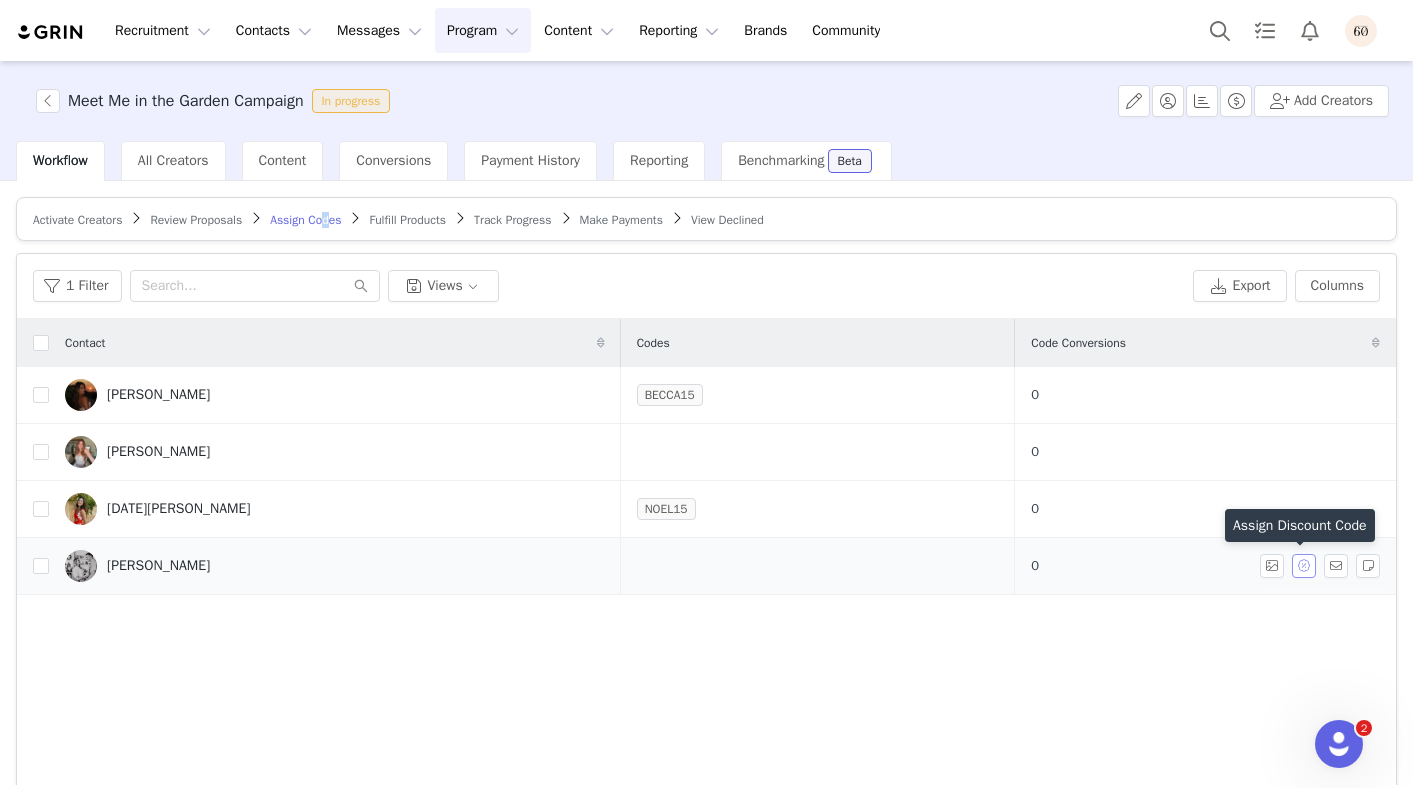 click at bounding box center (1304, 566) 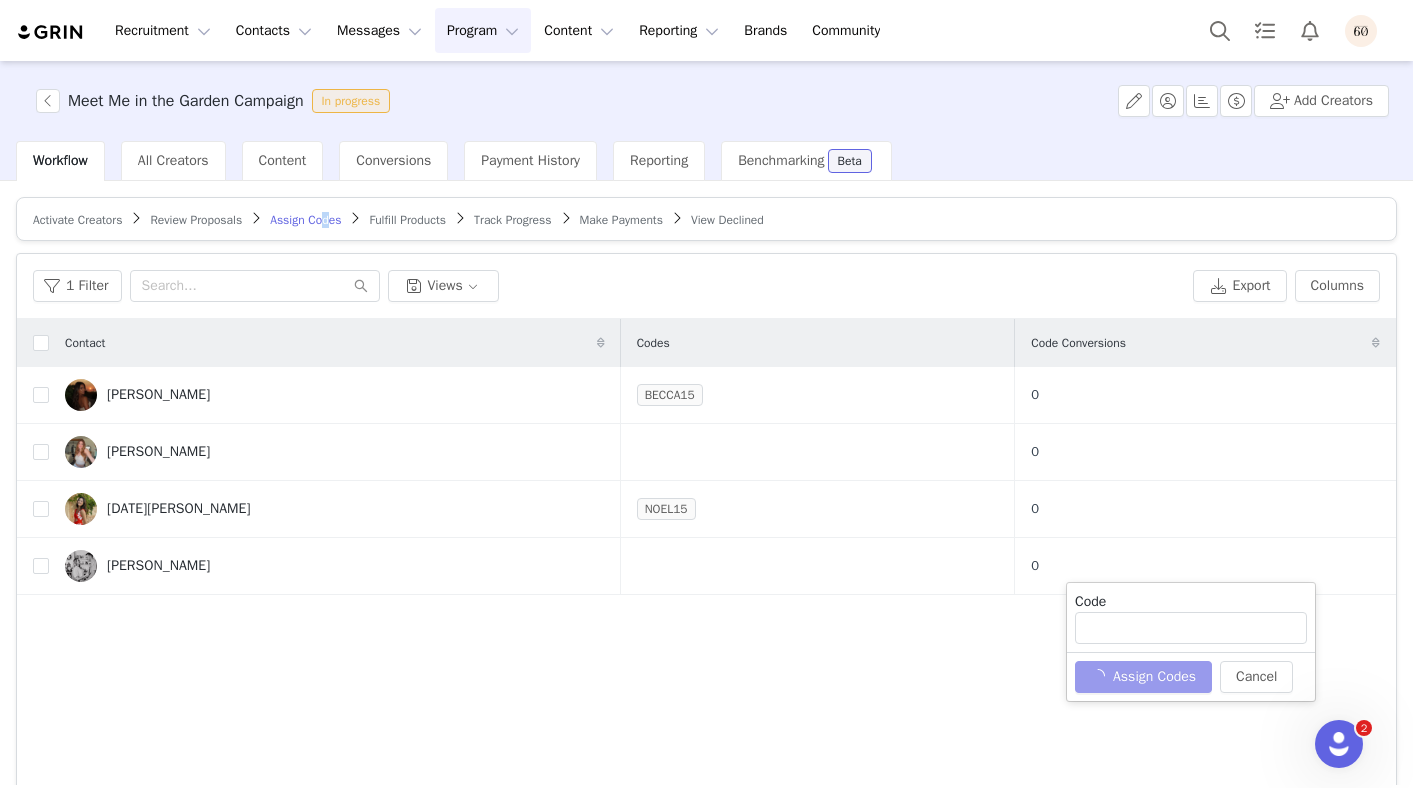 type on "BRITTANIE15" 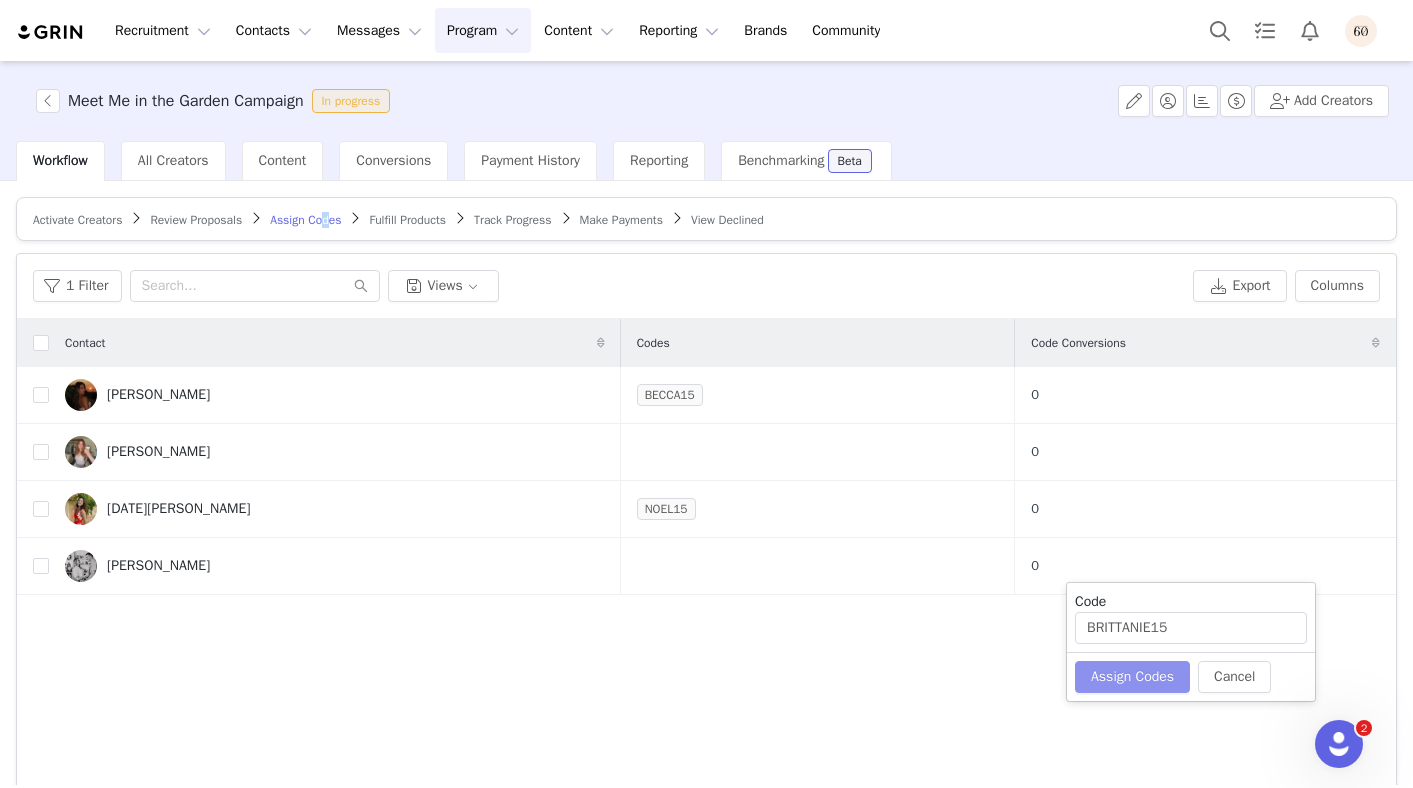 click on "Assign Codes" at bounding box center [1132, 677] 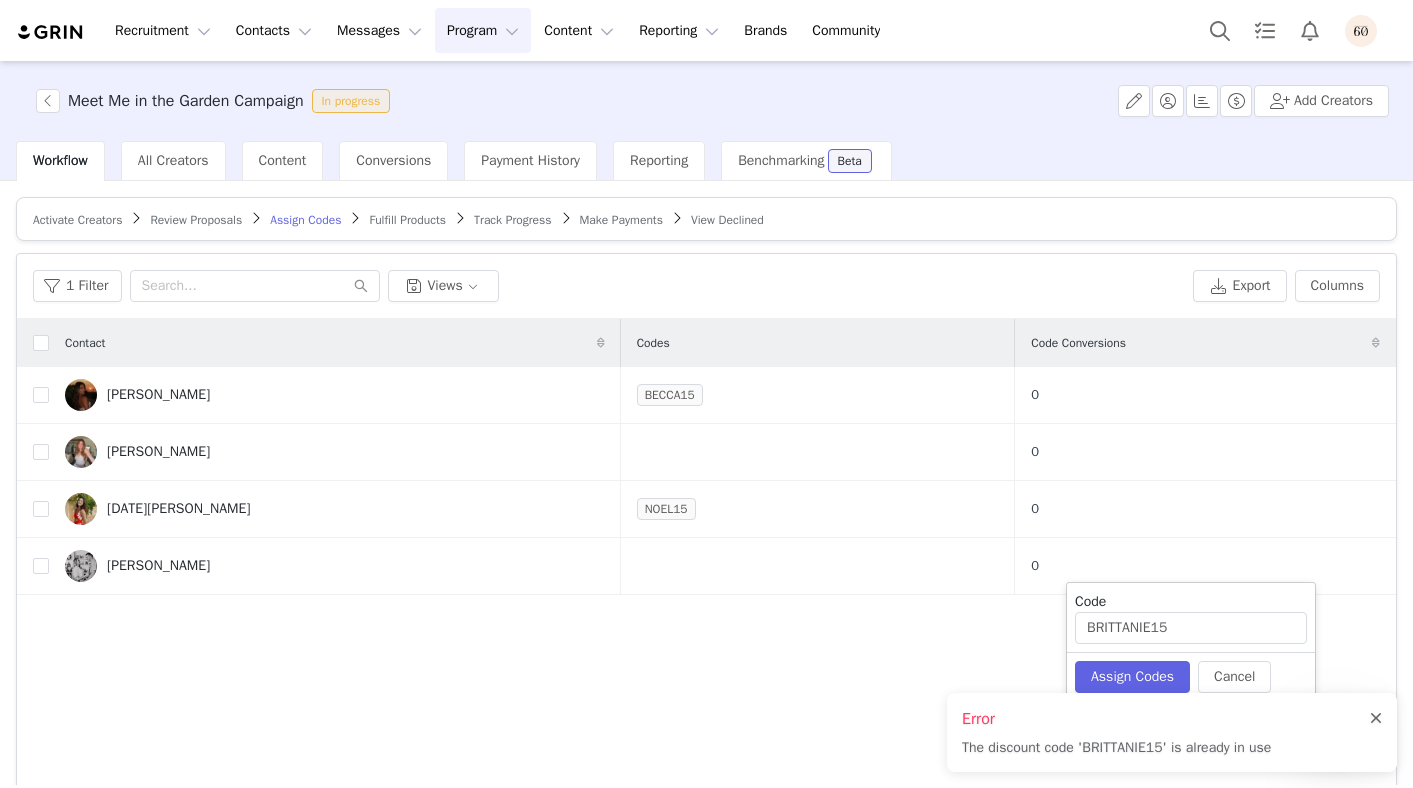 click at bounding box center (1376, 719) 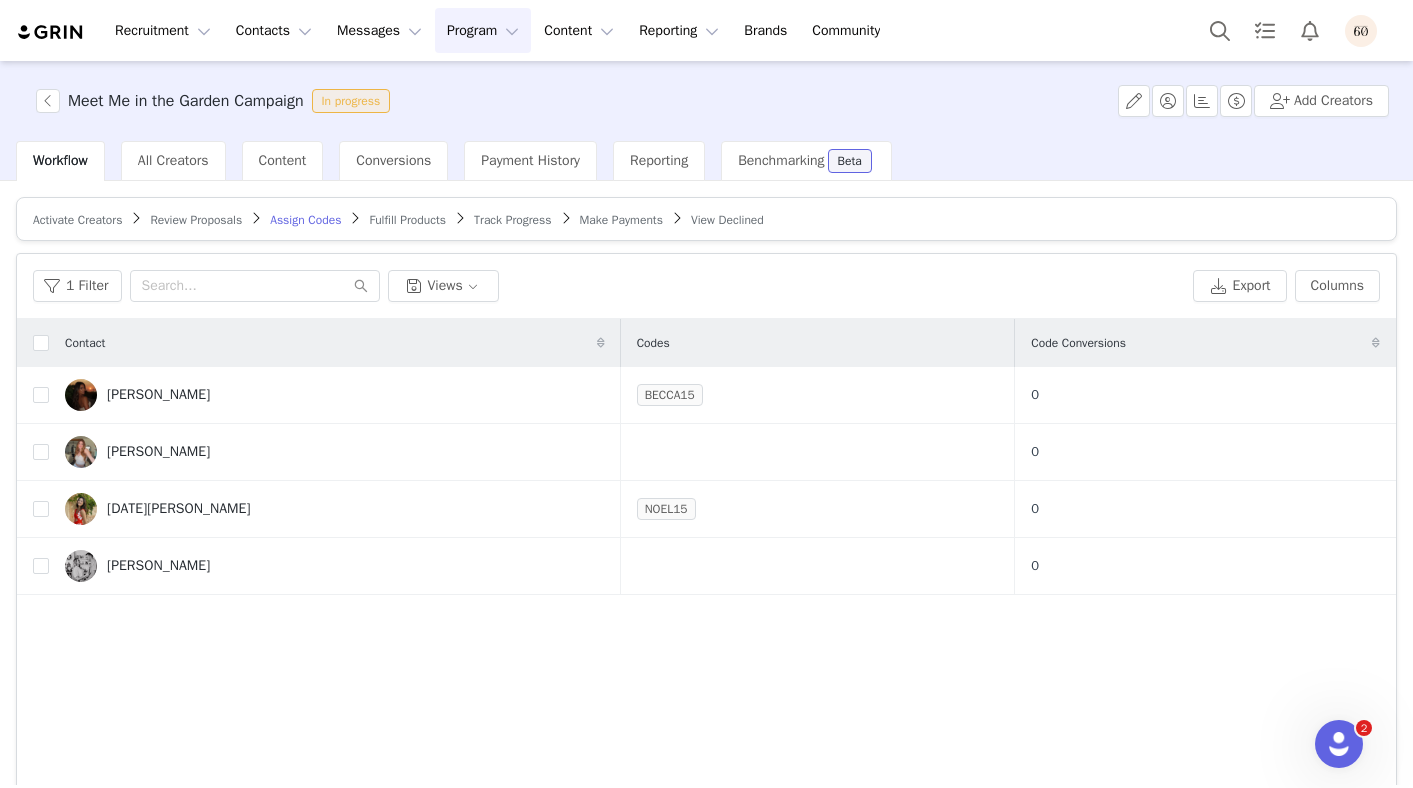 click on "Fulfill Products" at bounding box center [407, 220] 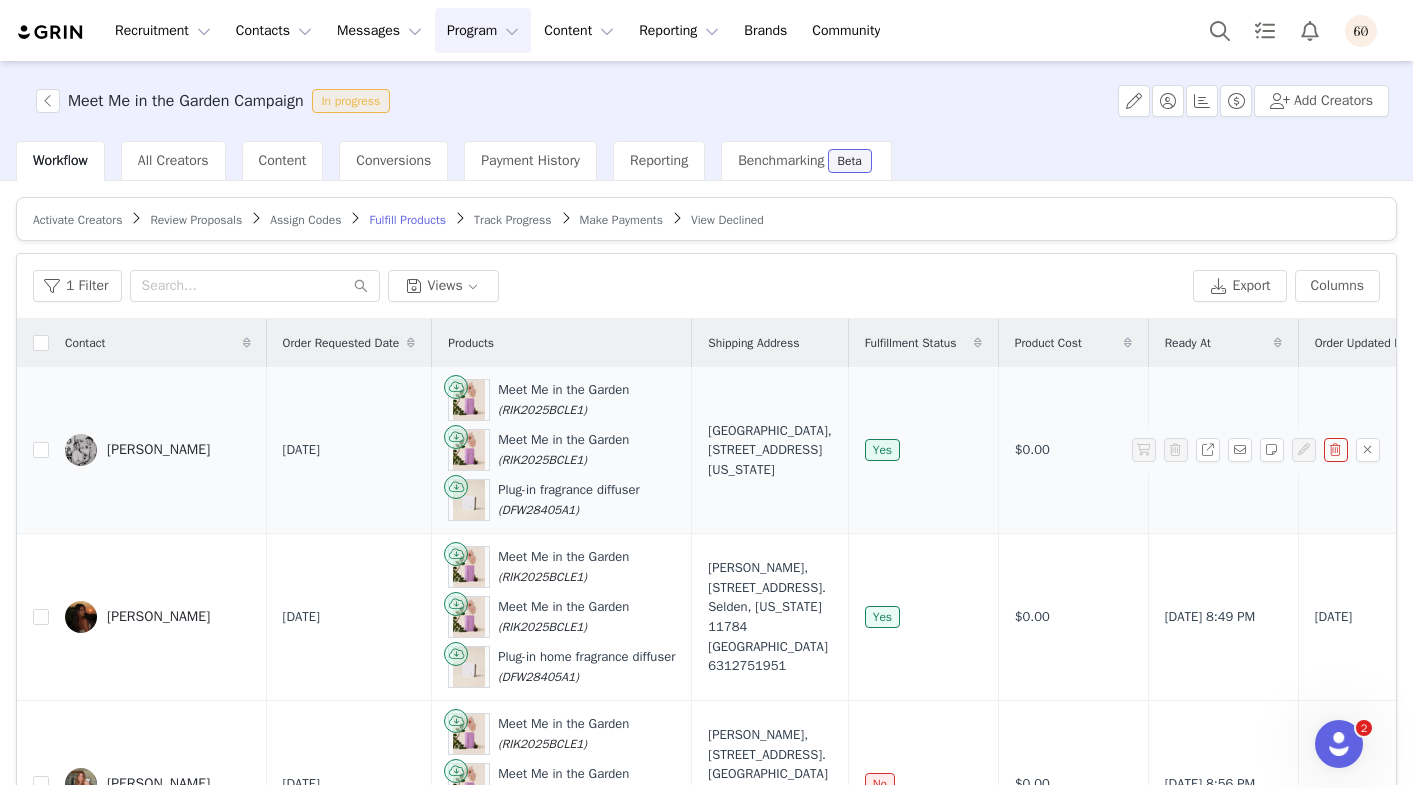 scroll, scrollTop: 227, scrollLeft: 0, axis: vertical 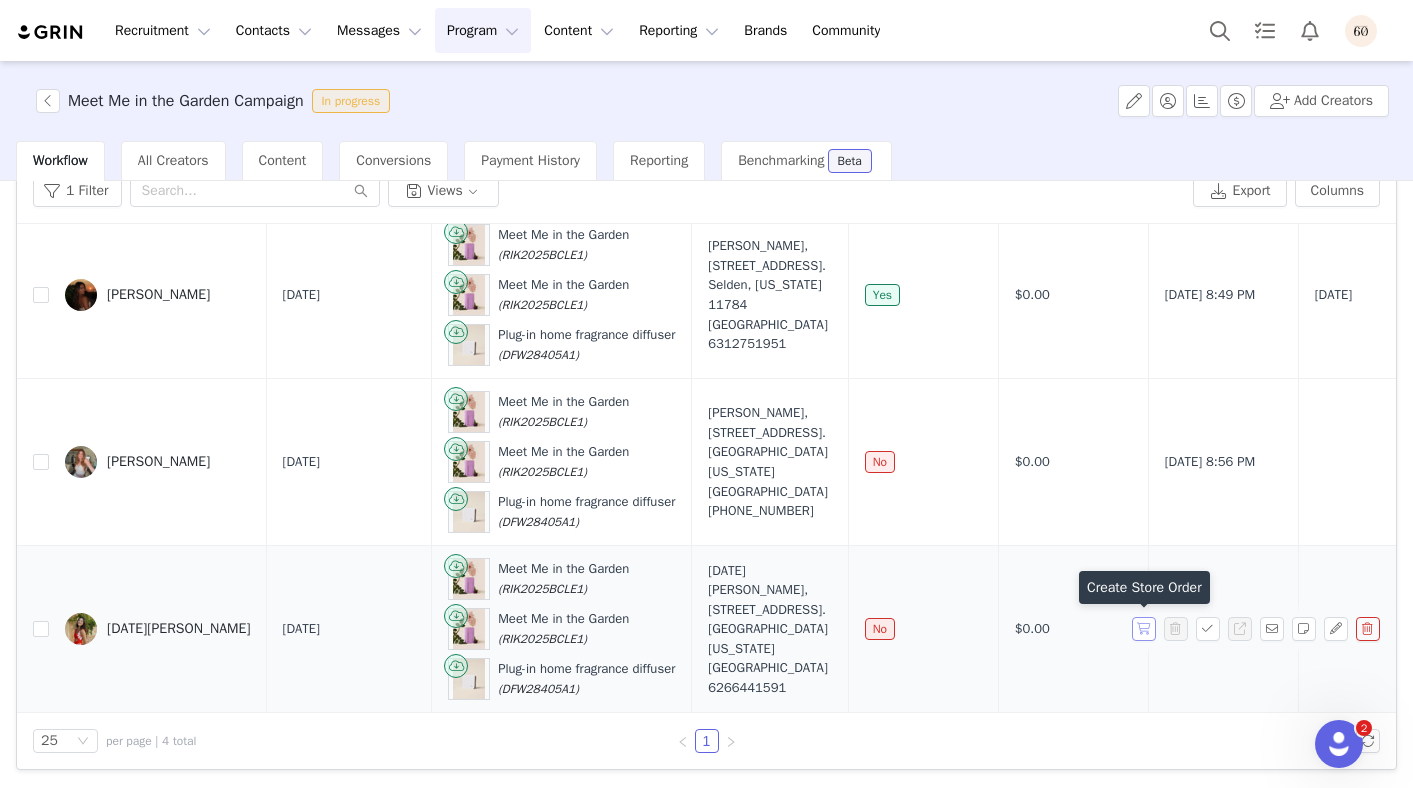 click at bounding box center [1144, 629] 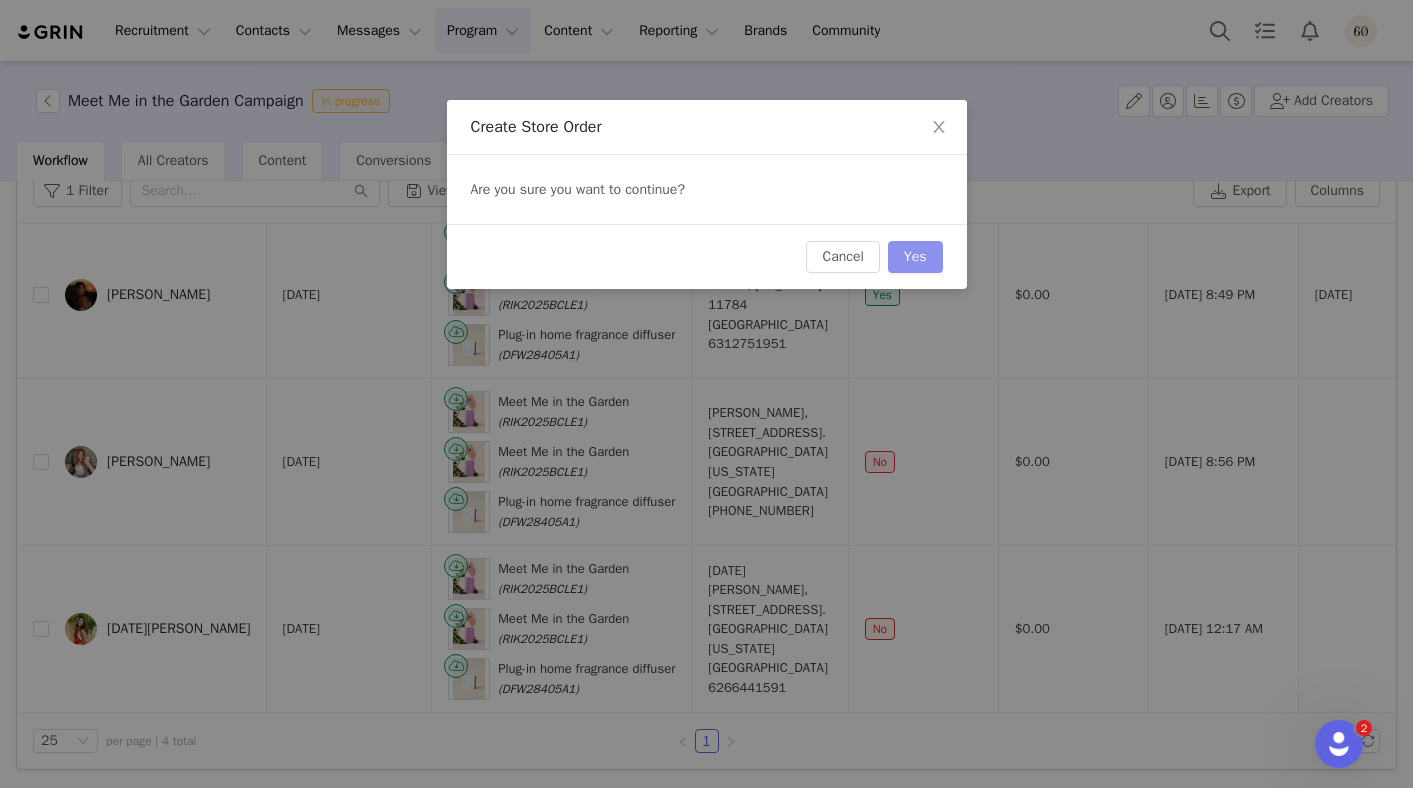 click on "Yes" at bounding box center [915, 257] 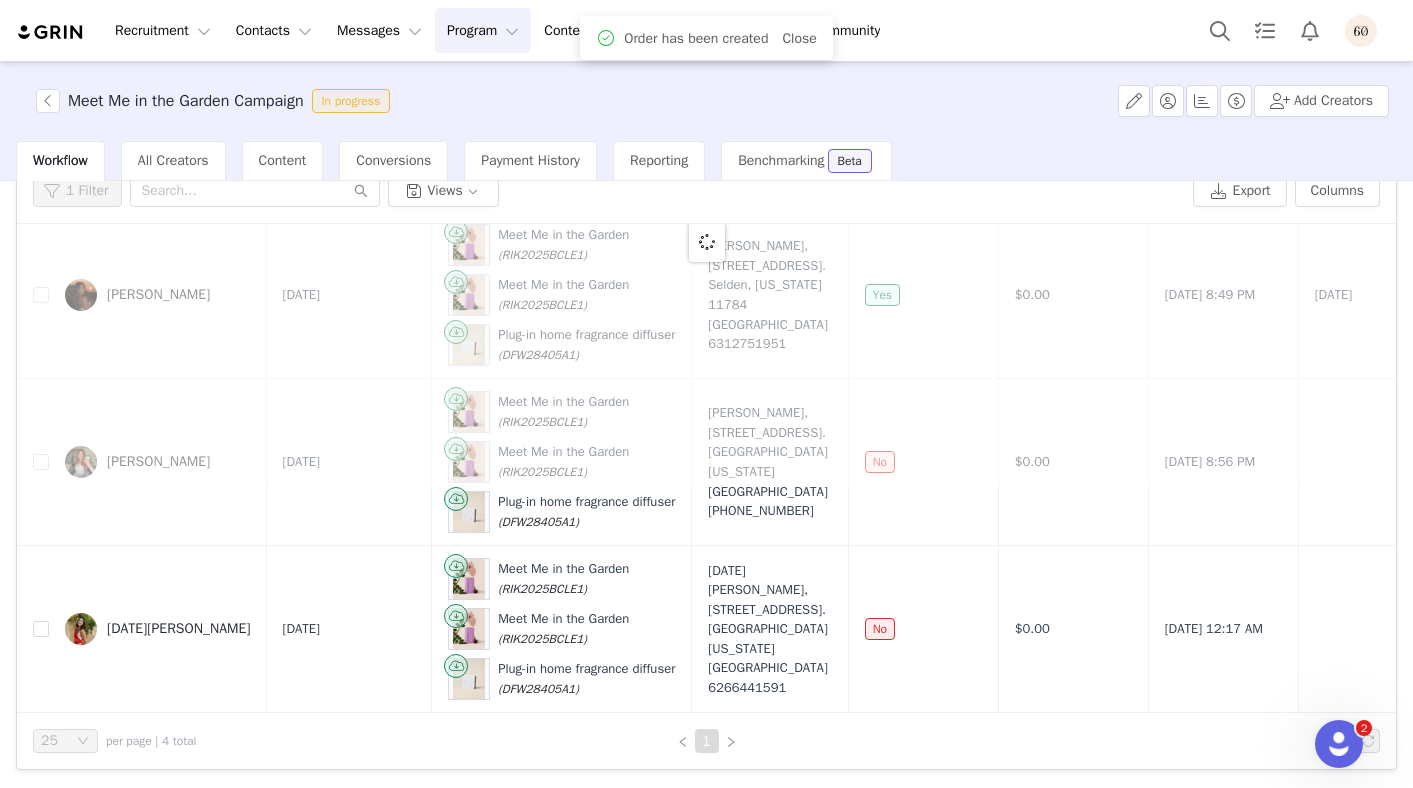 scroll, scrollTop: 0, scrollLeft: 0, axis: both 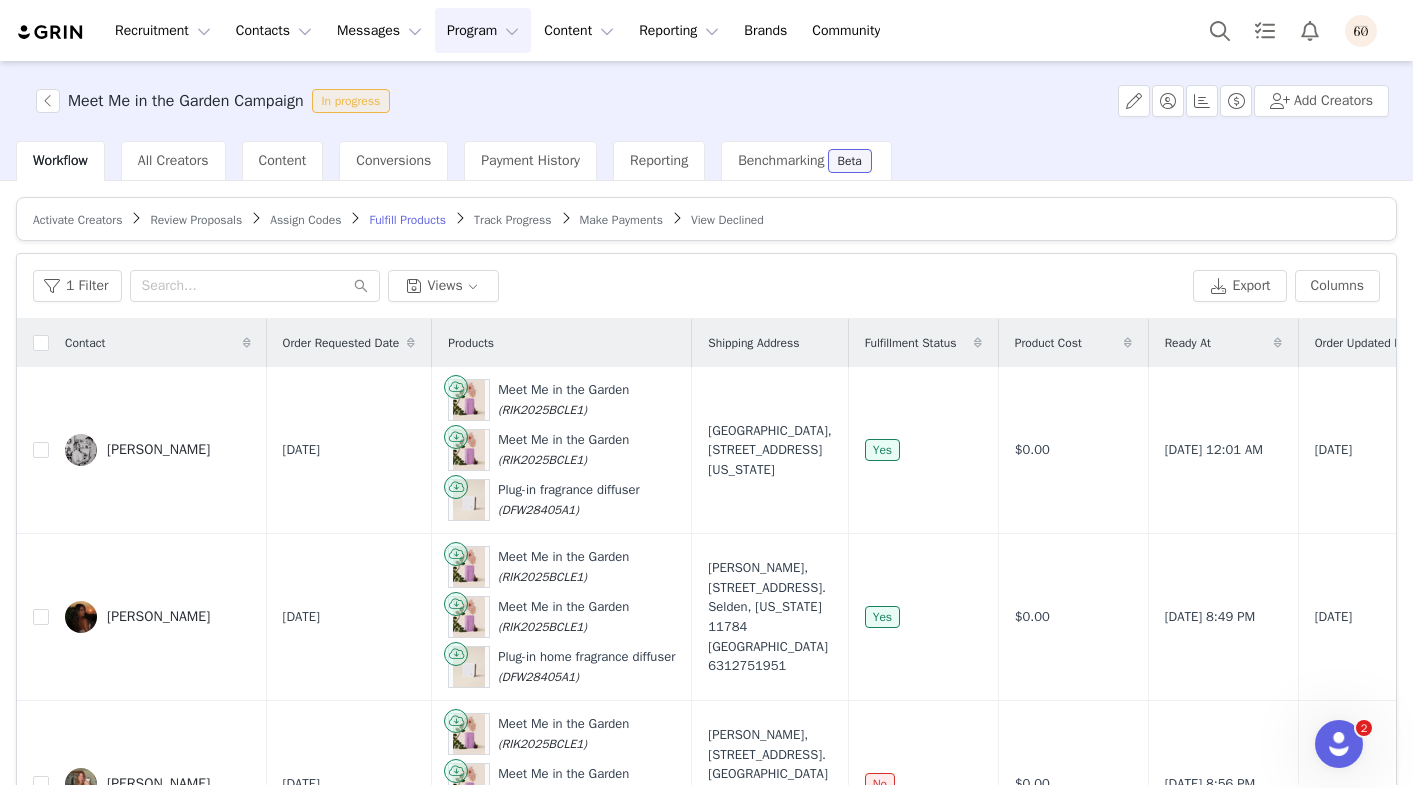 click on "Assign Codes" at bounding box center [305, 220] 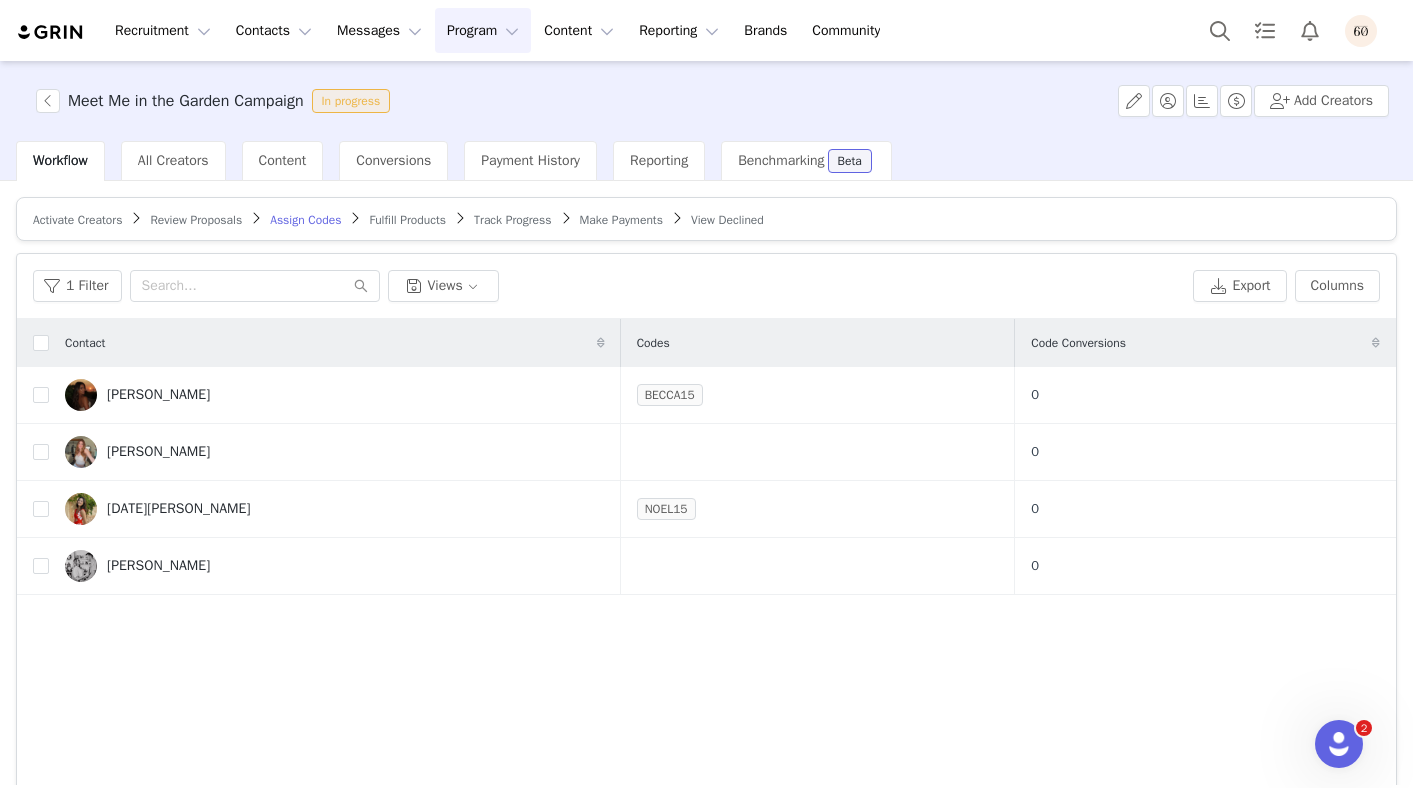 click on "Review Proposals" at bounding box center (196, 220) 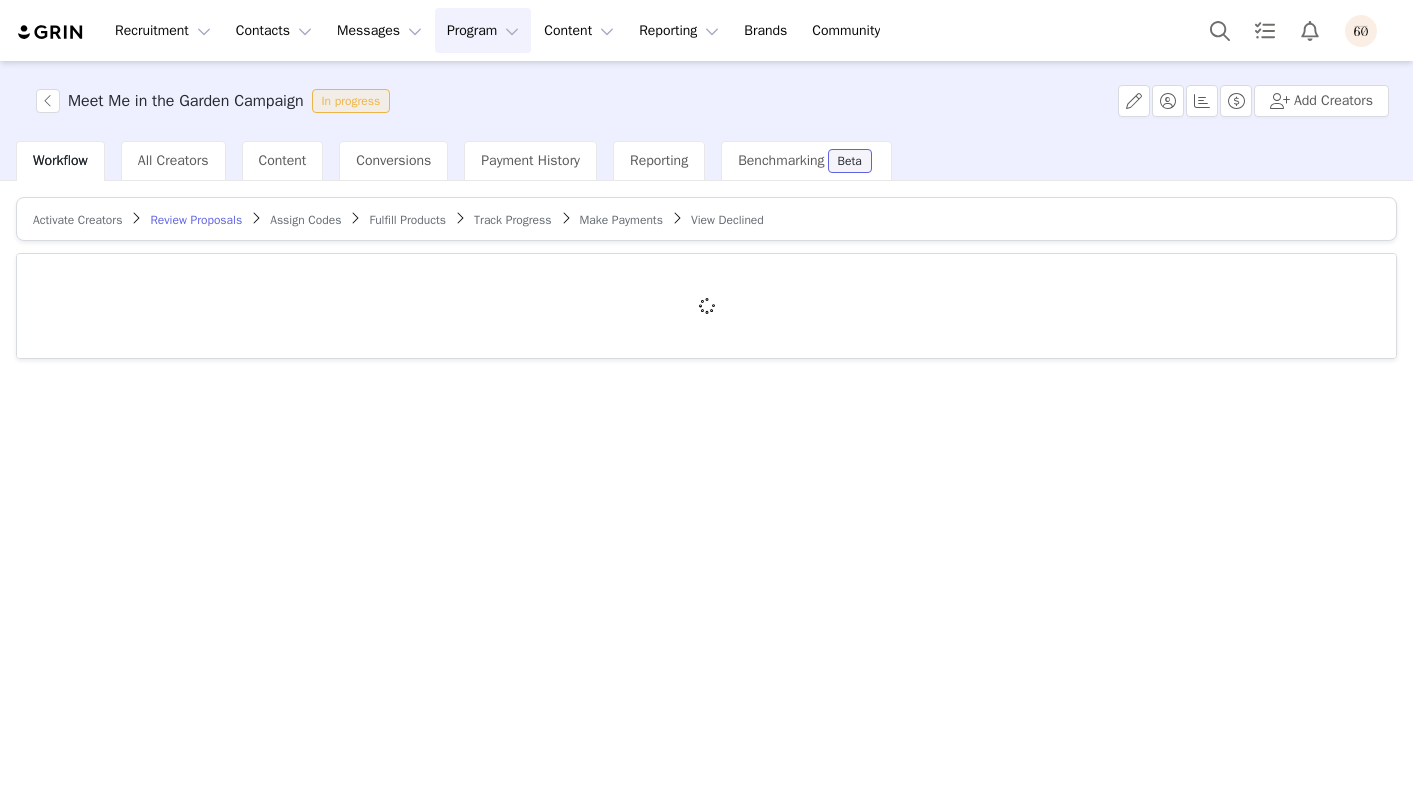 scroll, scrollTop: 0, scrollLeft: 0, axis: both 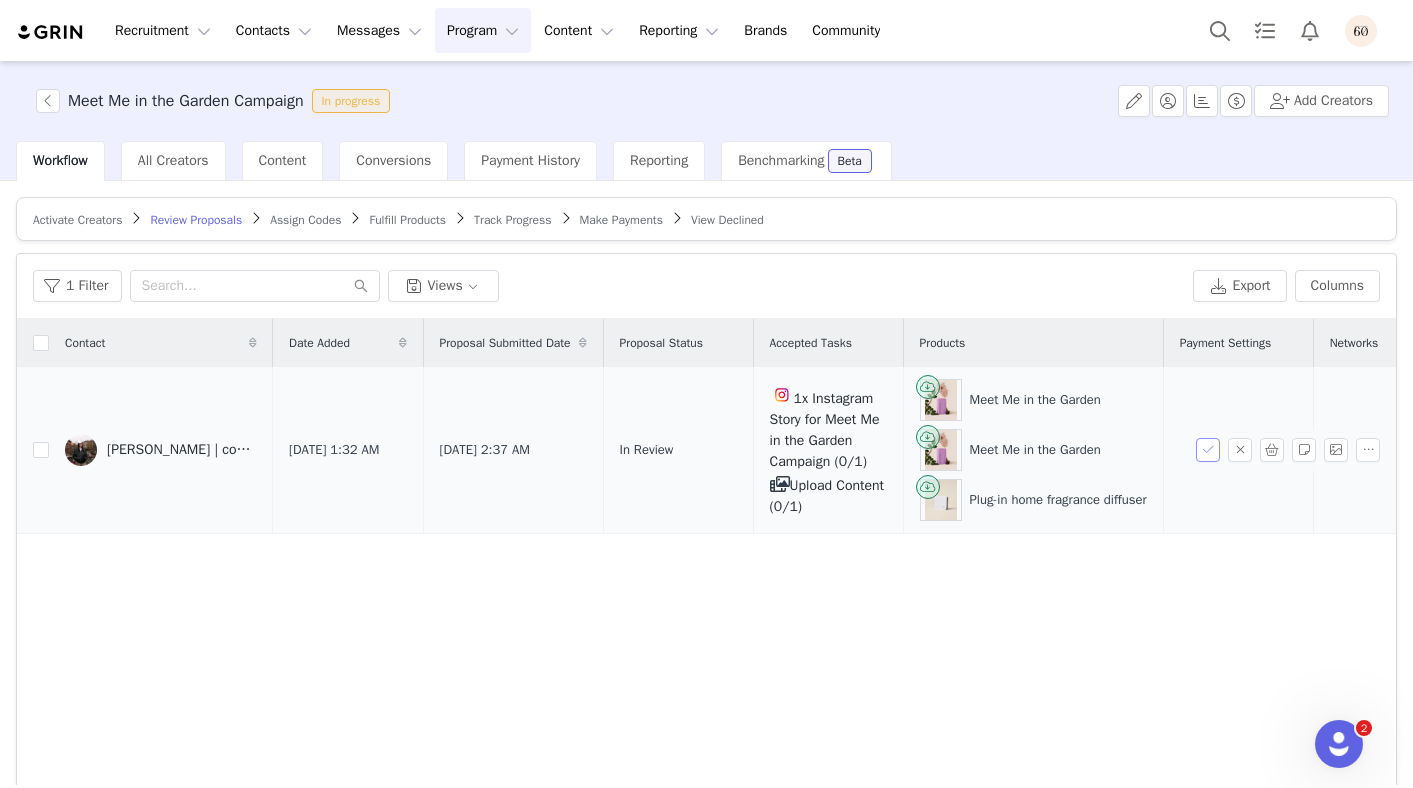 click at bounding box center [1208, 450] 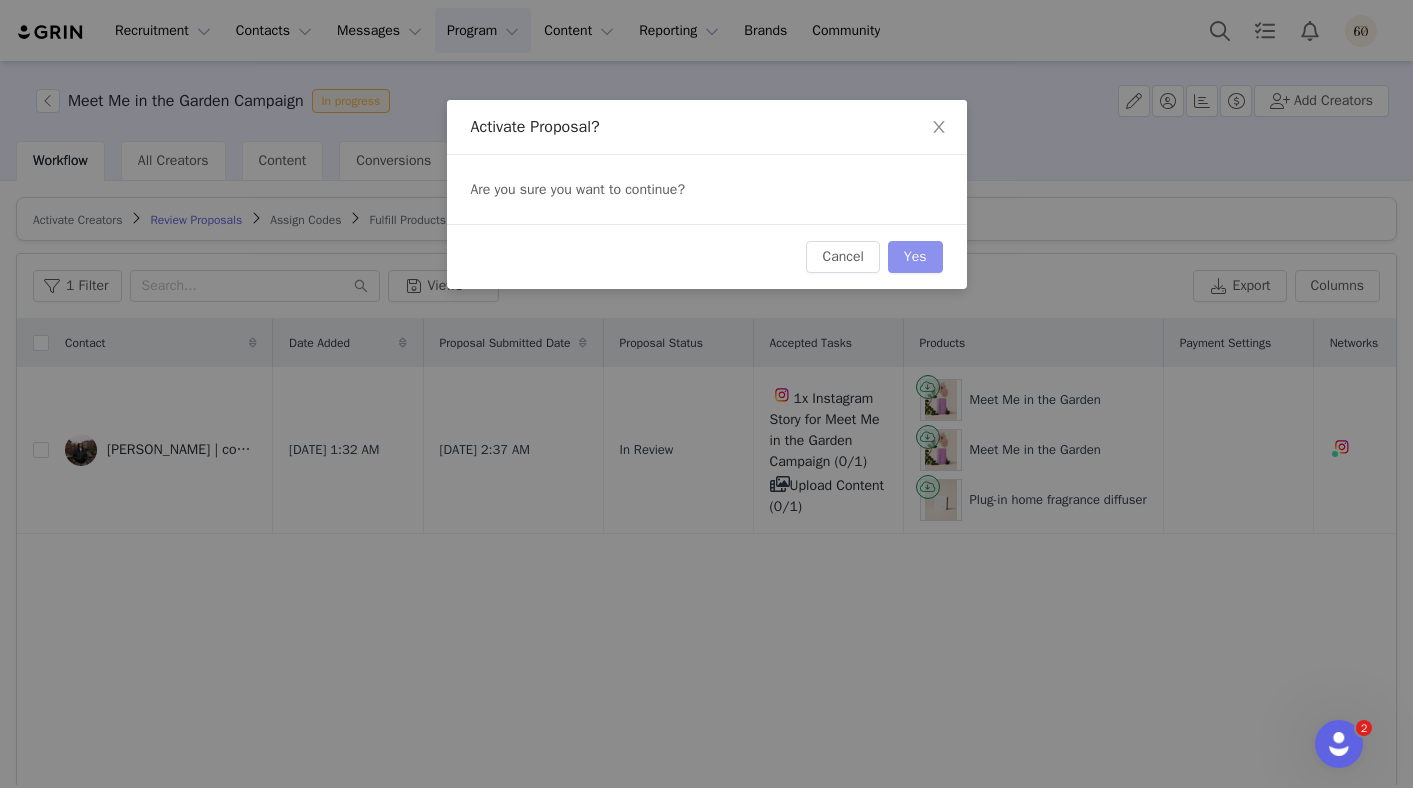 click on "Yes" at bounding box center (915, 257) 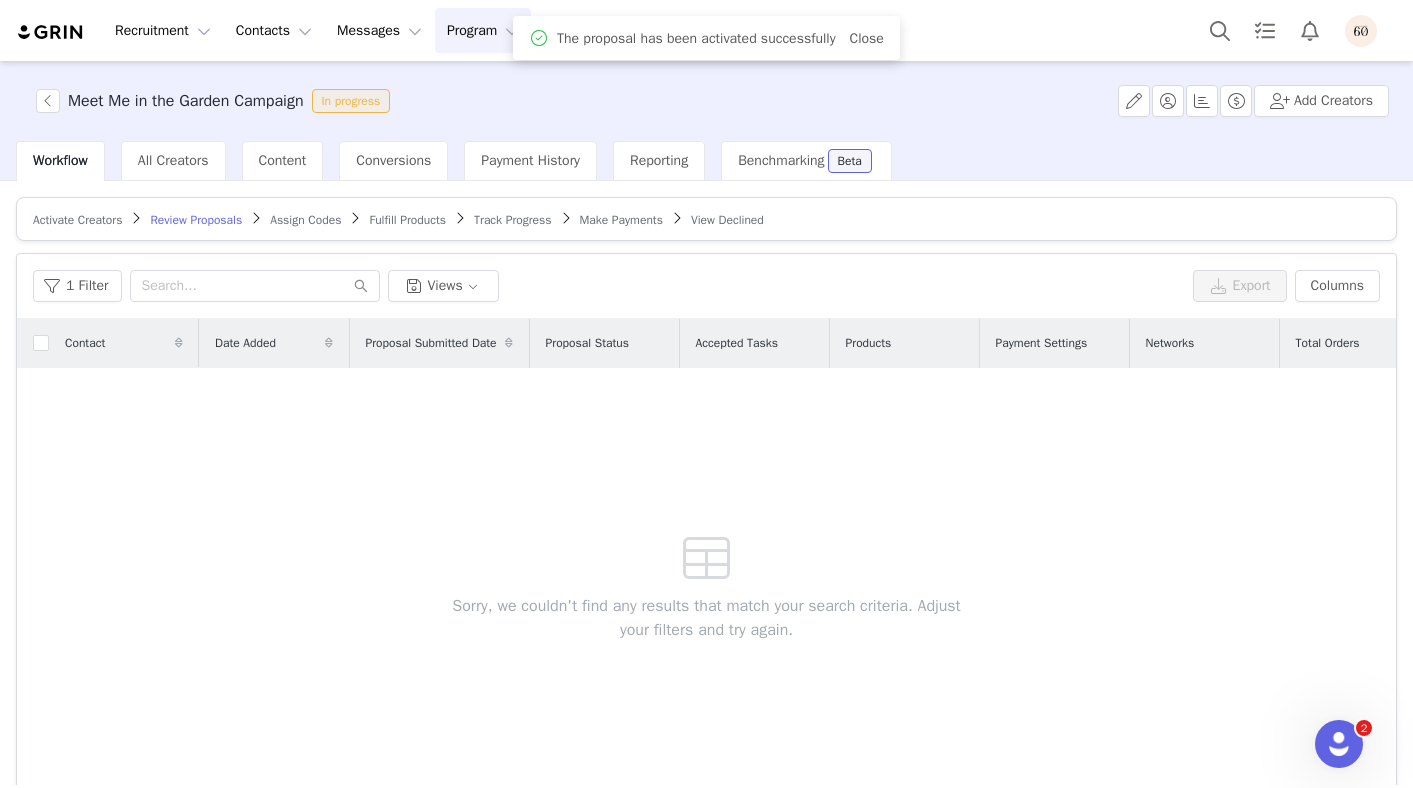 click on "Fulfill Products" at bounding box center [407, 220] 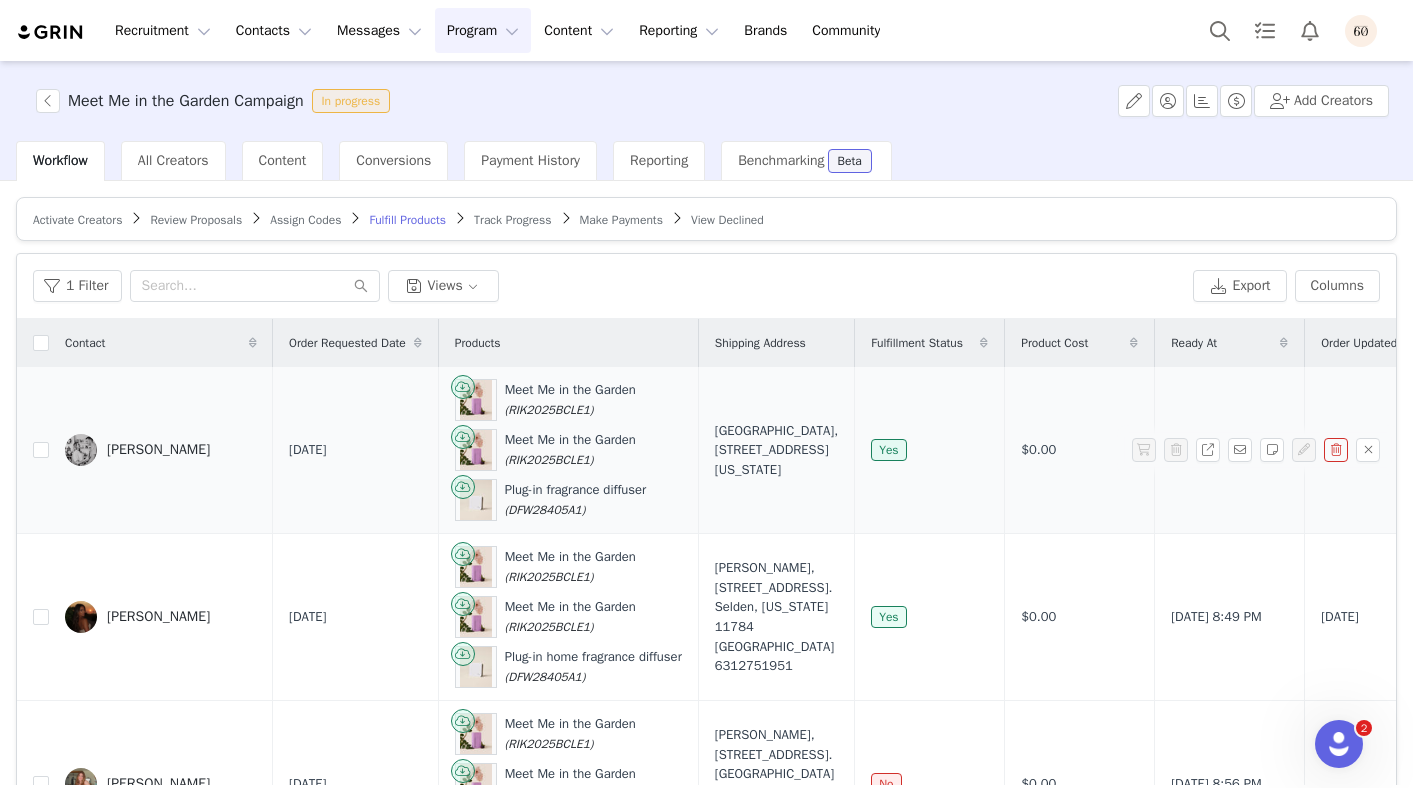 scroll, scrollTop: 394, scrollLeft: 0, axis: vertical 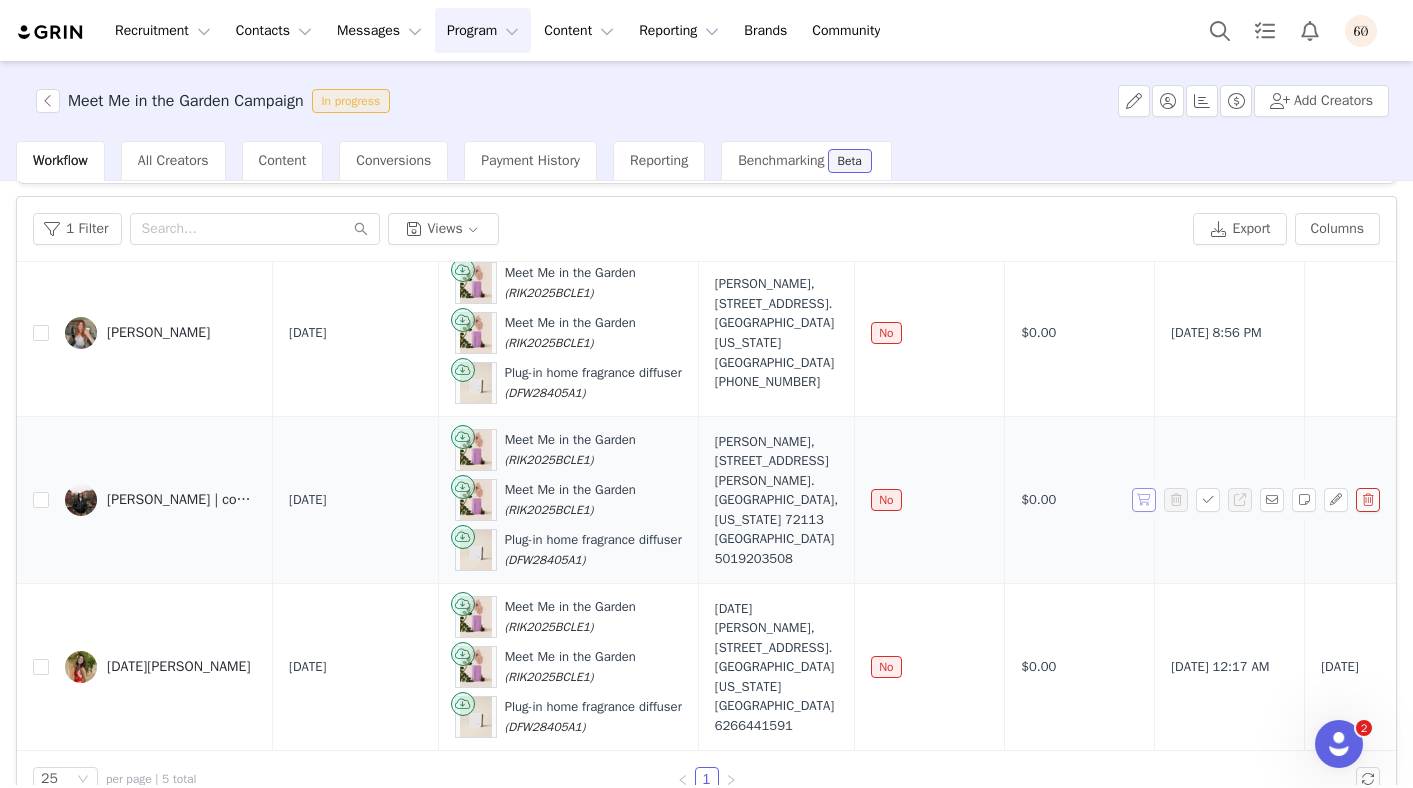 click at bounding box center (1144, 500) 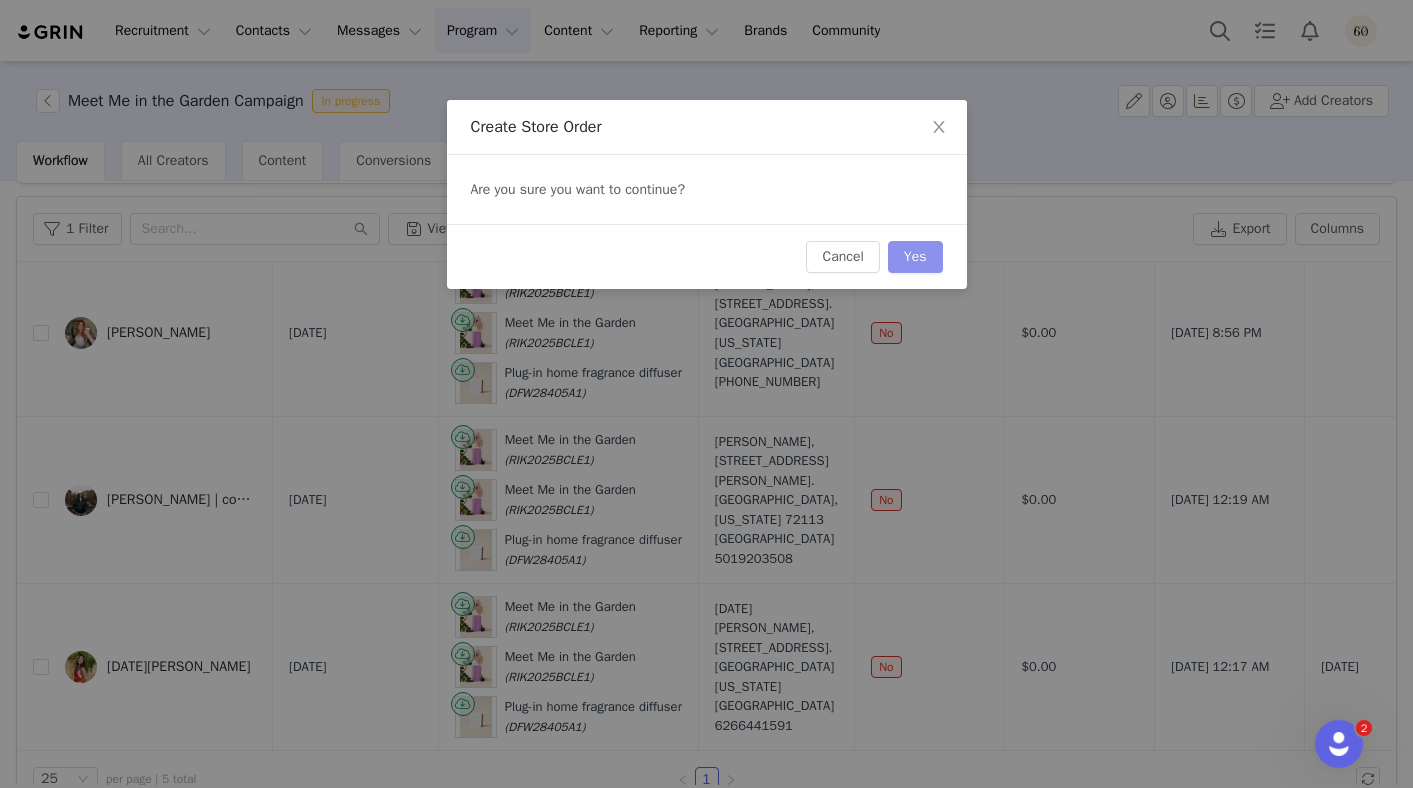 click on "Yes" at bounding box center (915, 257) 